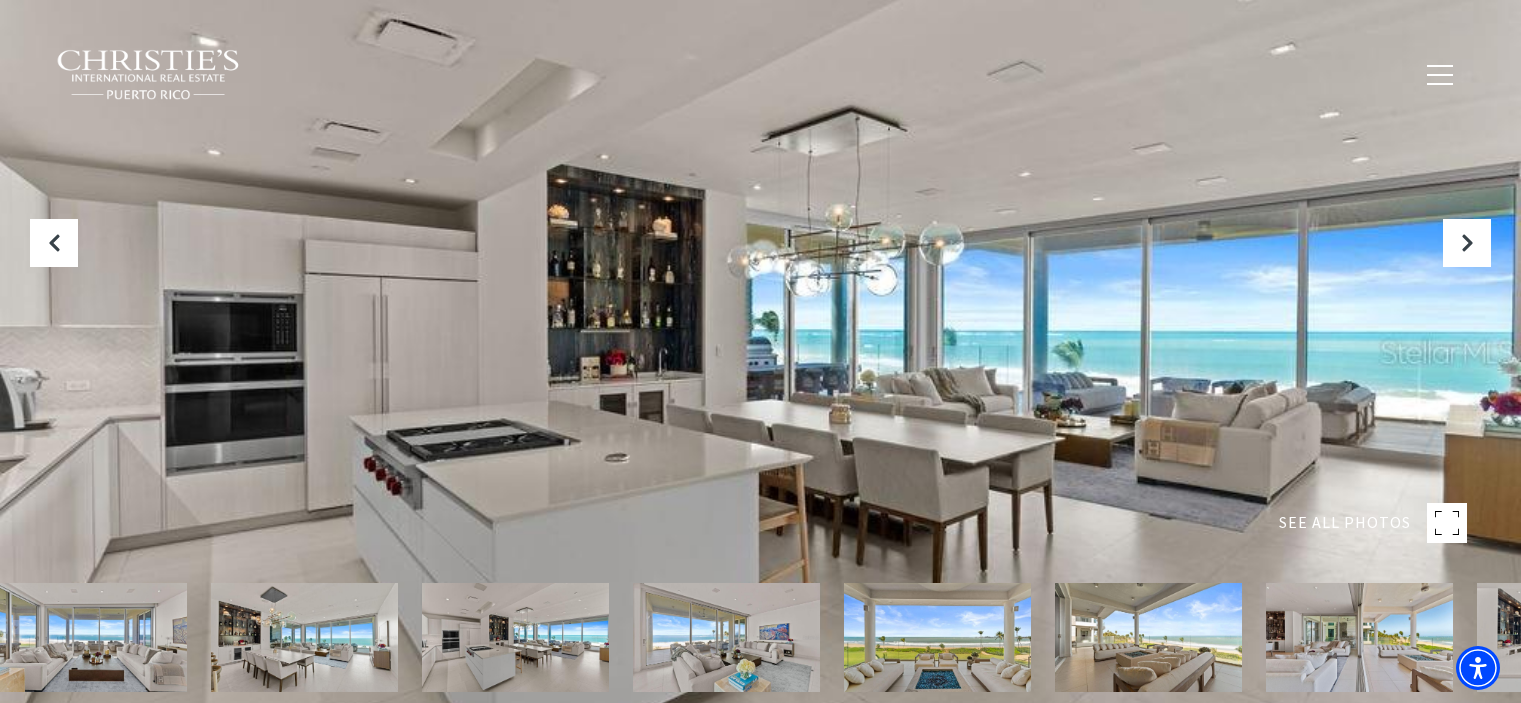 scroll, scrollTop: 0, scrollLeft: 0, axis: both 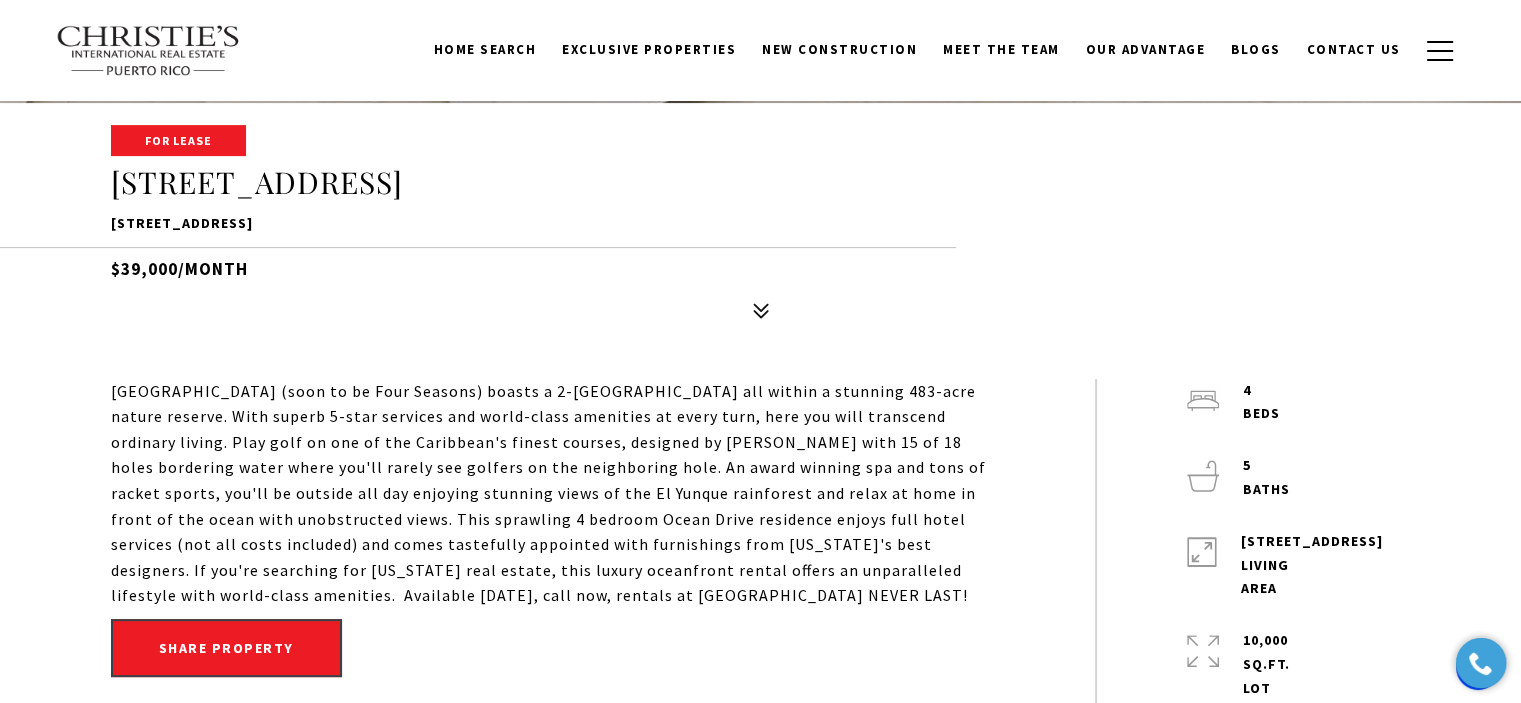 drag, startPoint x: 257, startPoint y: 268, endPoint x: 107, endPoint y: 275, distance: 150.16324 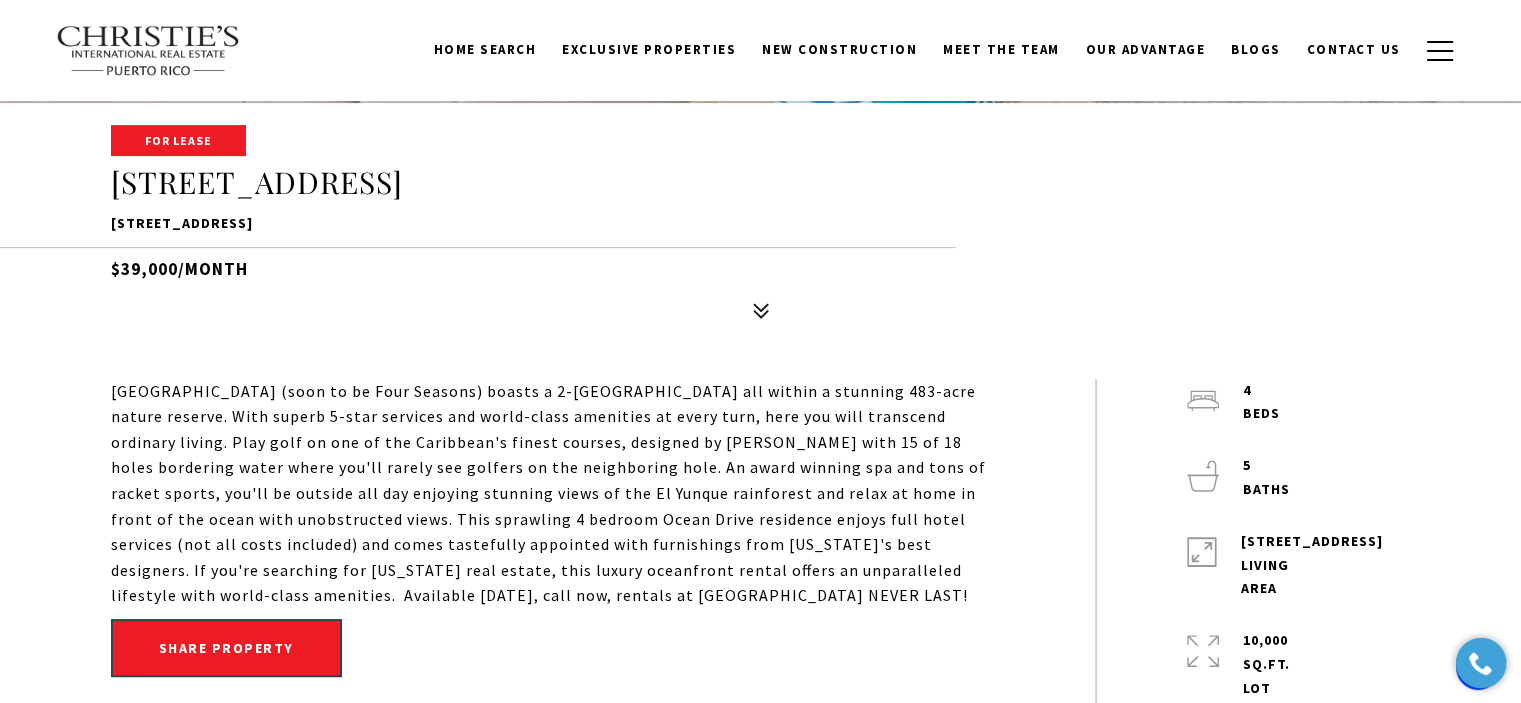 copy on "$39,000/month" 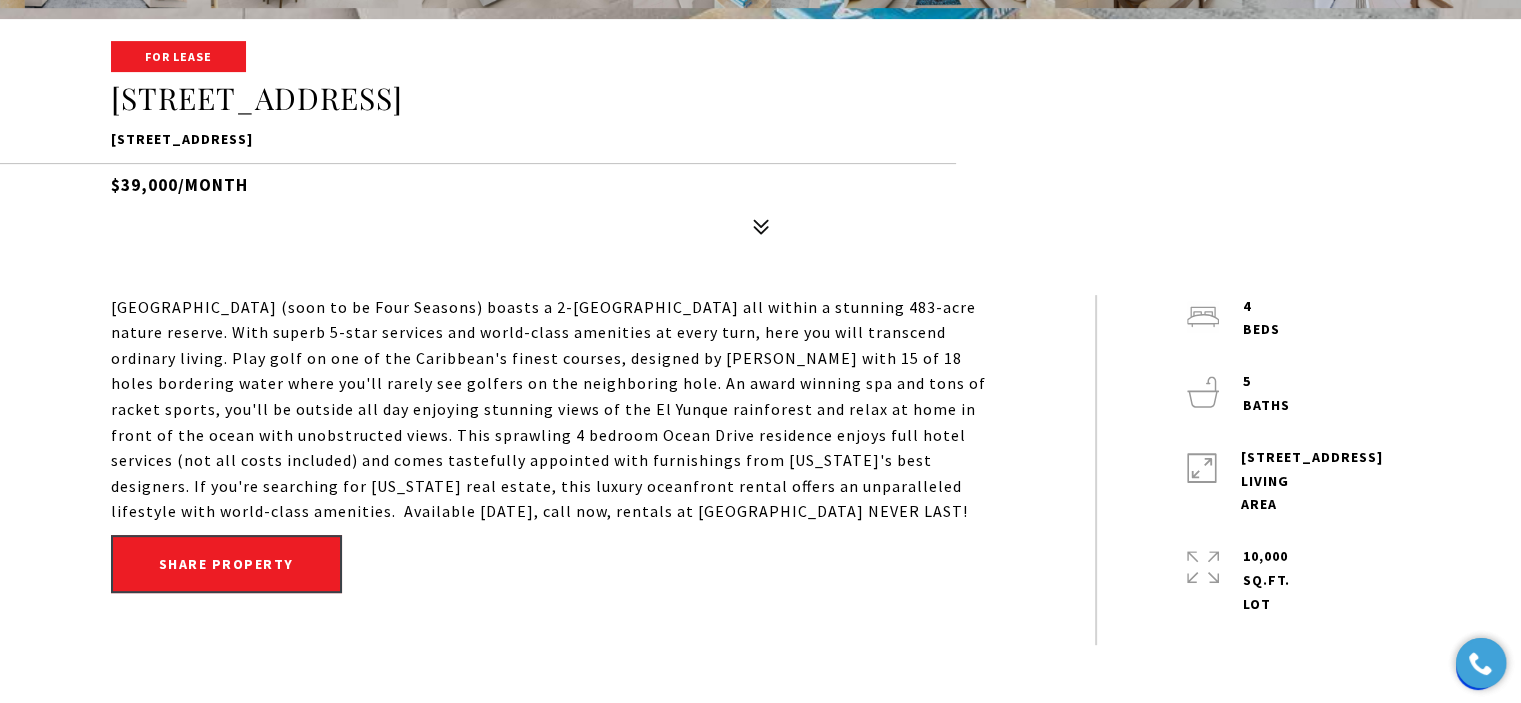 scroll, scrollTop: 700, scrollLeft: 0, axis: vertical 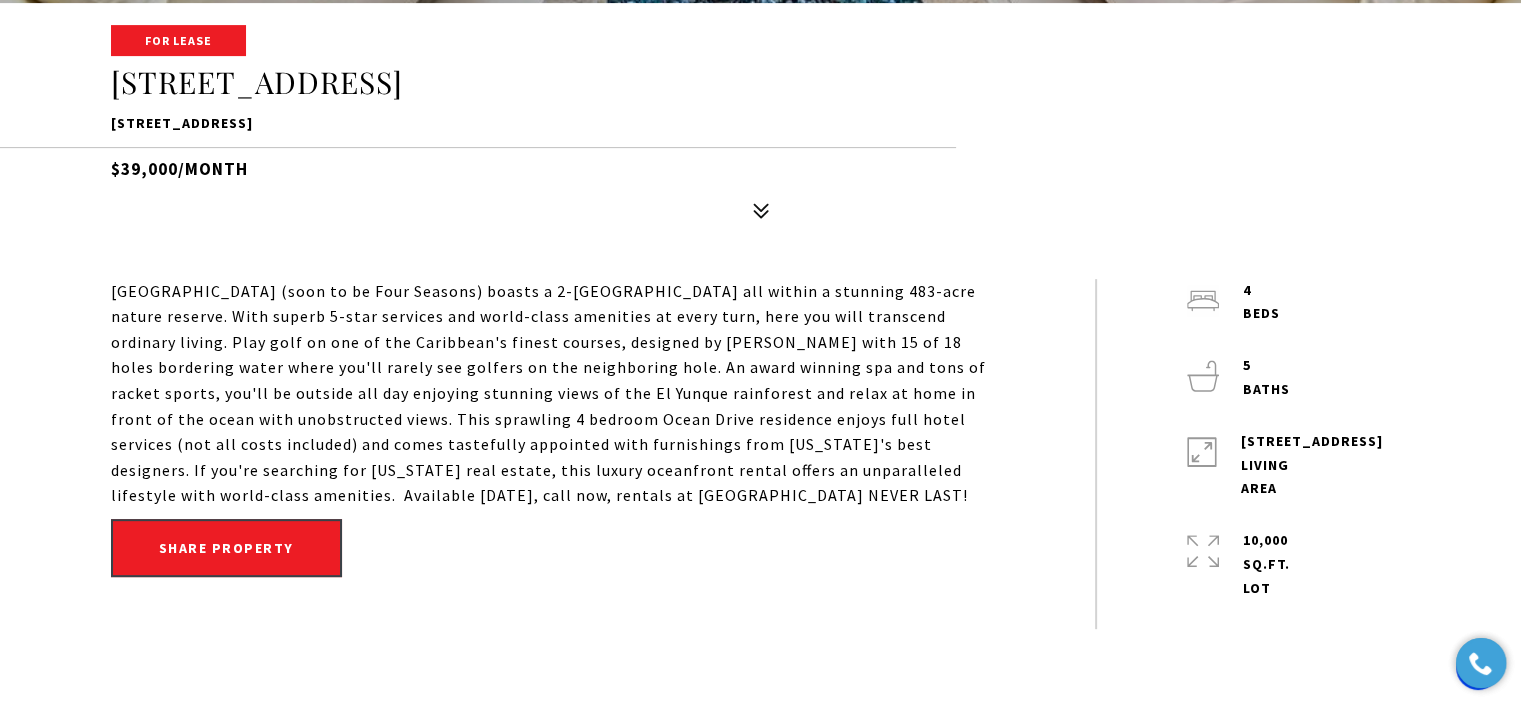 drag, startPoint x: 110, startPoint y: 291, endPoint x: 745, endPoint y: 489, distance: 665.1534 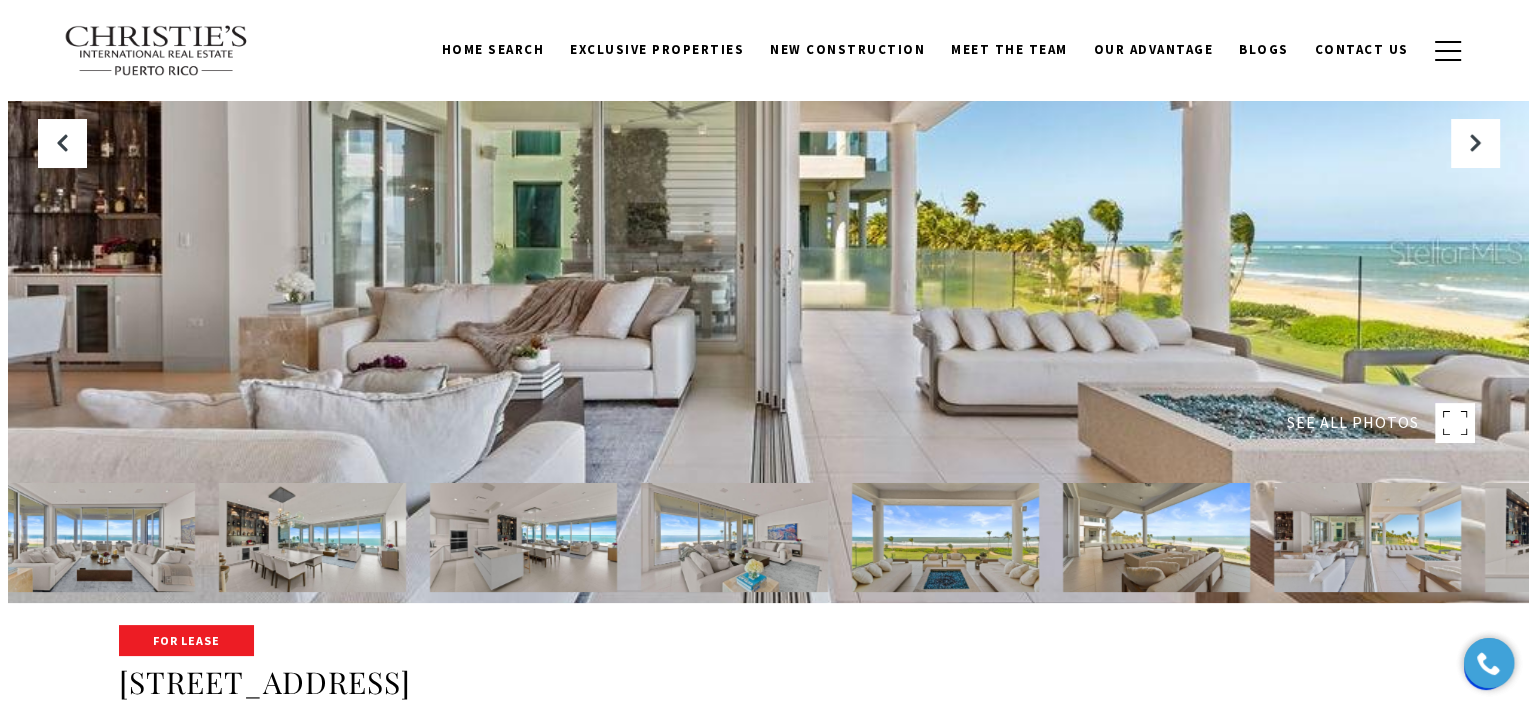 scroll, scrollTop: 100, scrollLeft: 0, axis: vertical 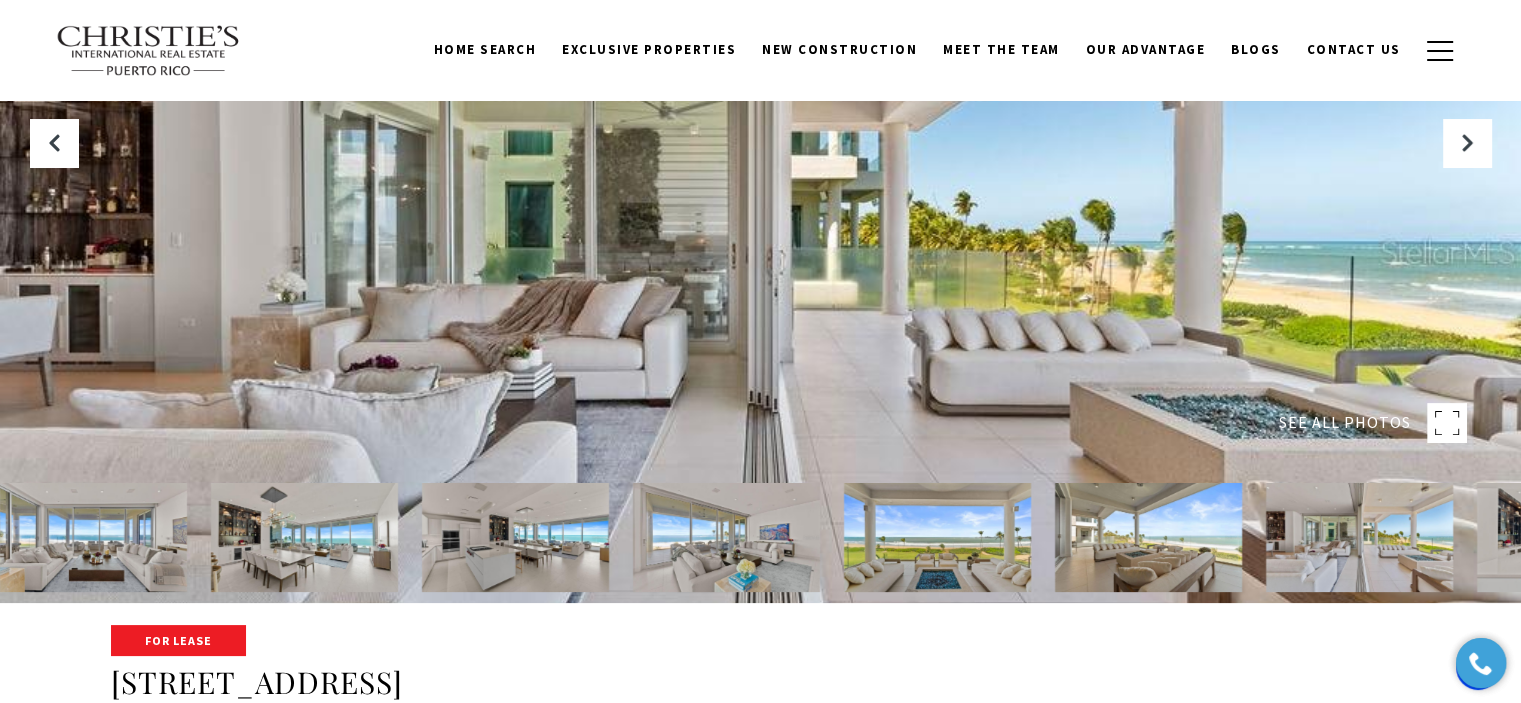 click at bounding box center (760, 251) 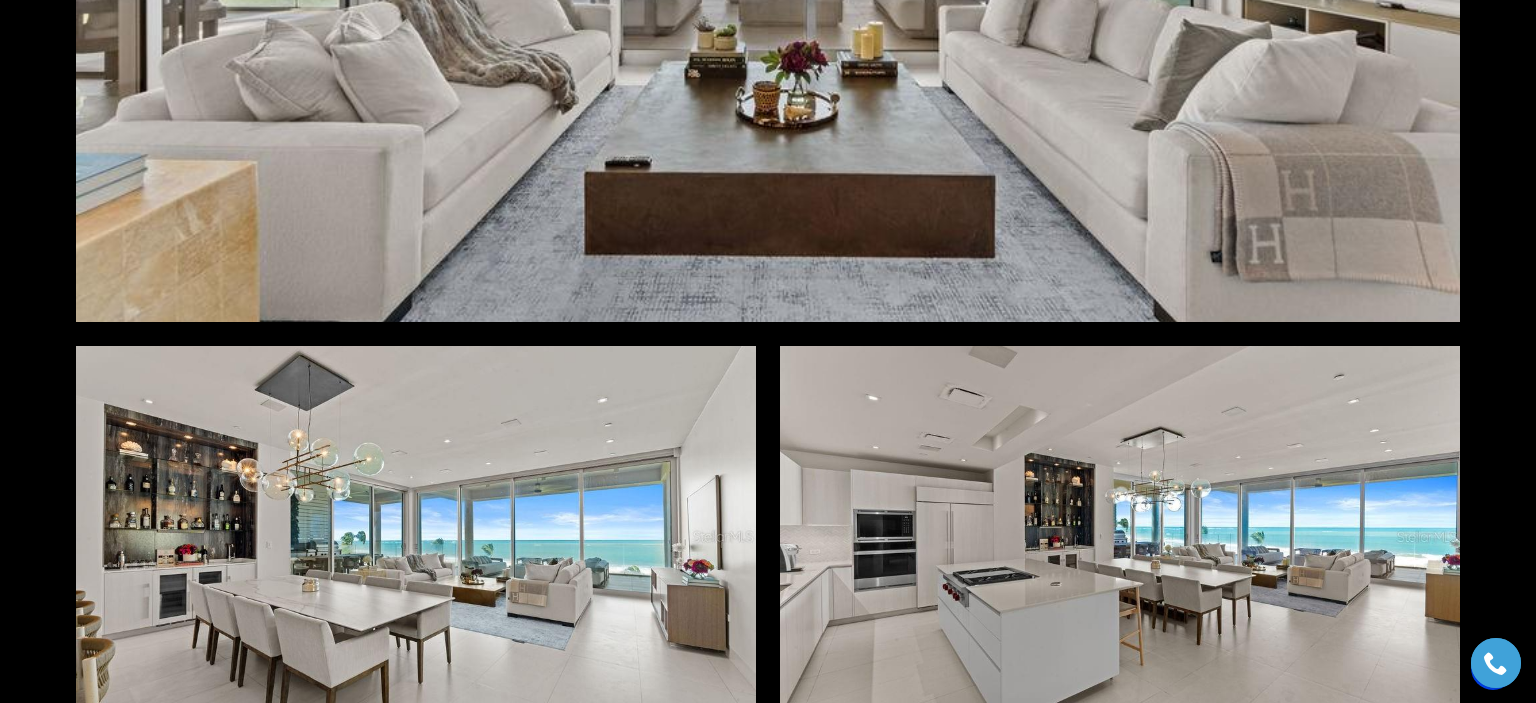scroll, scrollTop: 500, scrollLeft: 0, axis: vertical 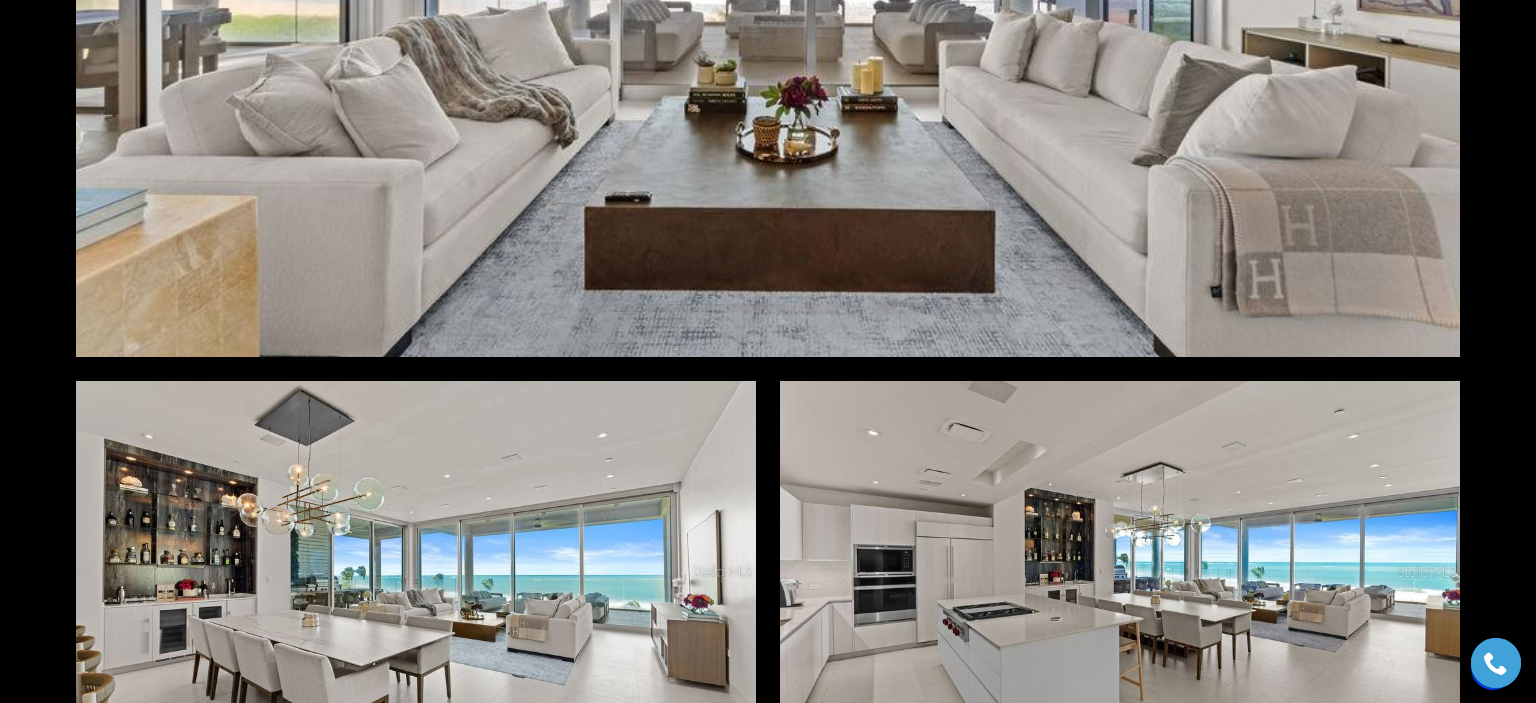 click at bounding box center (768, -31) 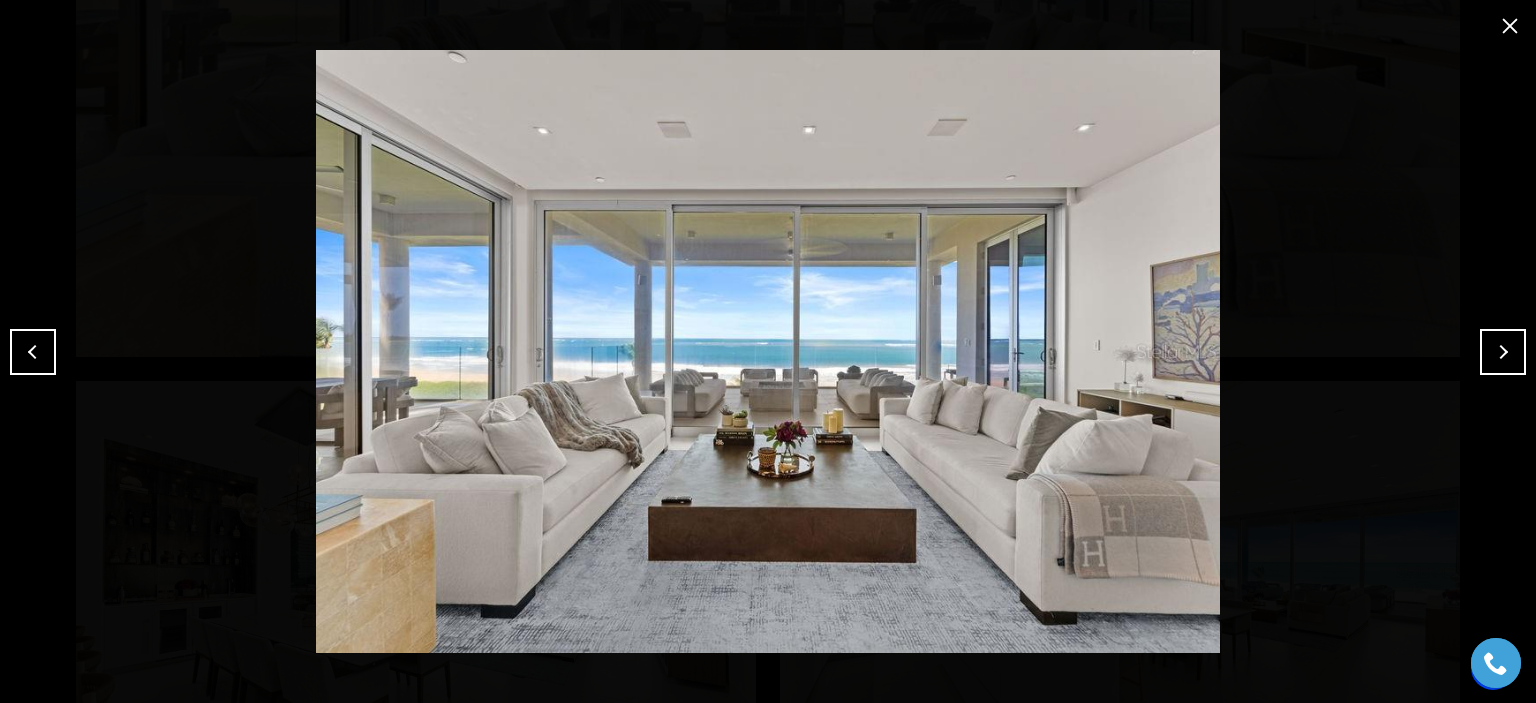 drag, startPoint x: 1474, startPoint y: 336, endPoint x: 1495, endPoint y: 350, distance: 25.23886 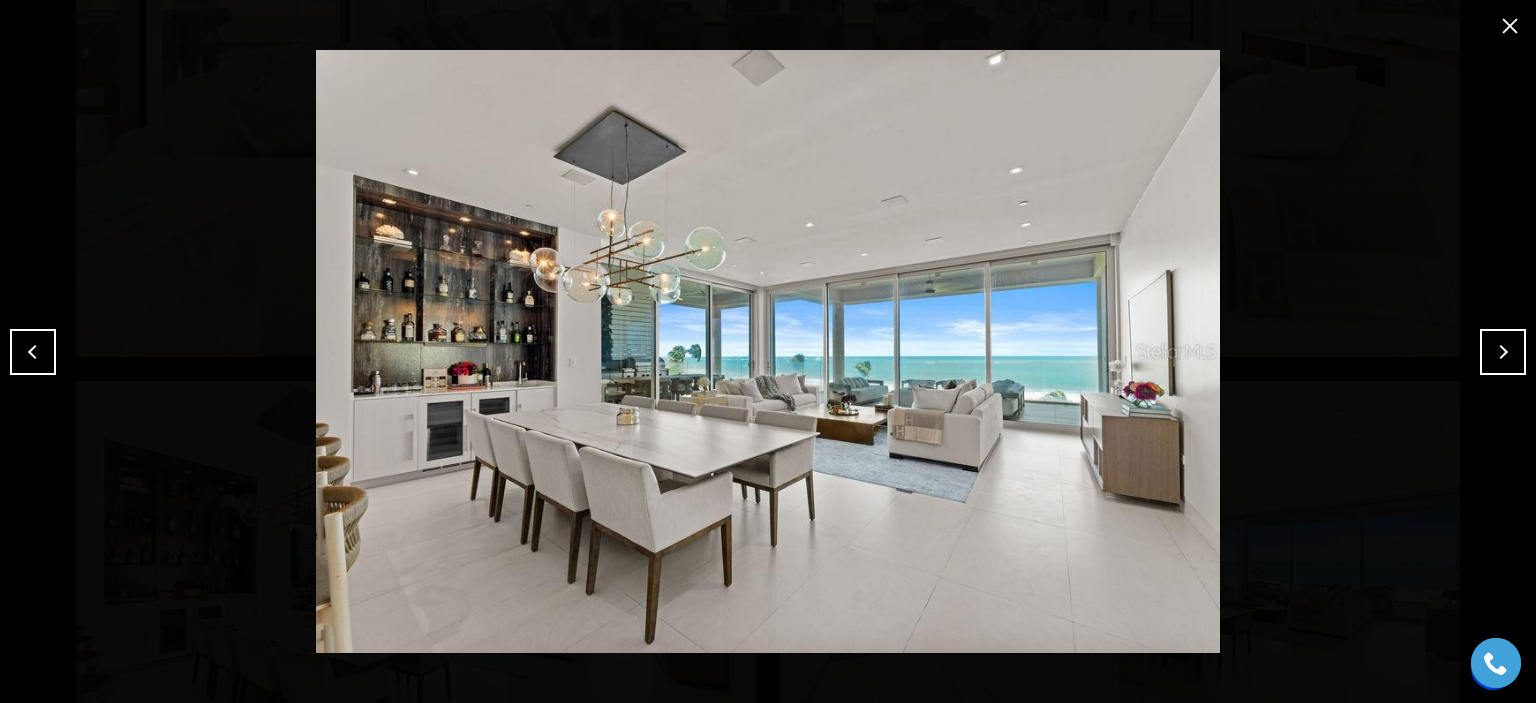 click at bounding box center [1503, 352] 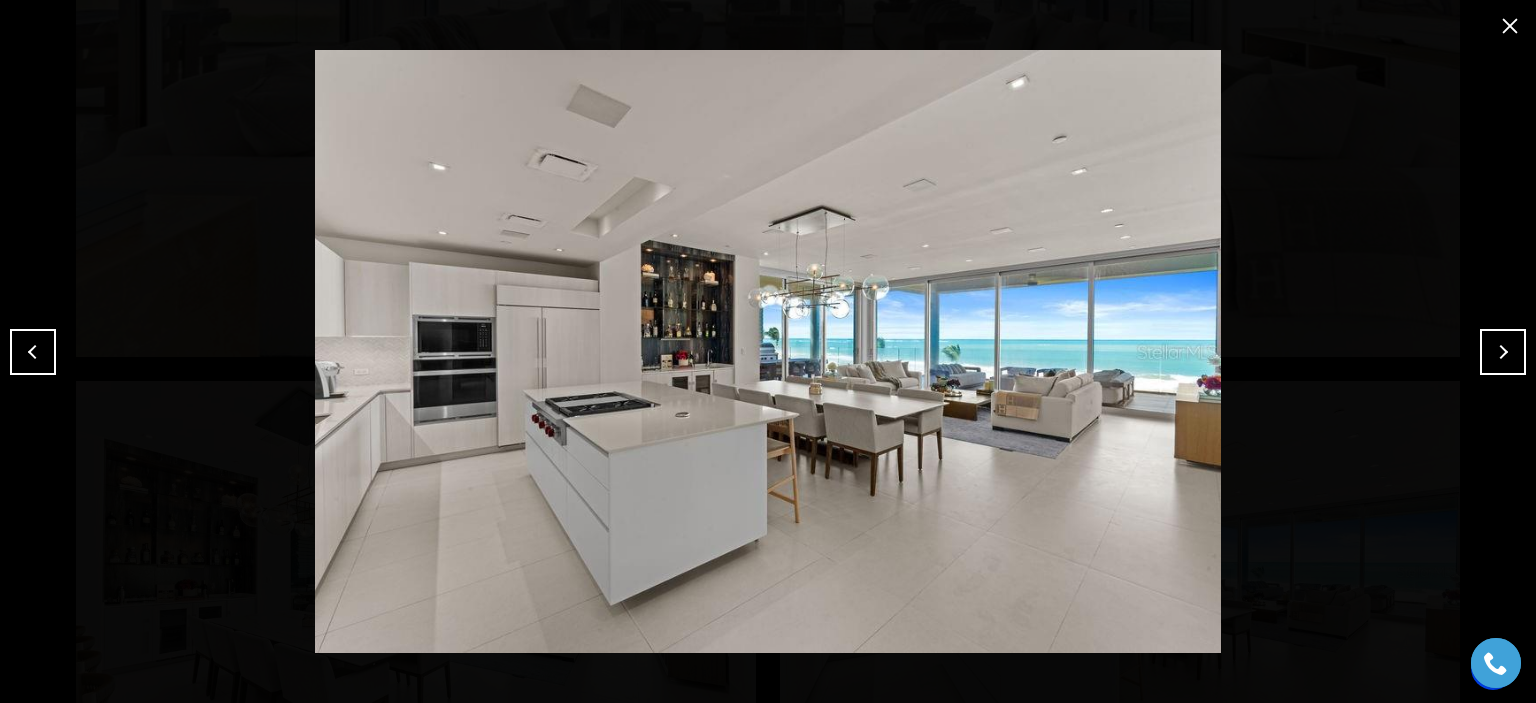 click at bounding box center [1503, 352] 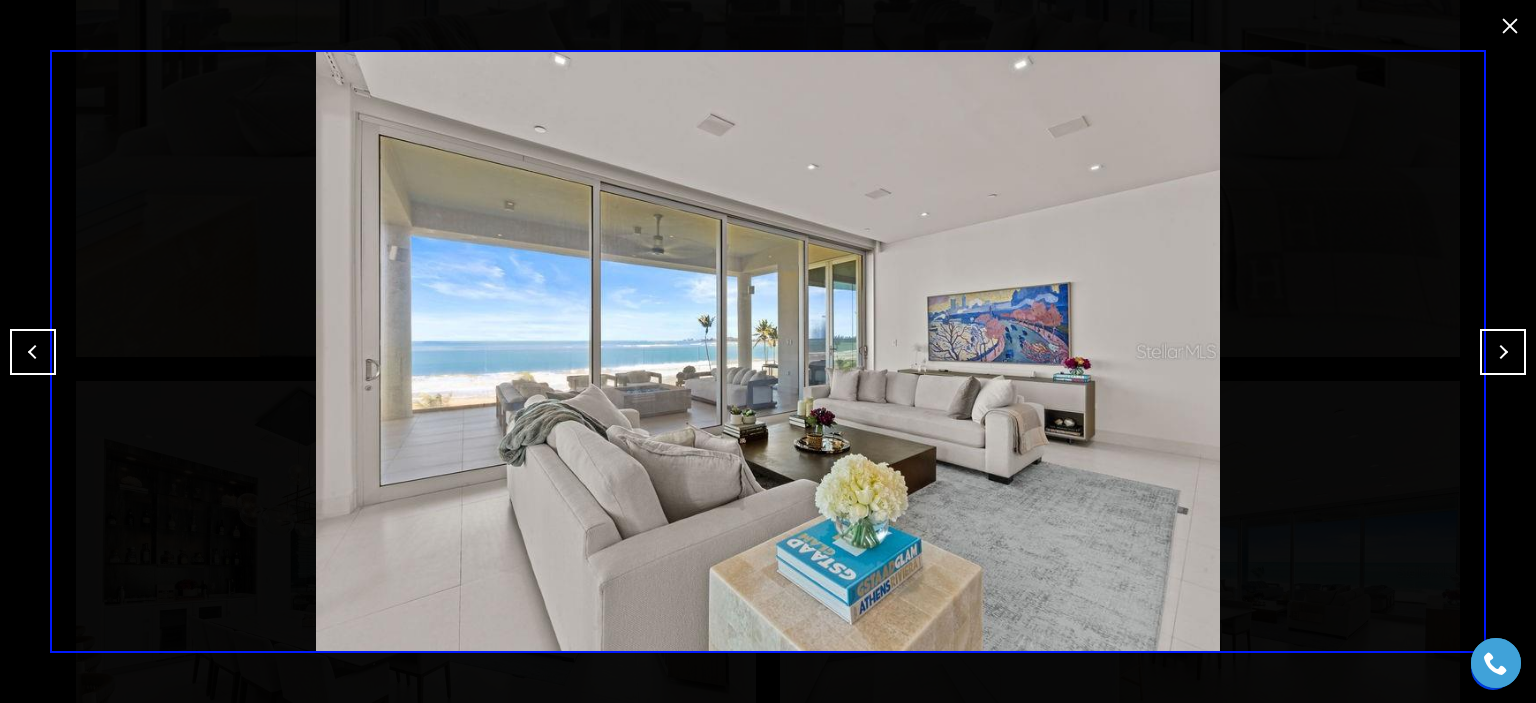 click at bounding box center (1503, 352) 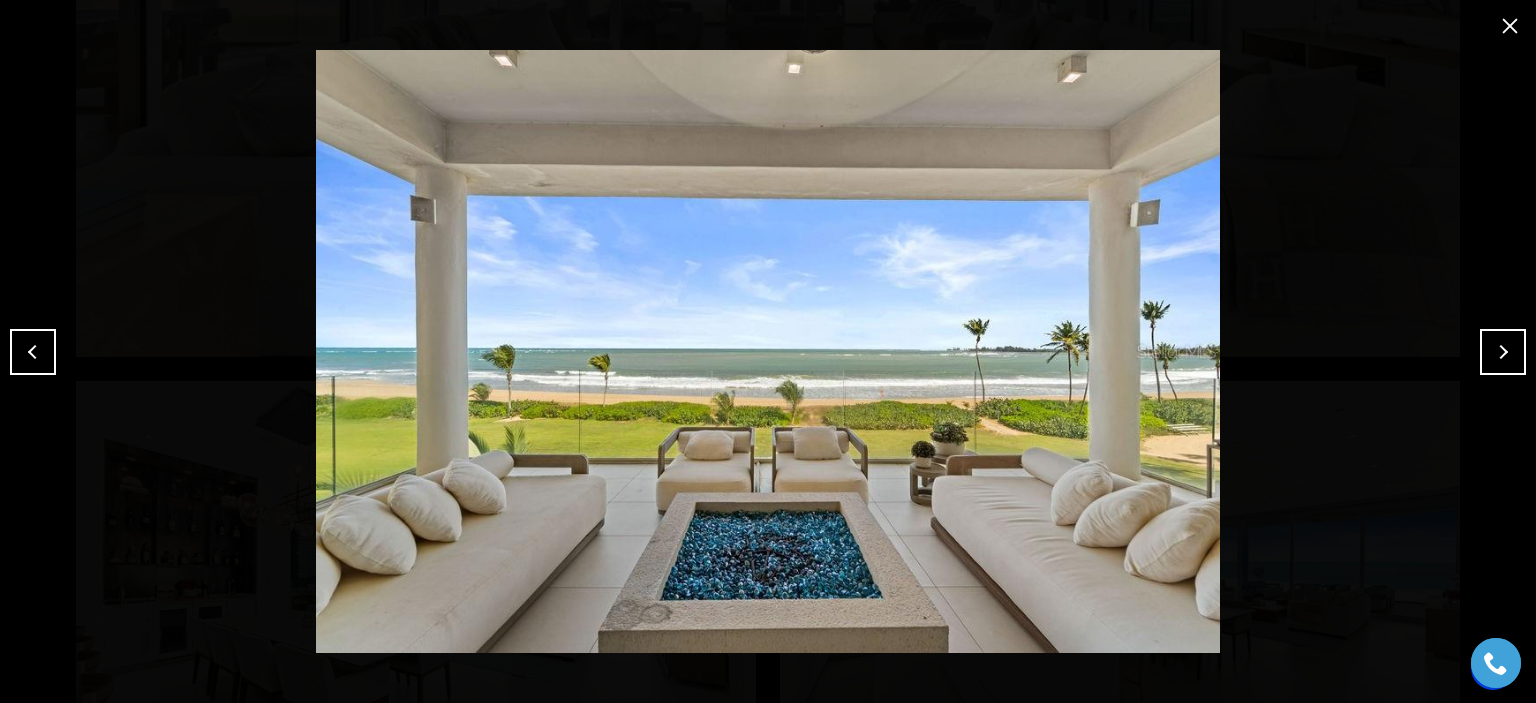 click at bounding box center (1503, 352) 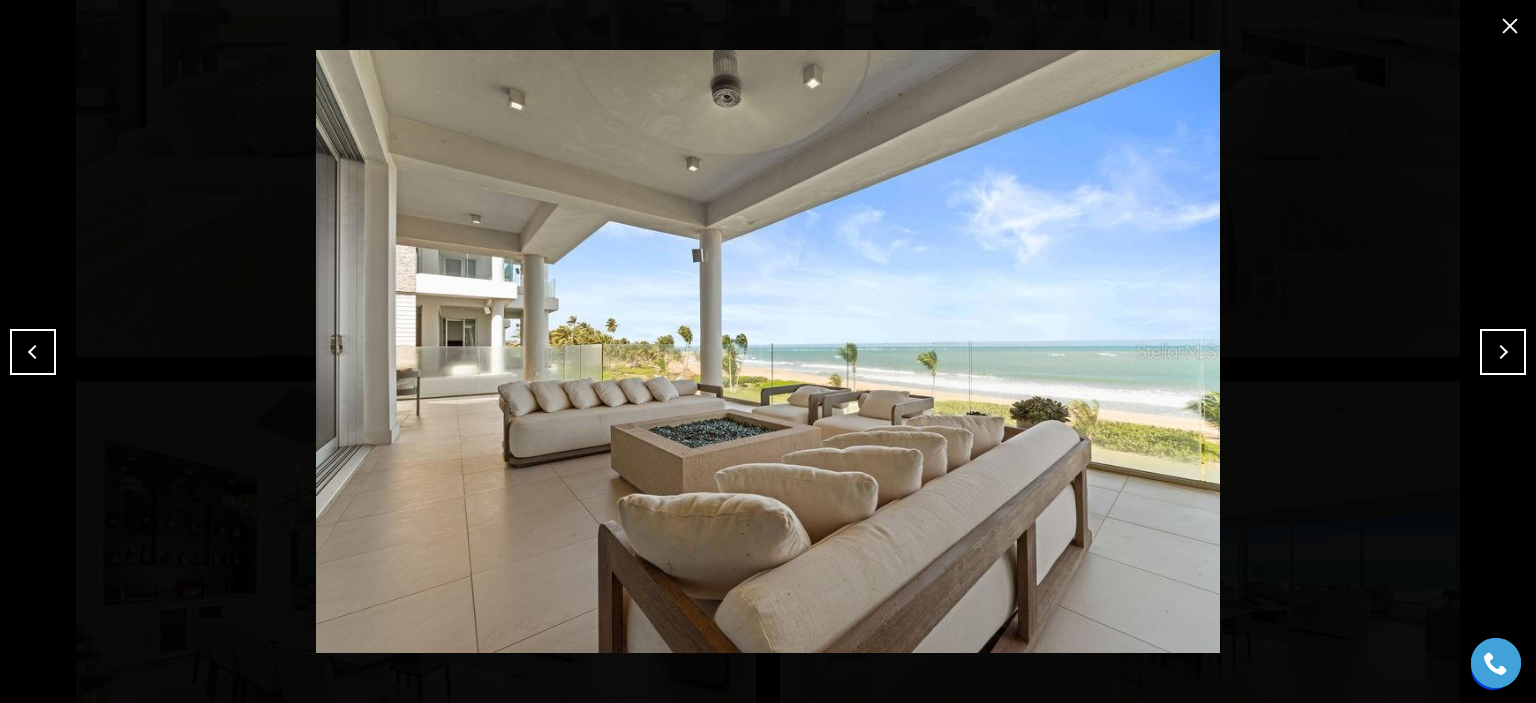 click at bounding box center (1503, 352) 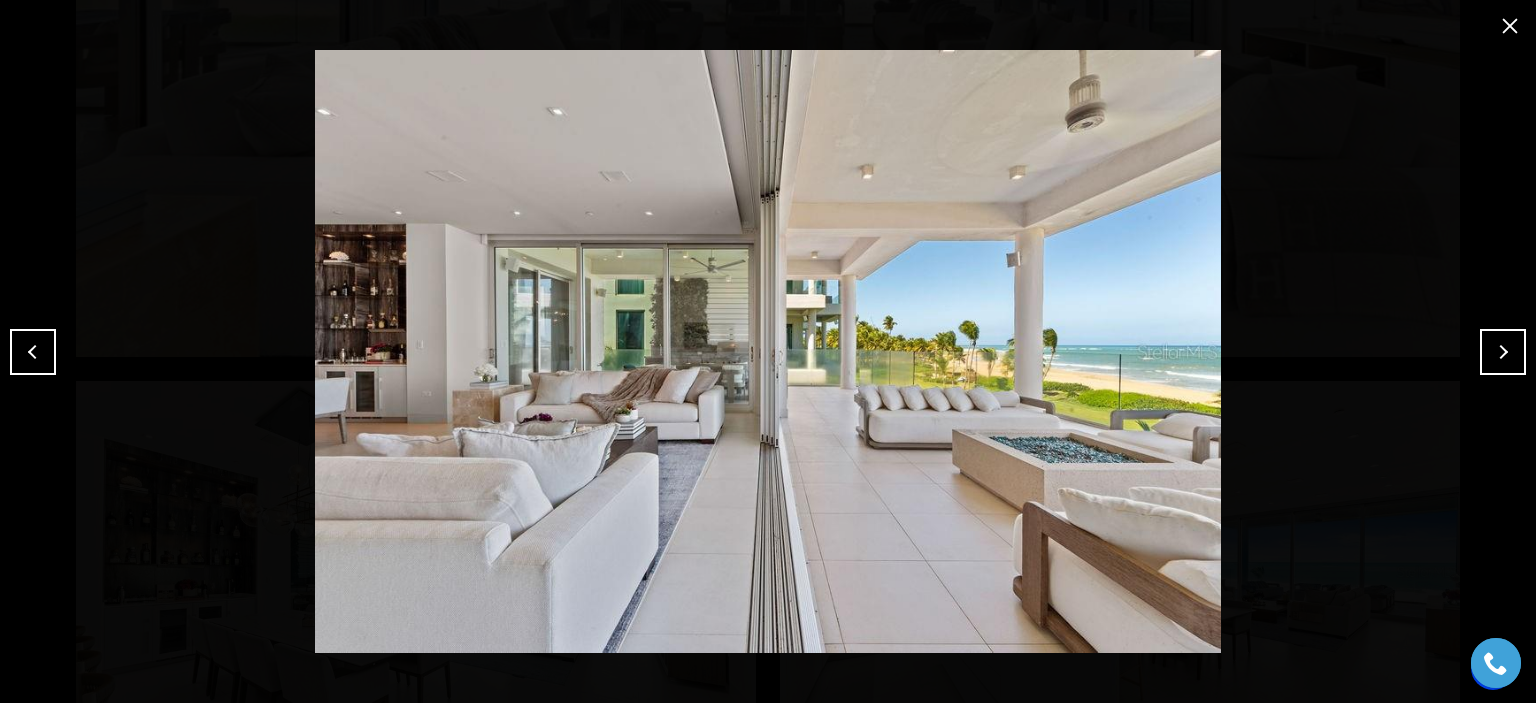 click at bounding box center (1503, 352) 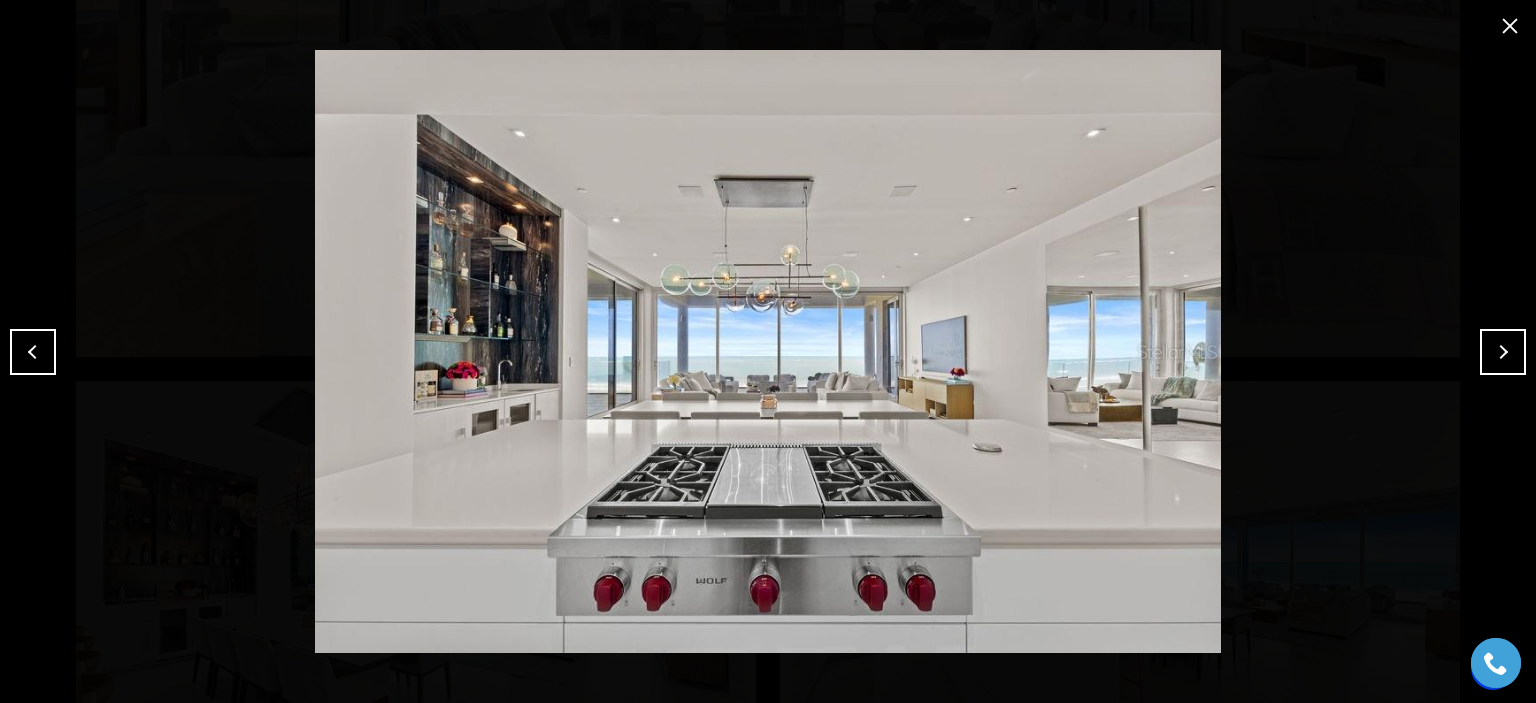 click at bounding box center (1503, 352) 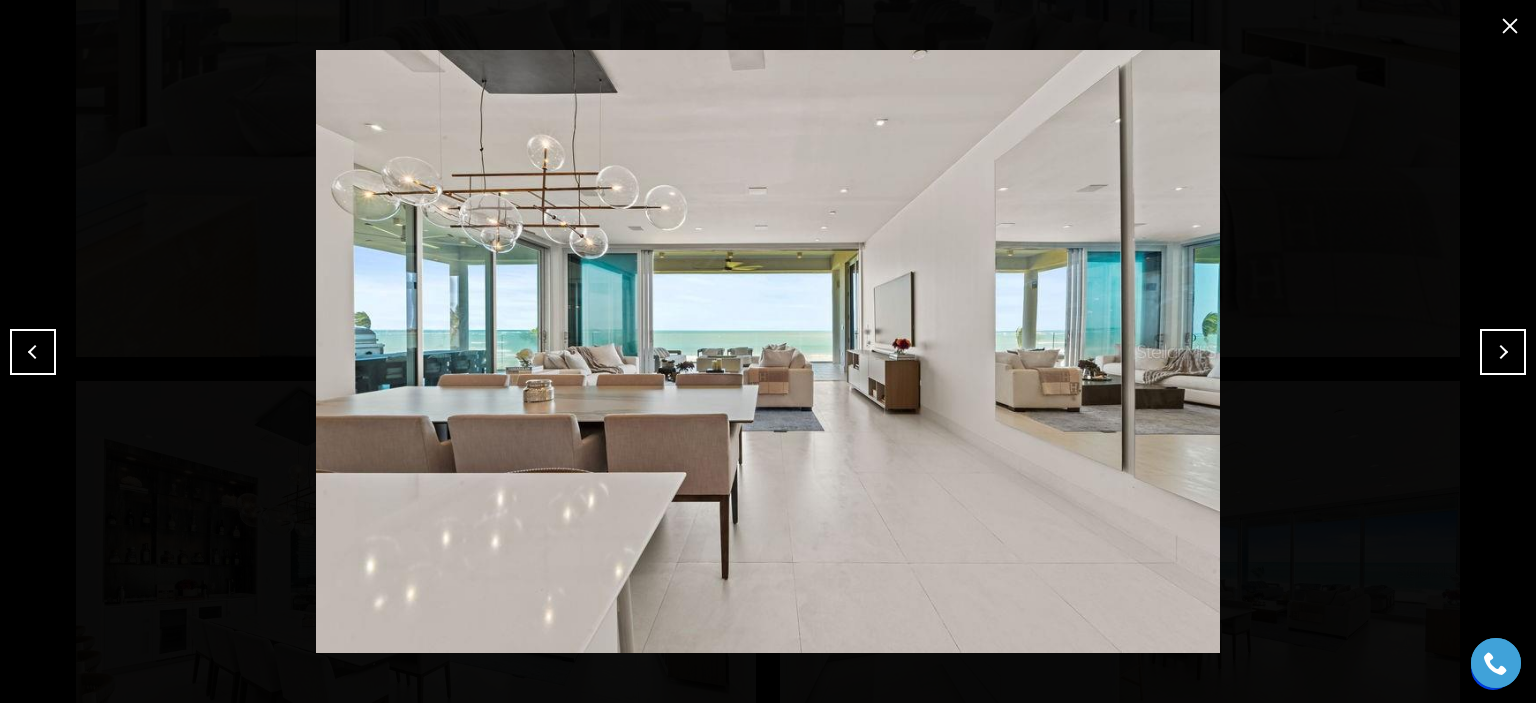 click at bounding box center (1503, 352) 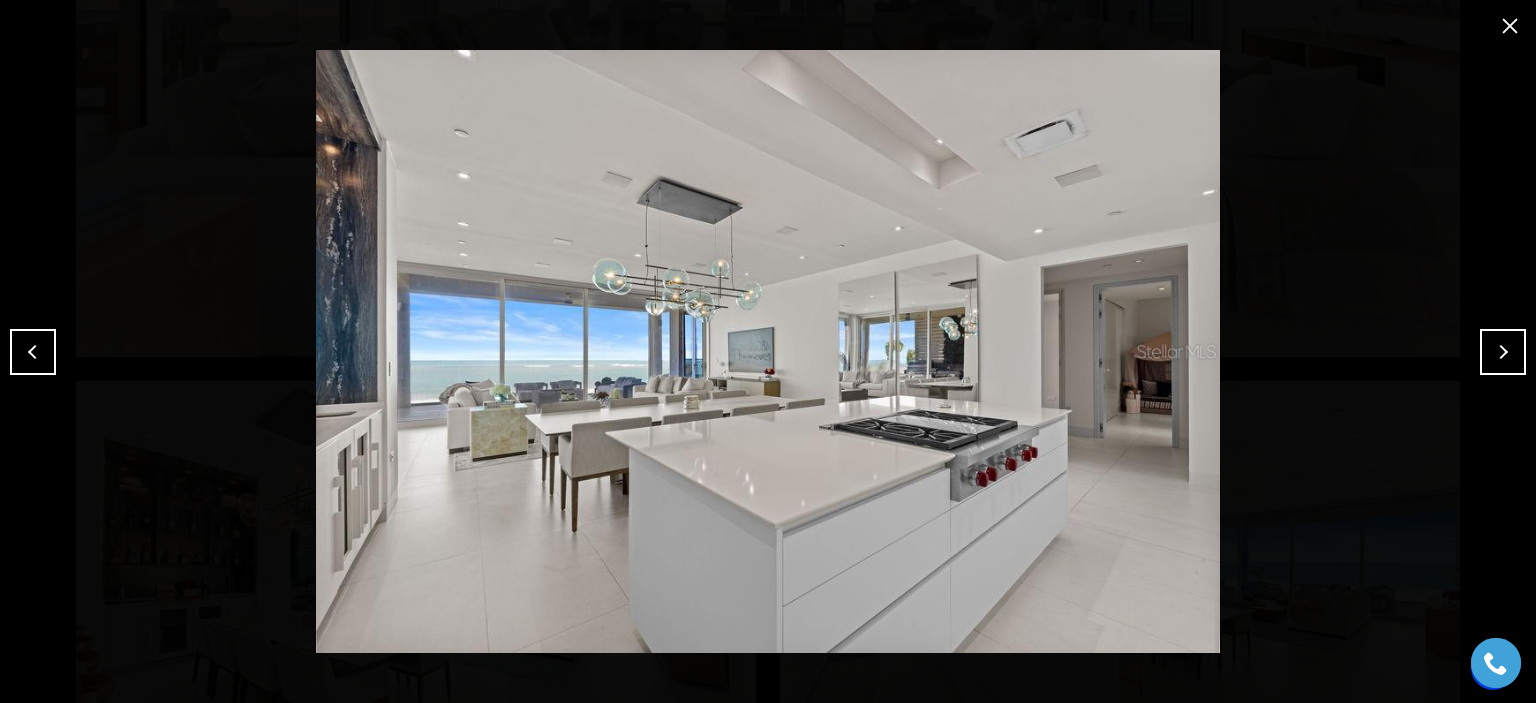click at bounding box center [1503, 352] 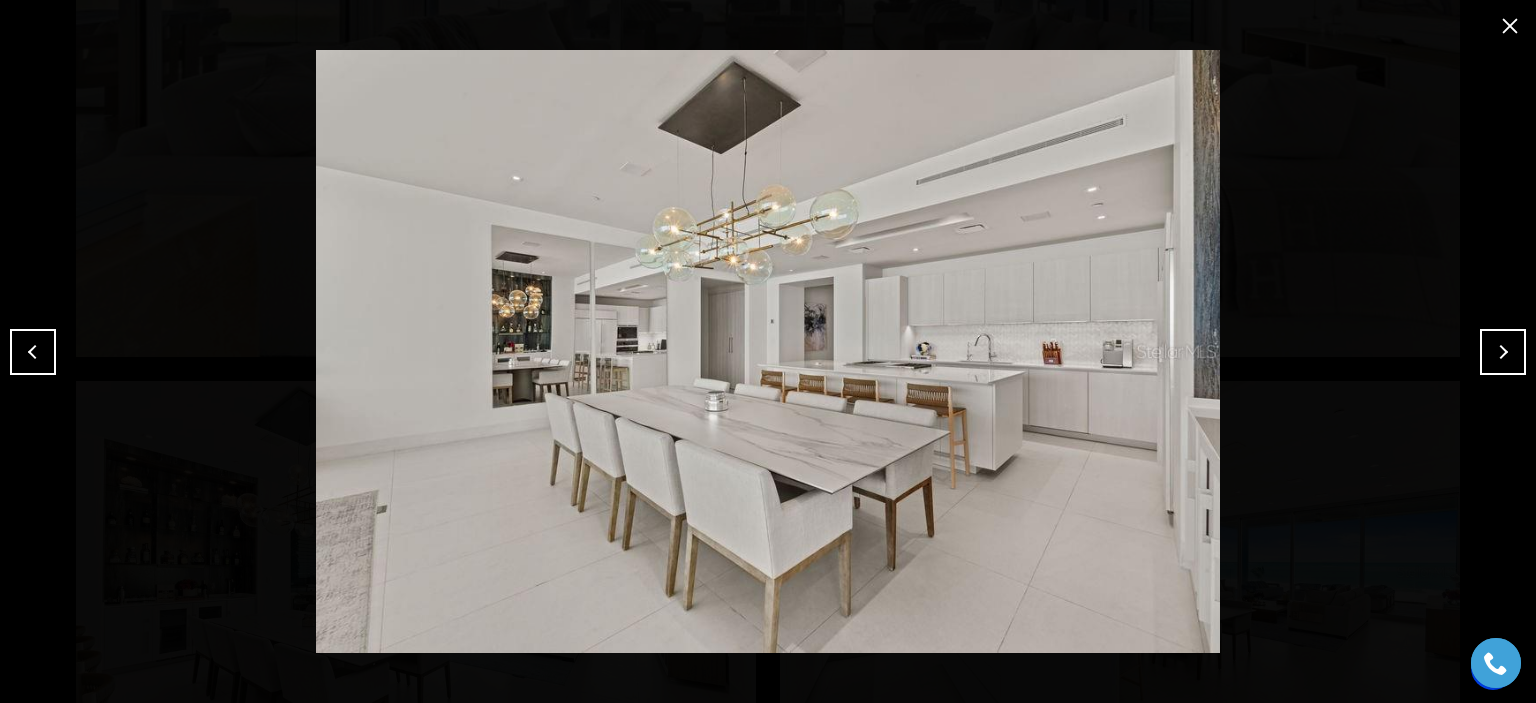 click at bounding box center (1503, 352) 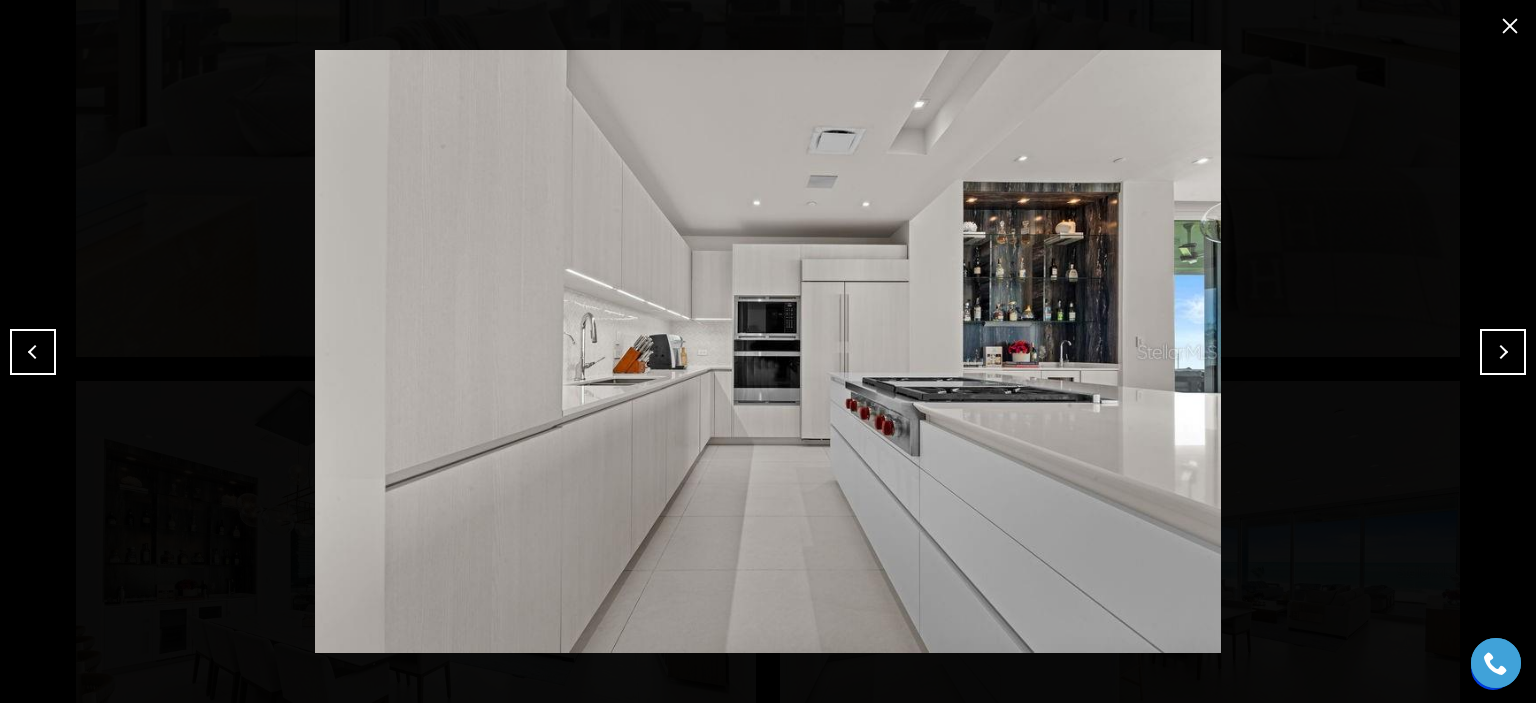click at bounding box center [1503, 352] 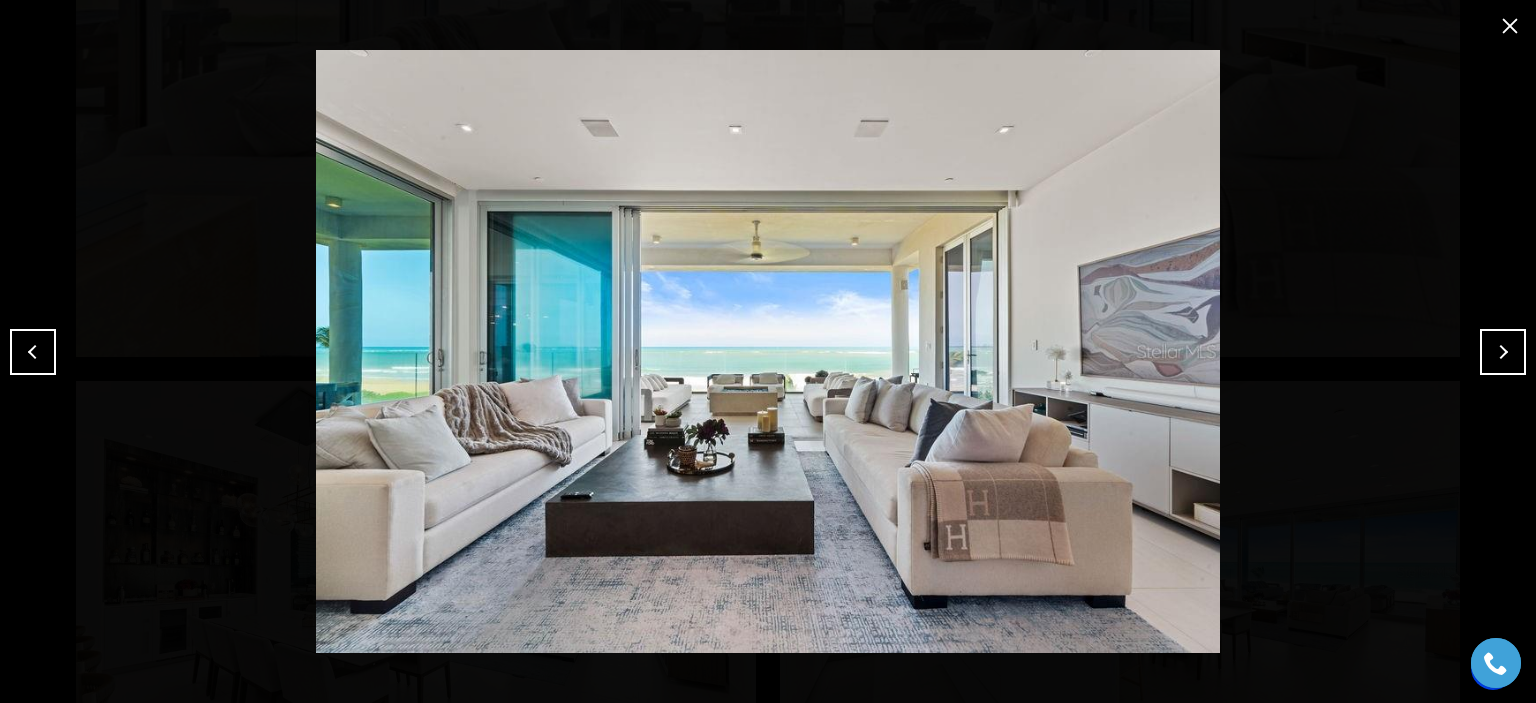 click at bounding box center (1503, 352) 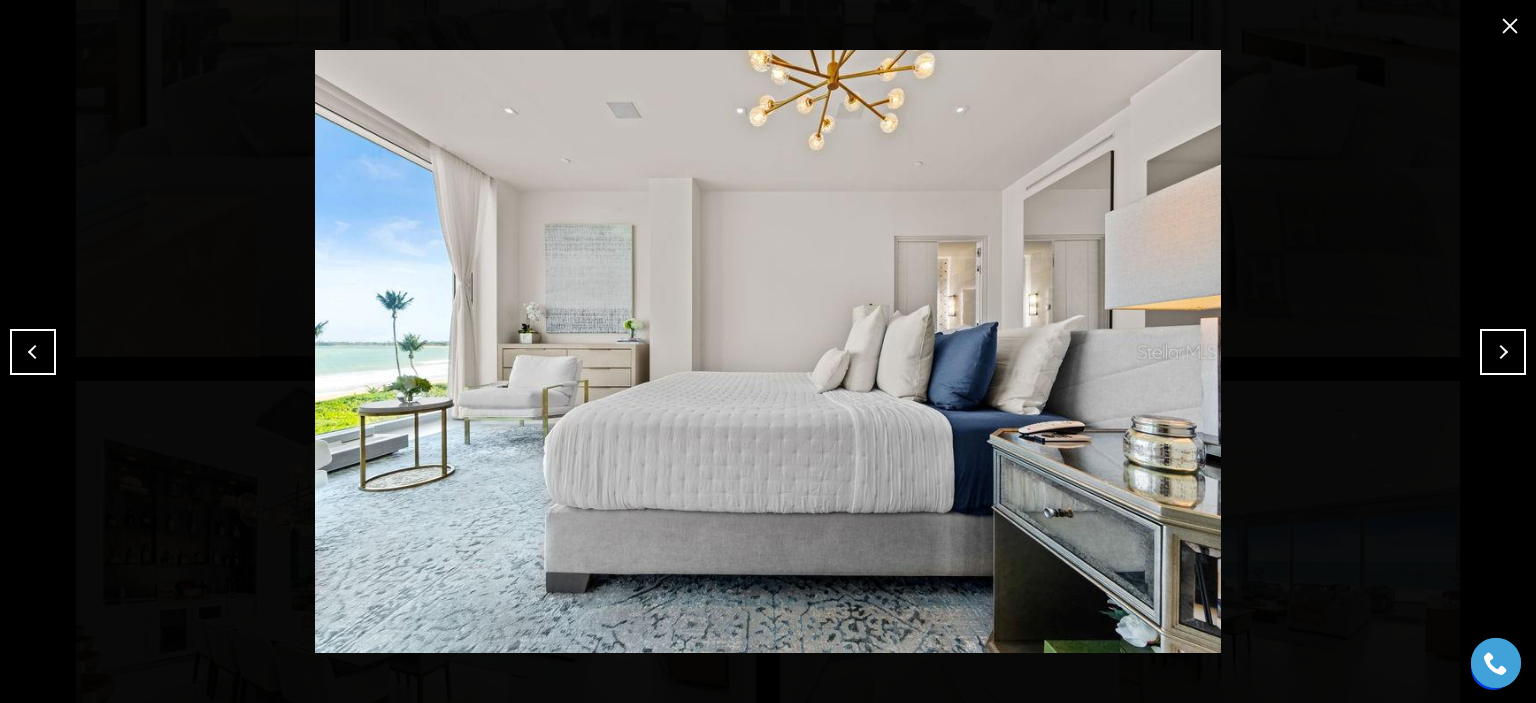 click at bounding box center [1503, 352] 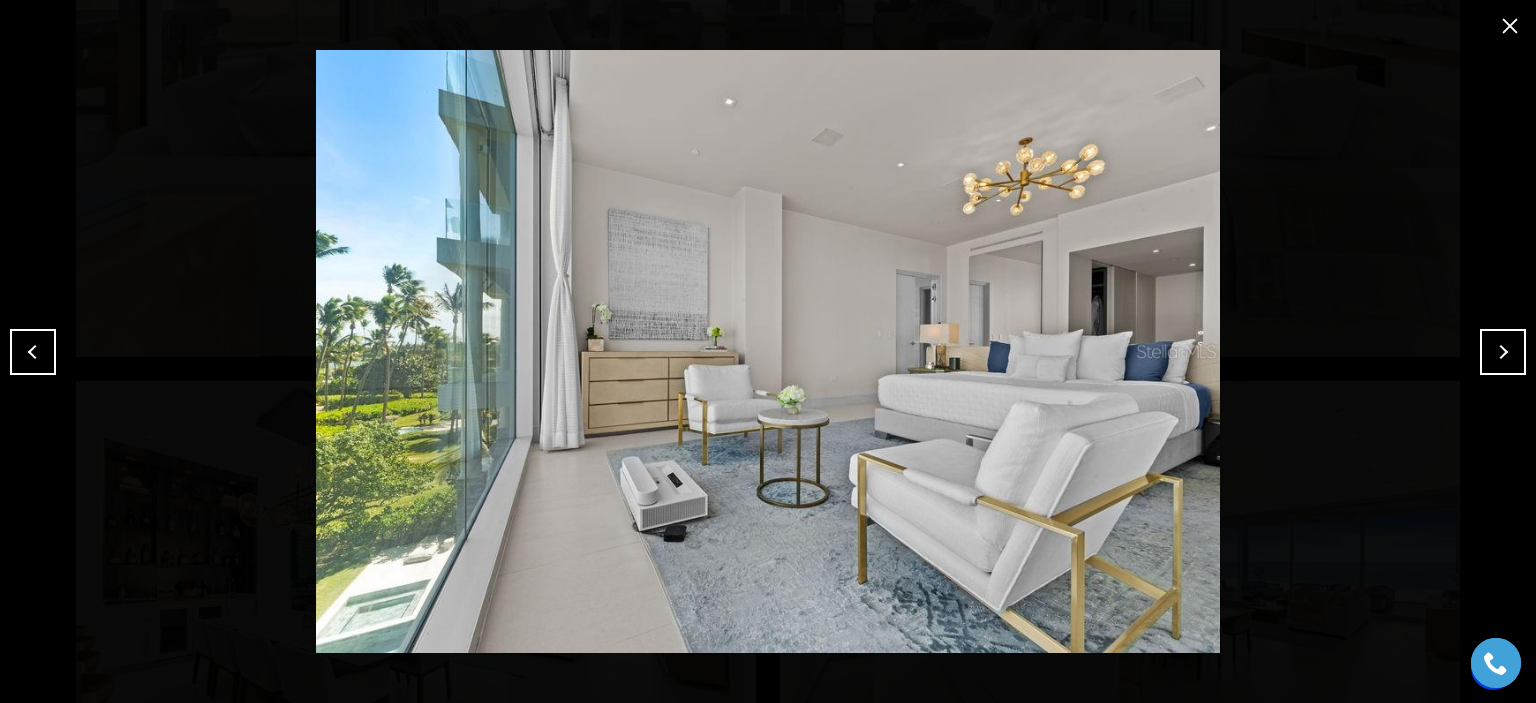 click at bounding box center (1503, 352) 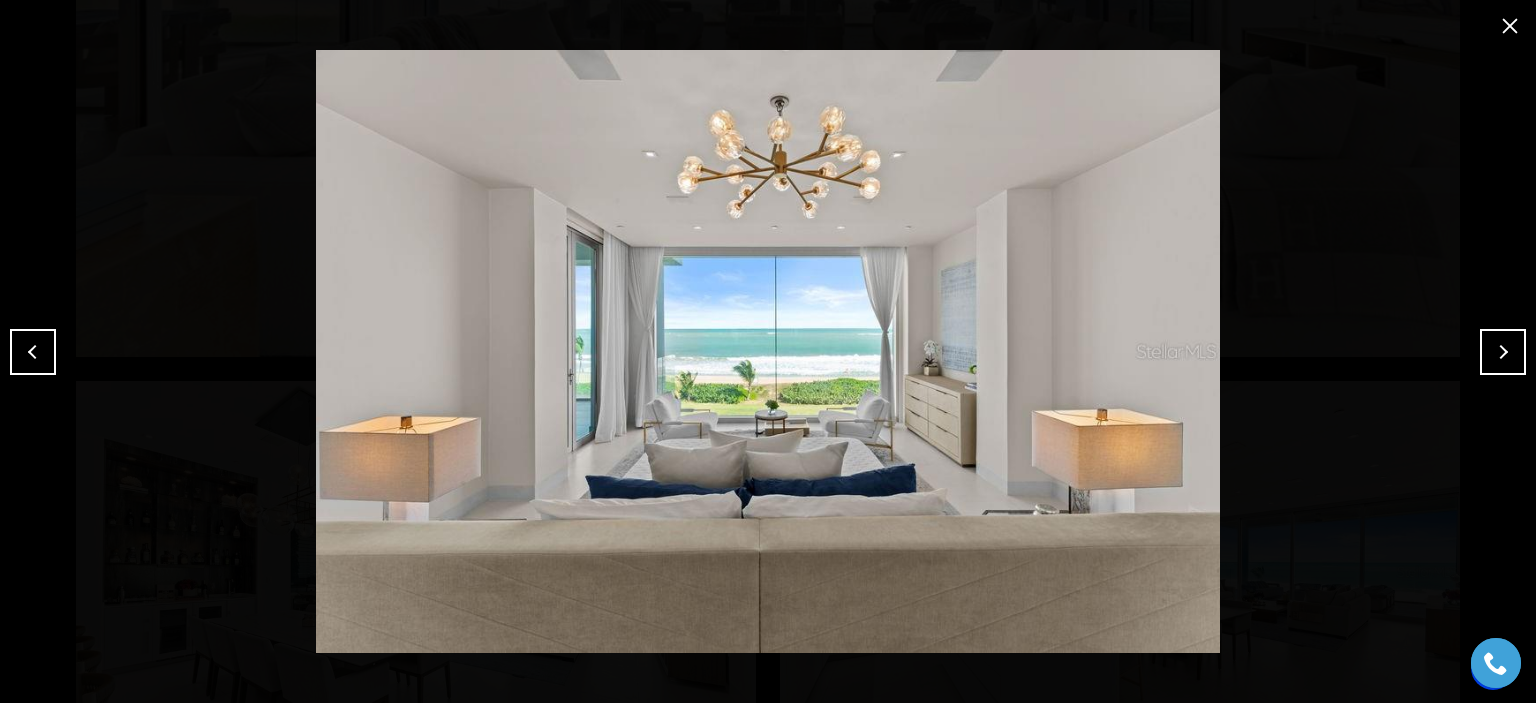 click at bounding box center (1503, 352) 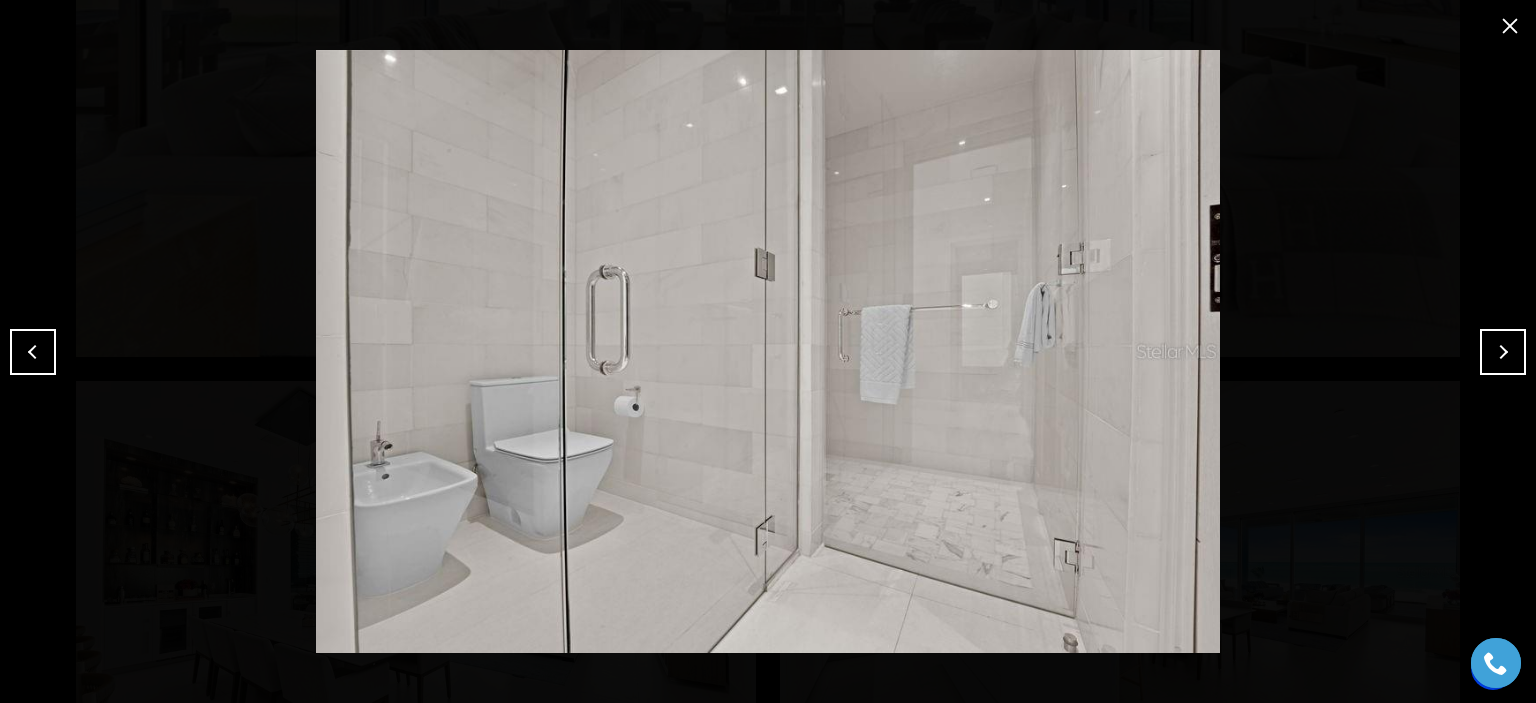 click at bounding box center (1503, 352) 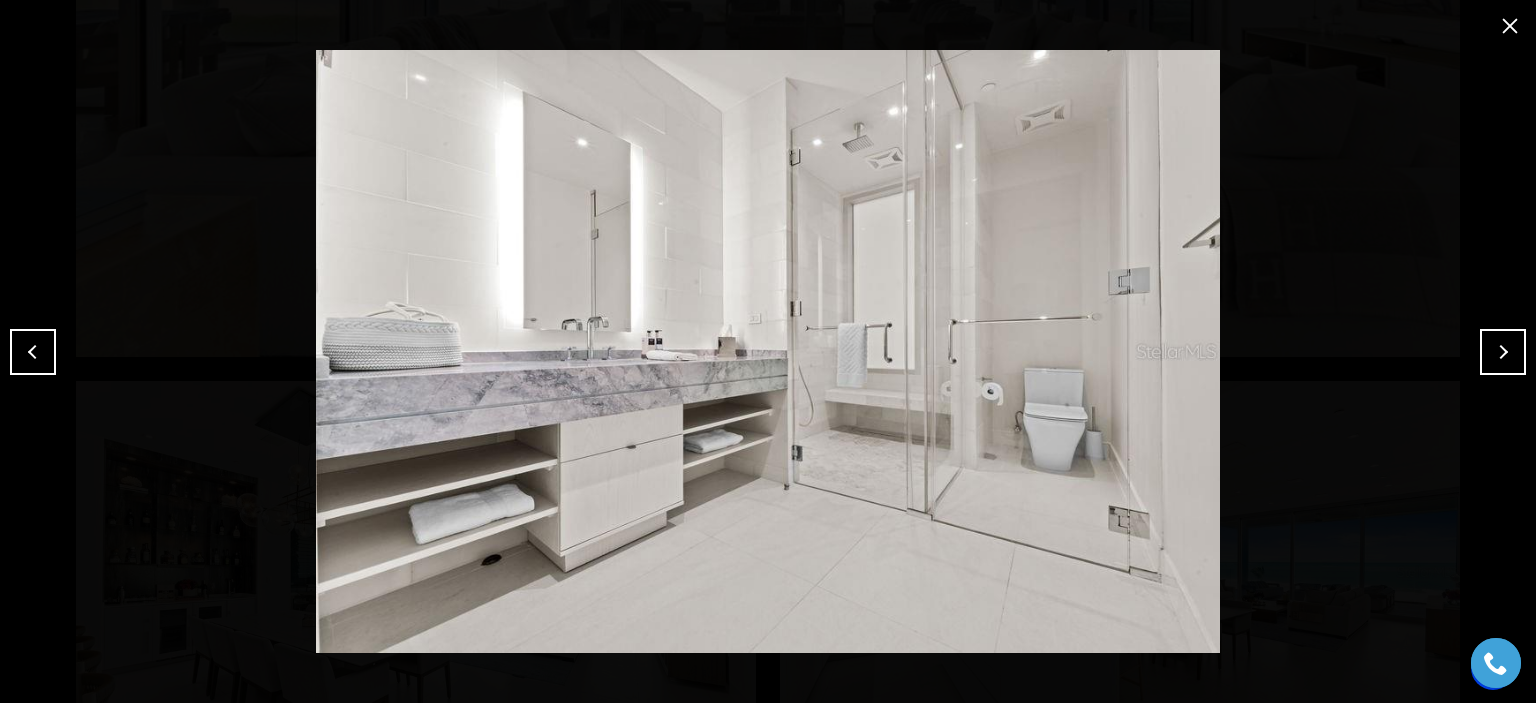 click at bounding box center [1503, 352] 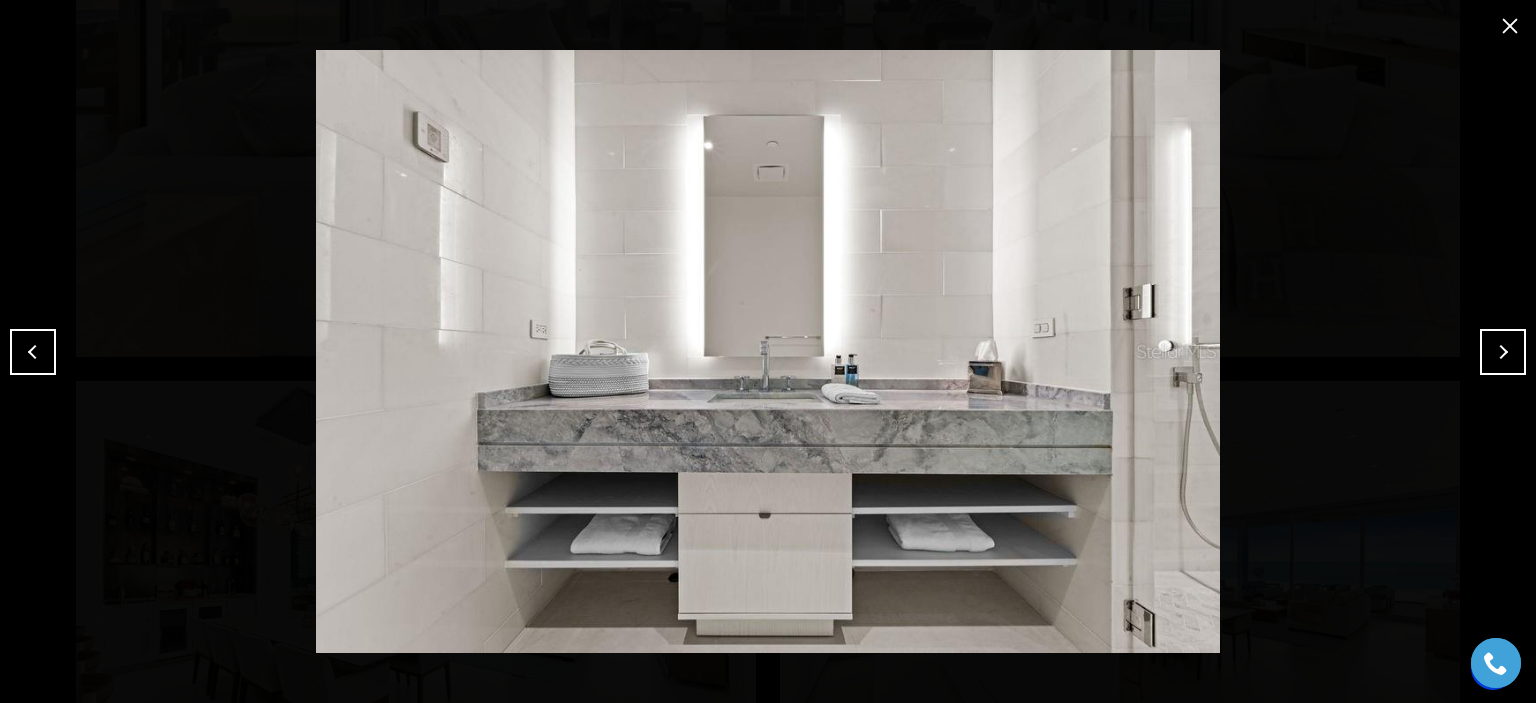 click at bounding box center (1503, 352) 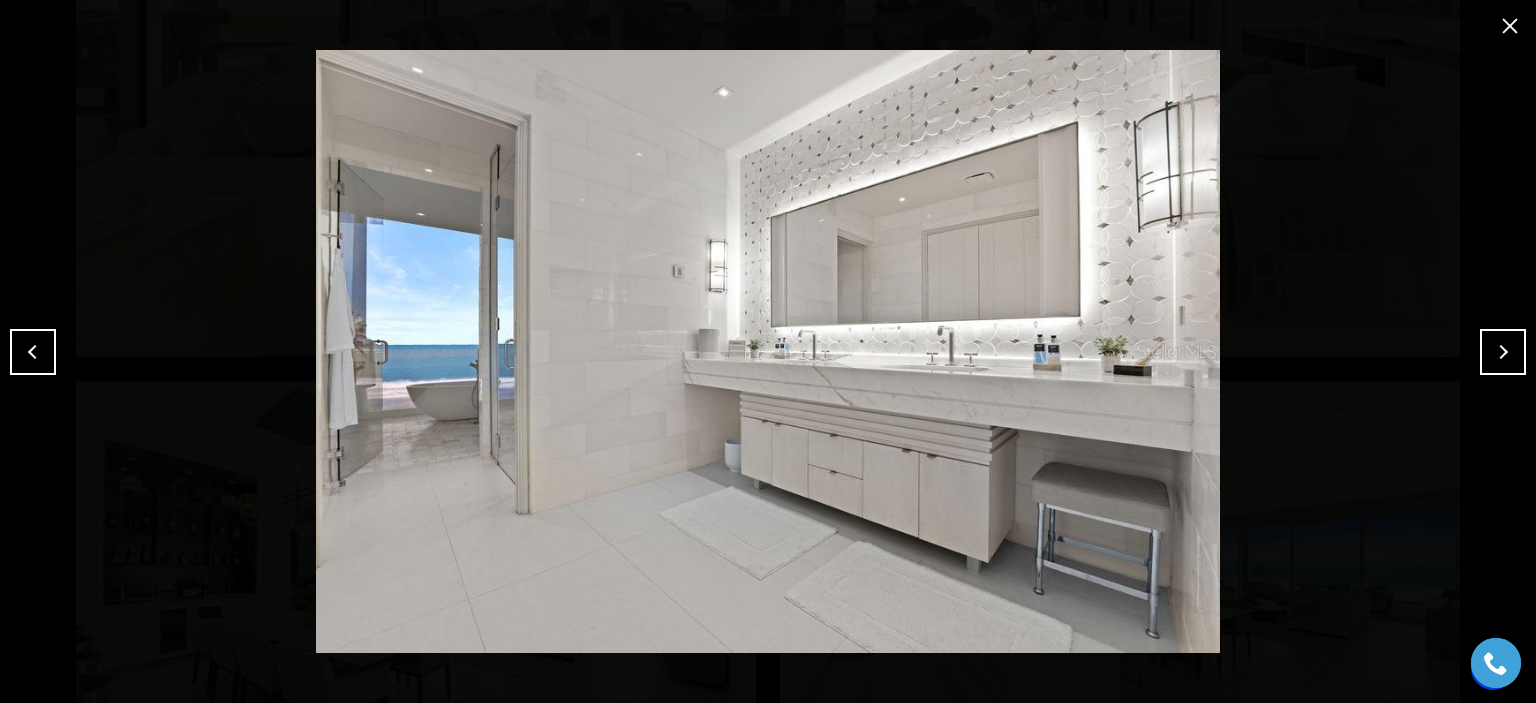 click at bounding box center [1503, 352] 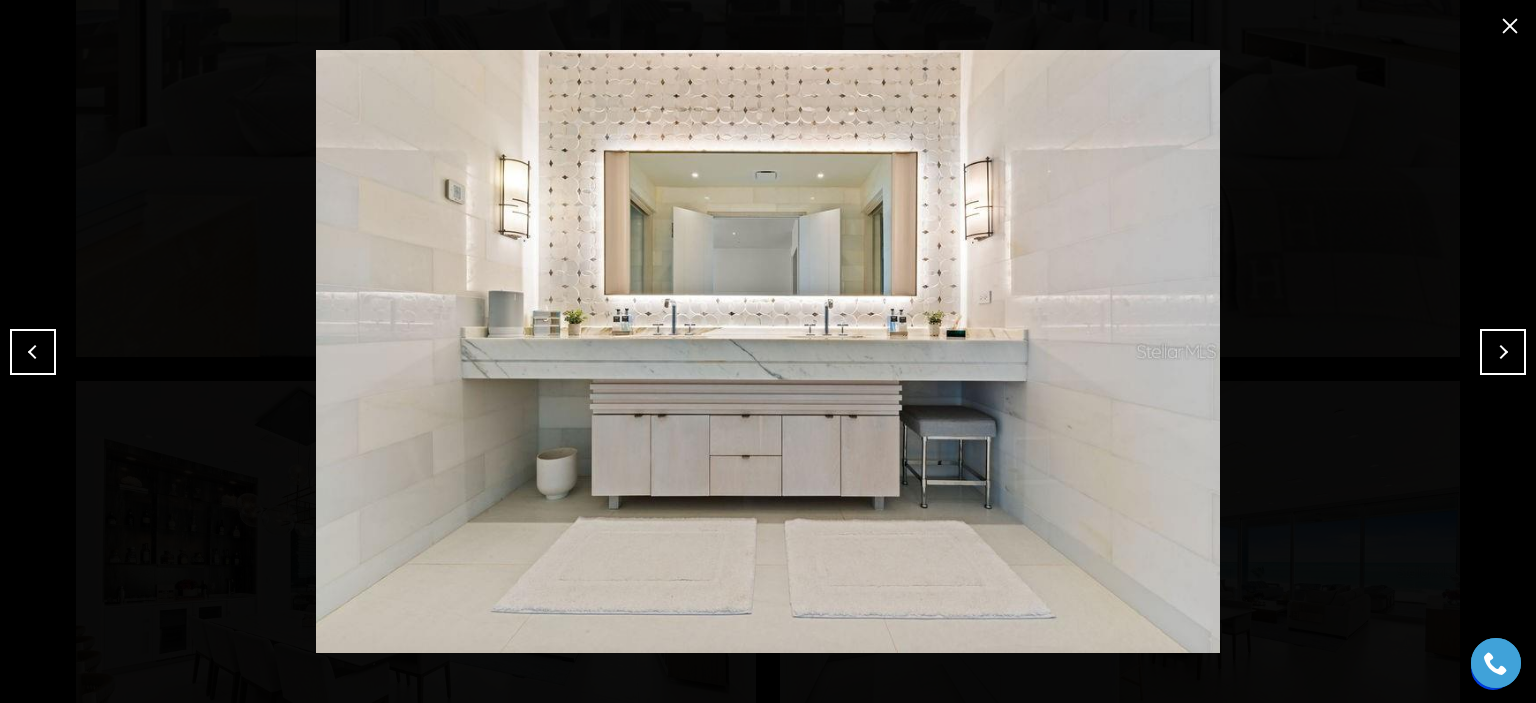 click at bounding box center (1503, 352) 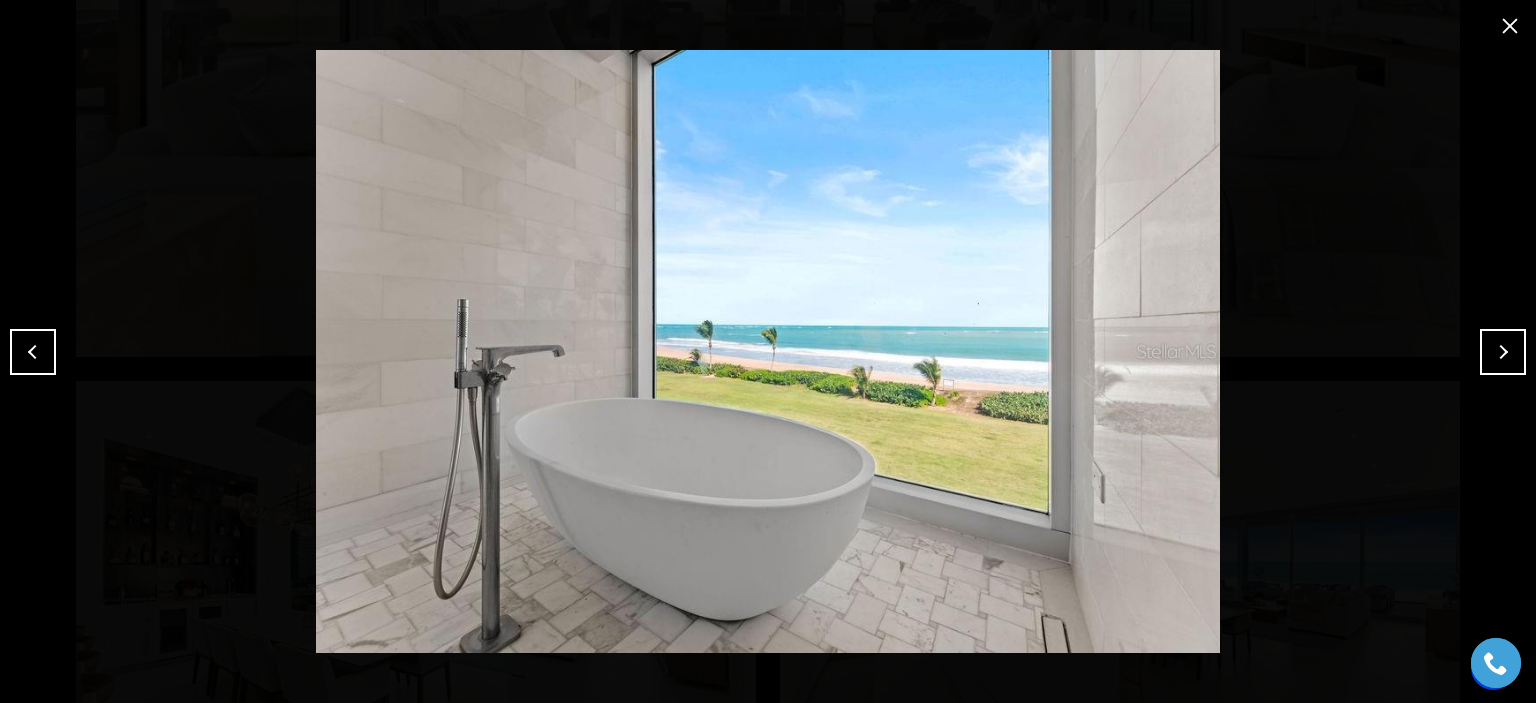 click at bounding box center (1503, 352) 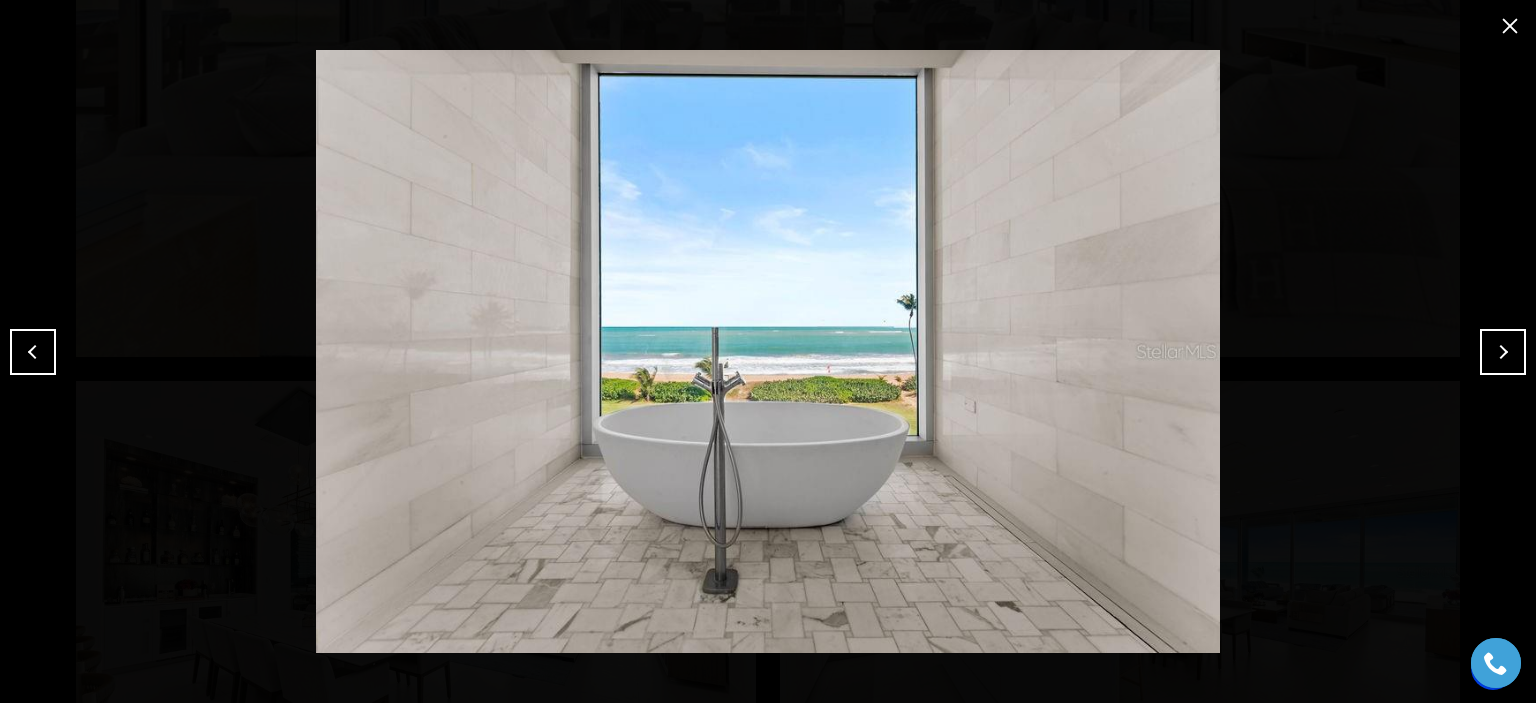 click at bounding box center (1503, 352) 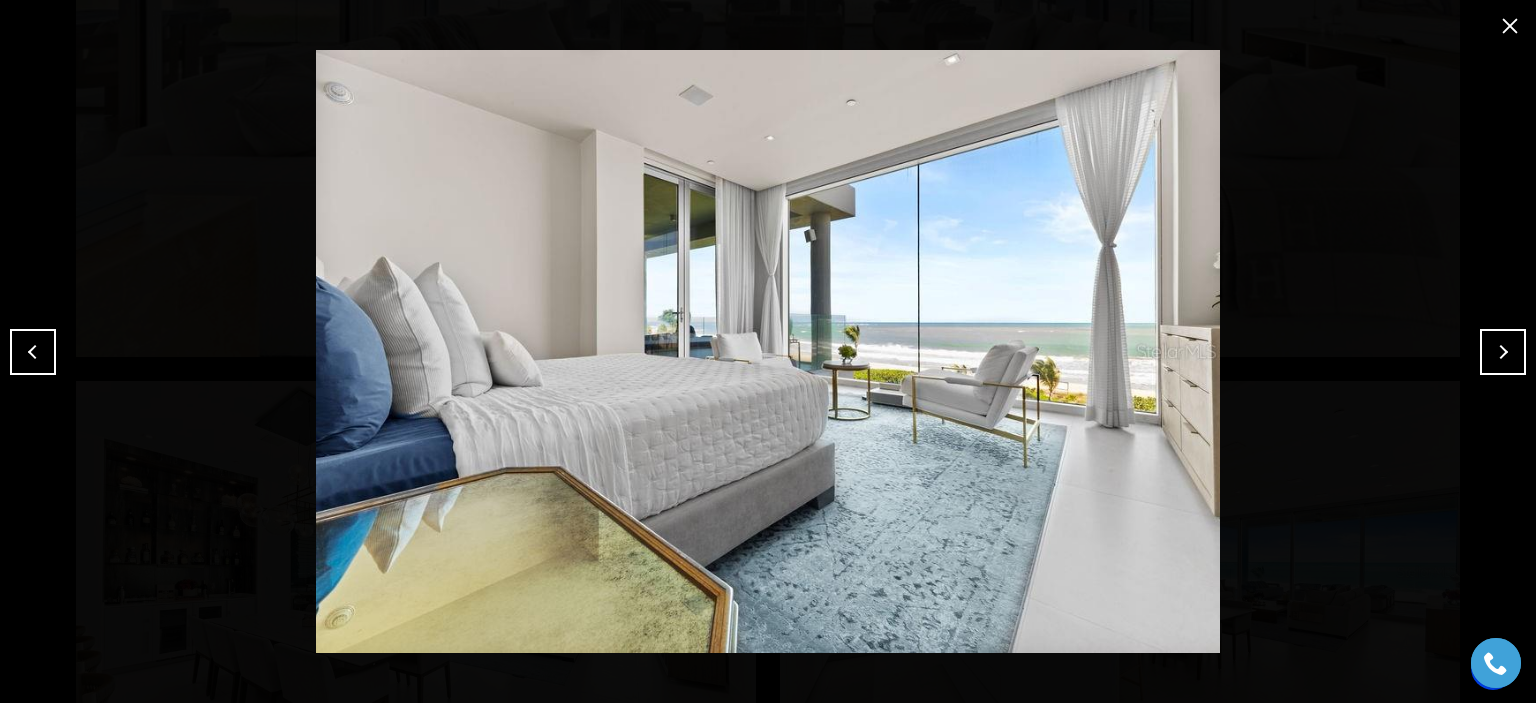 click at bounding box center (1503, 352) 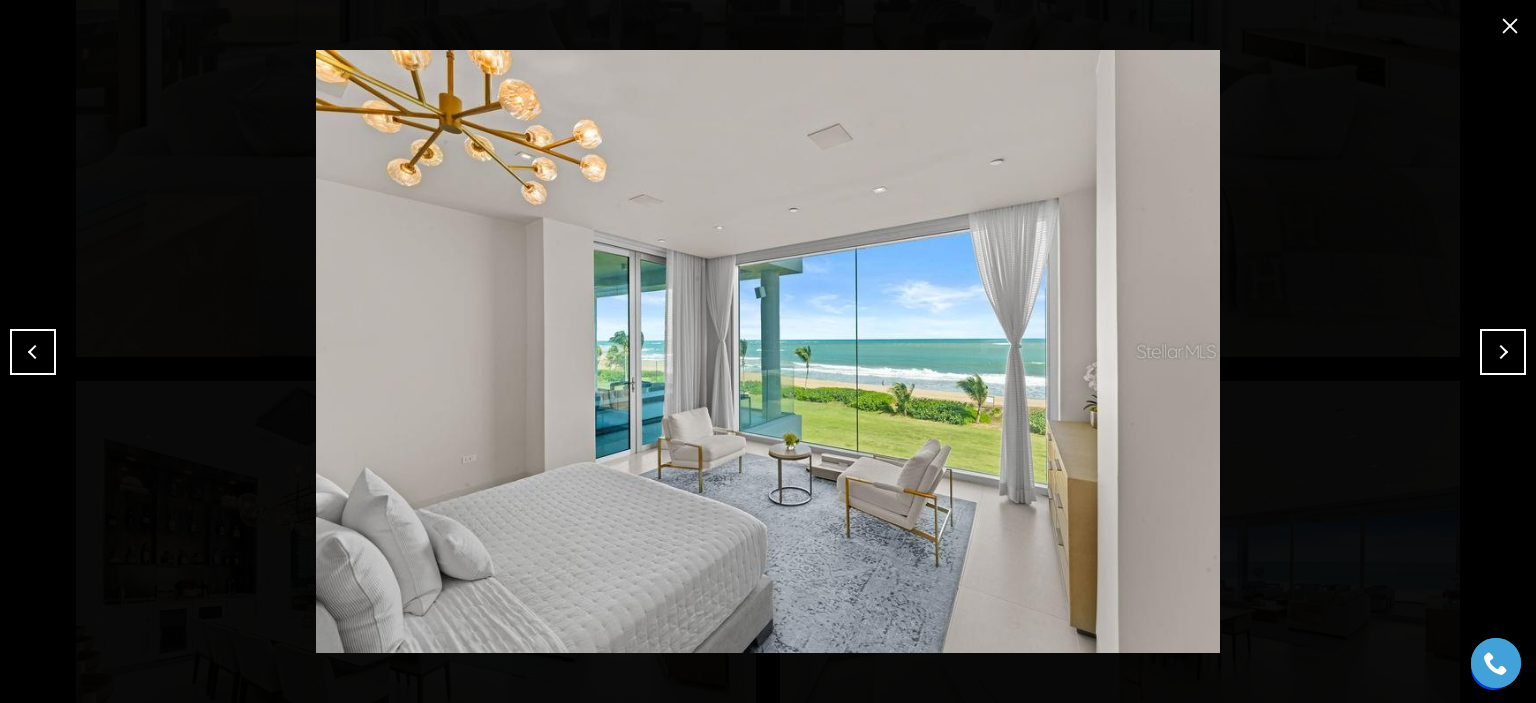 click at bounding box center (1503, 352) 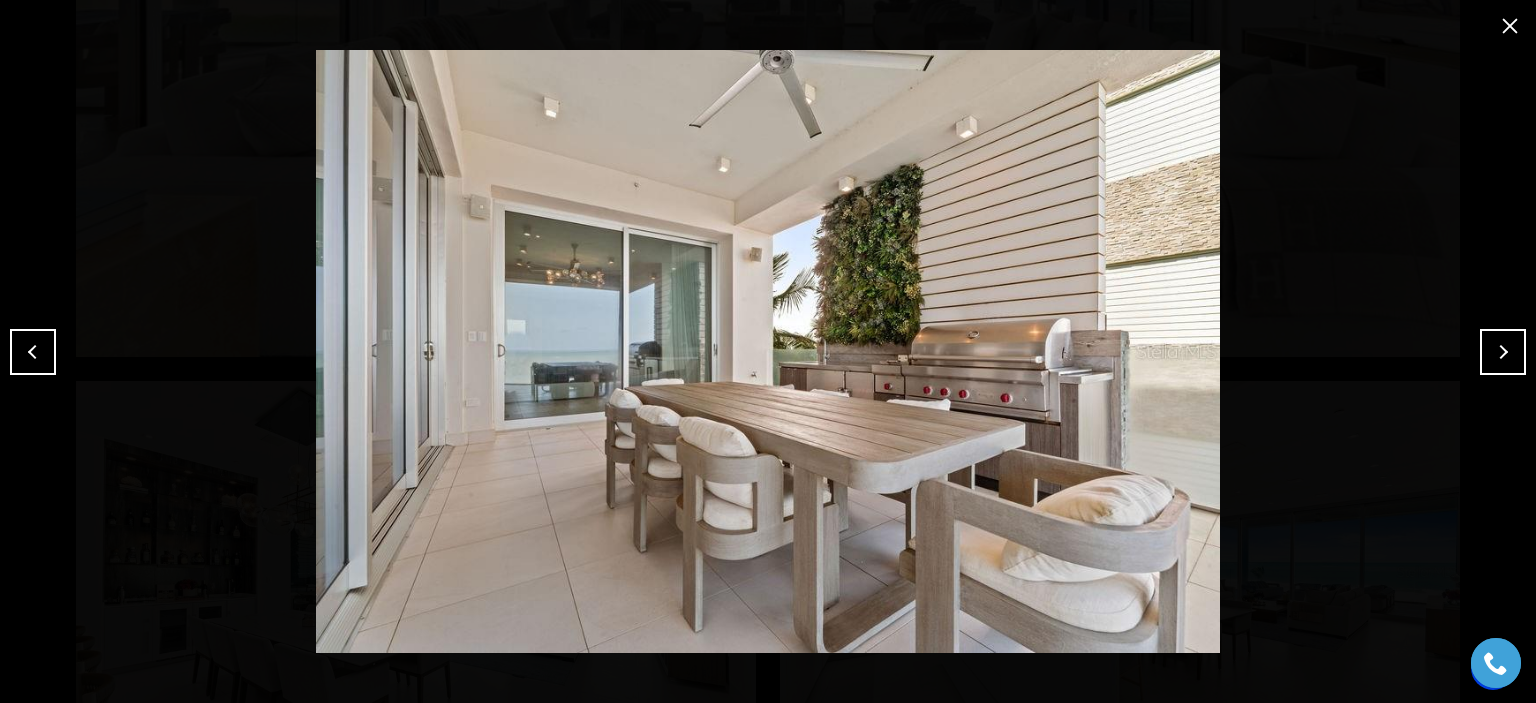 click at bounding box center [1503, 352] 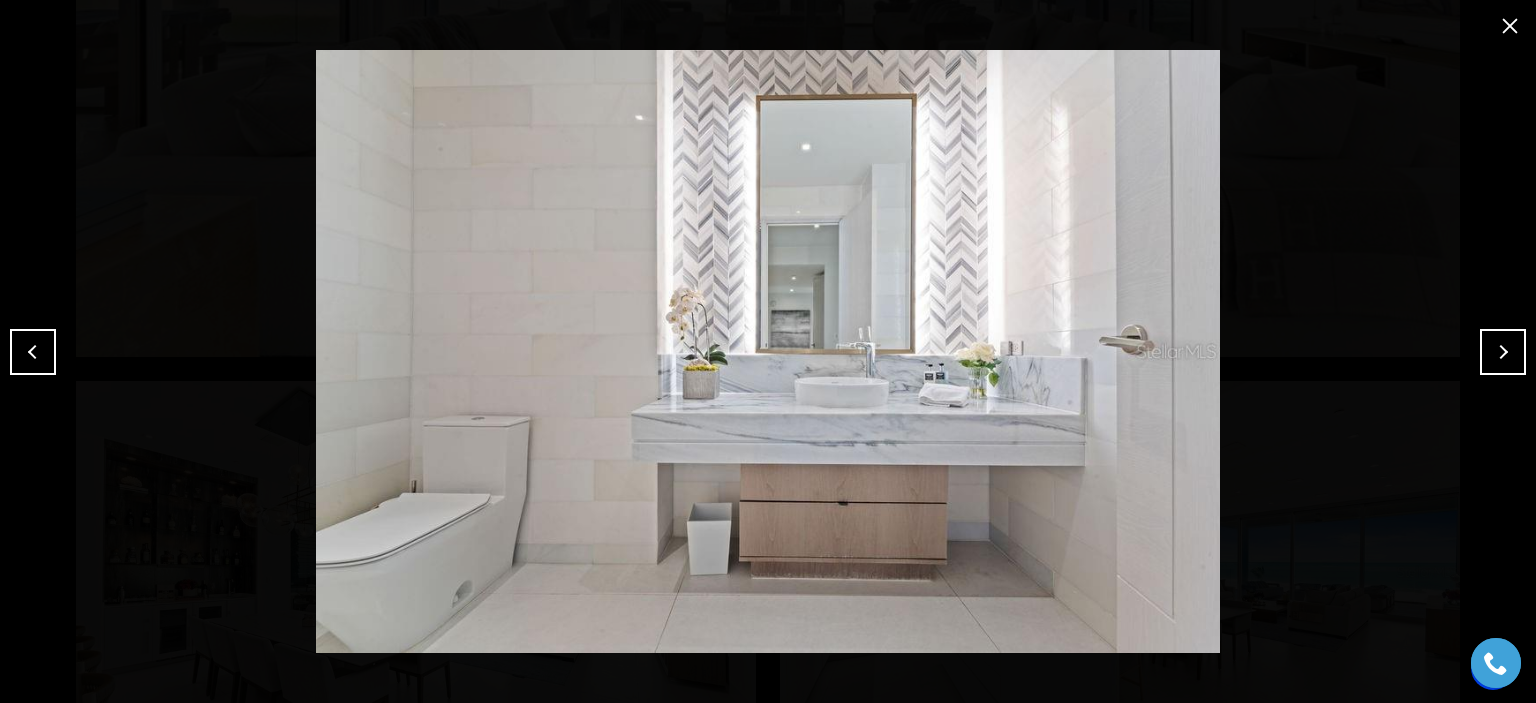 click at bounding box center [1503, 352] 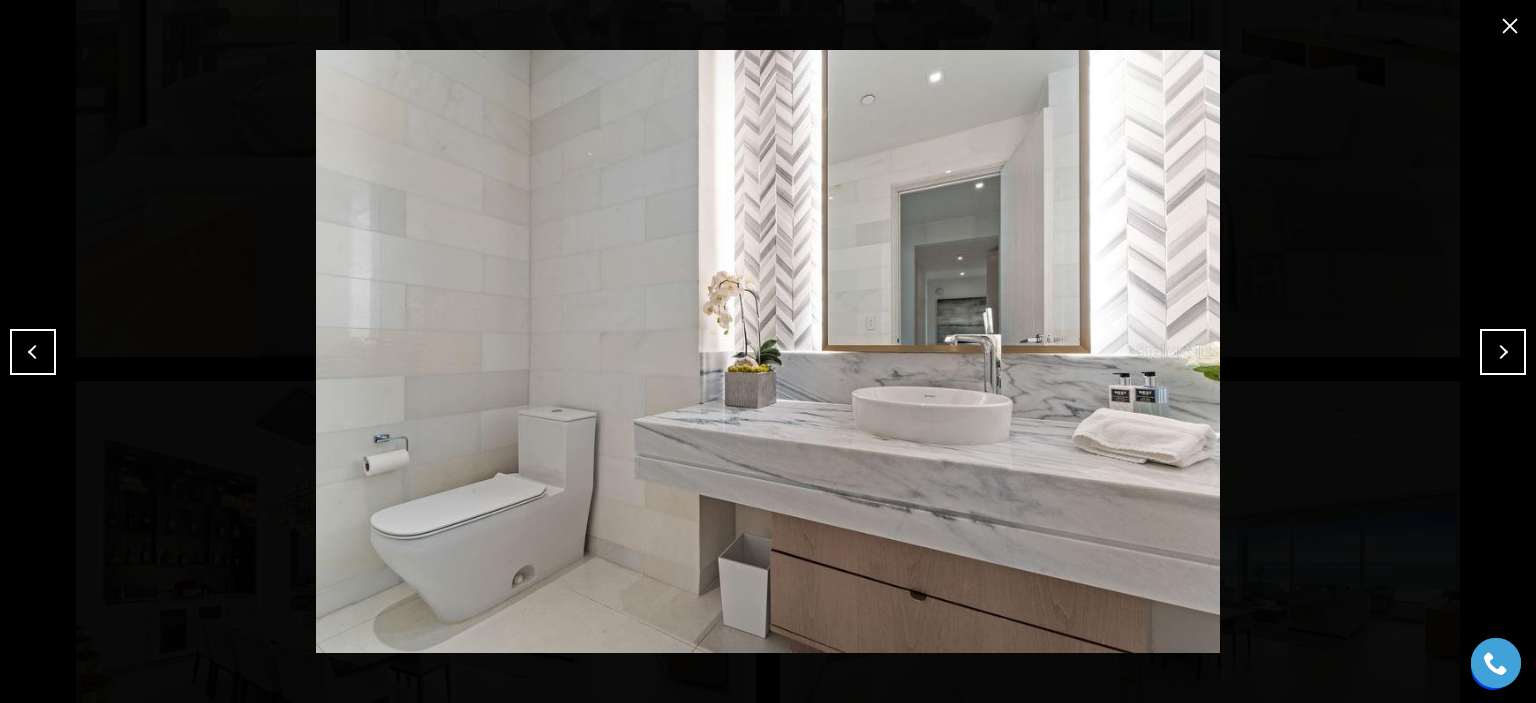 click at bounding box center (1503, 352) 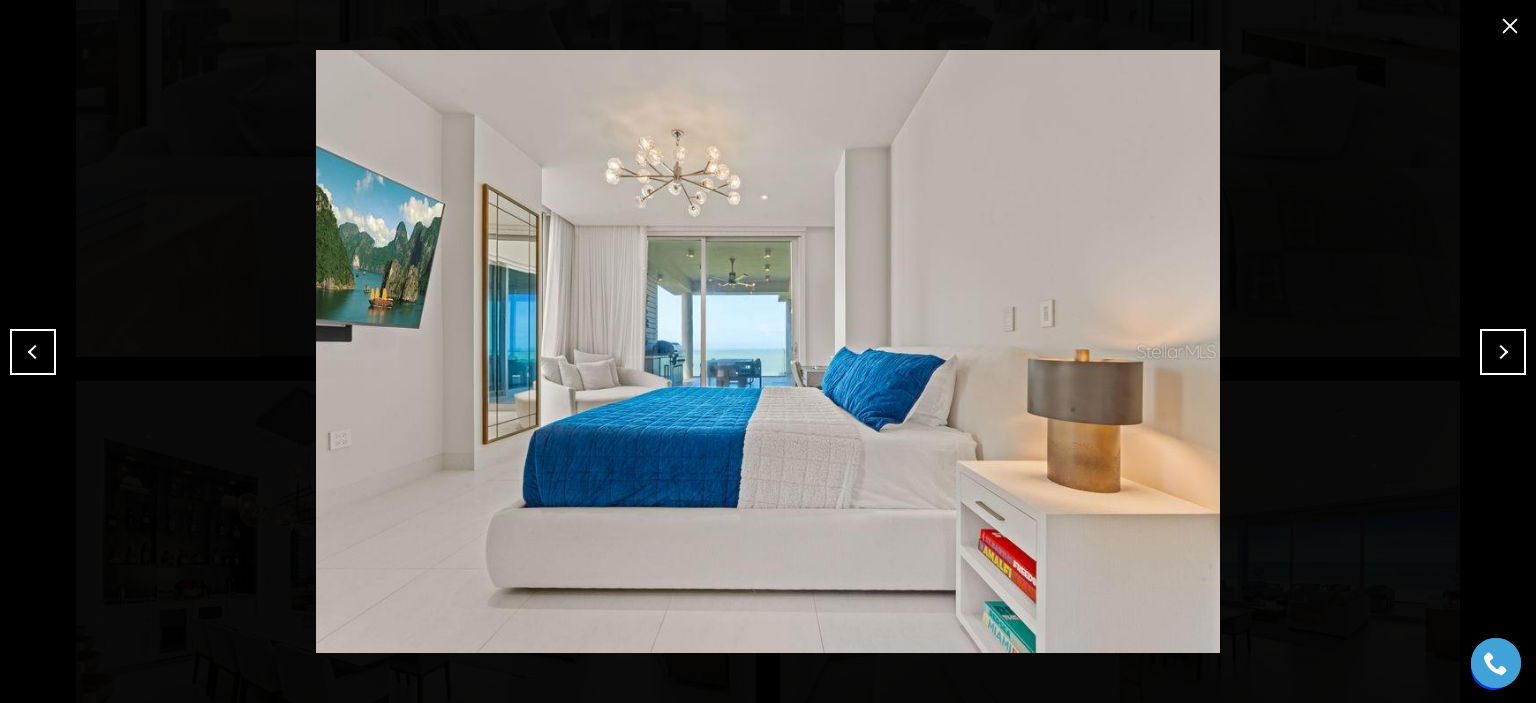 click at bounding box center [1503, 352] 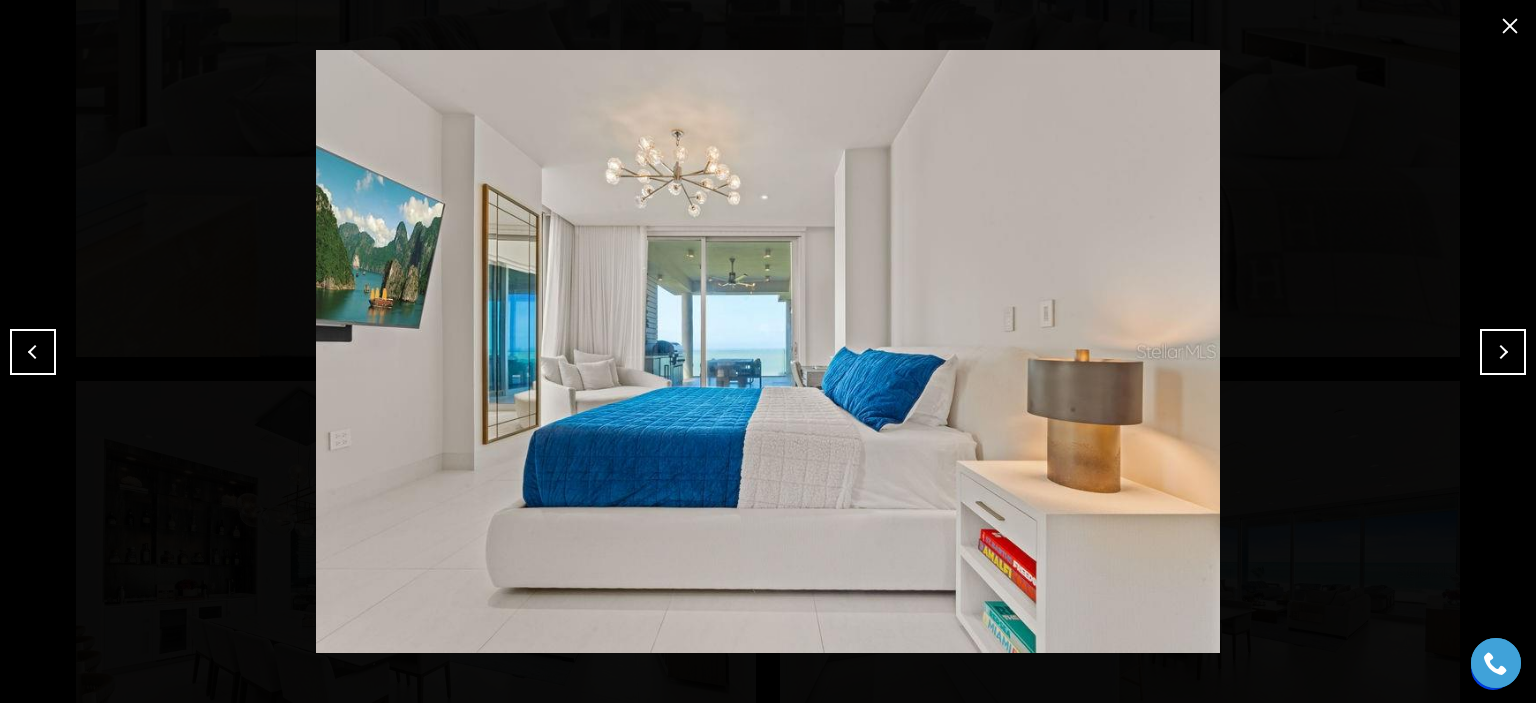 click at bounding box center (1503, 352) 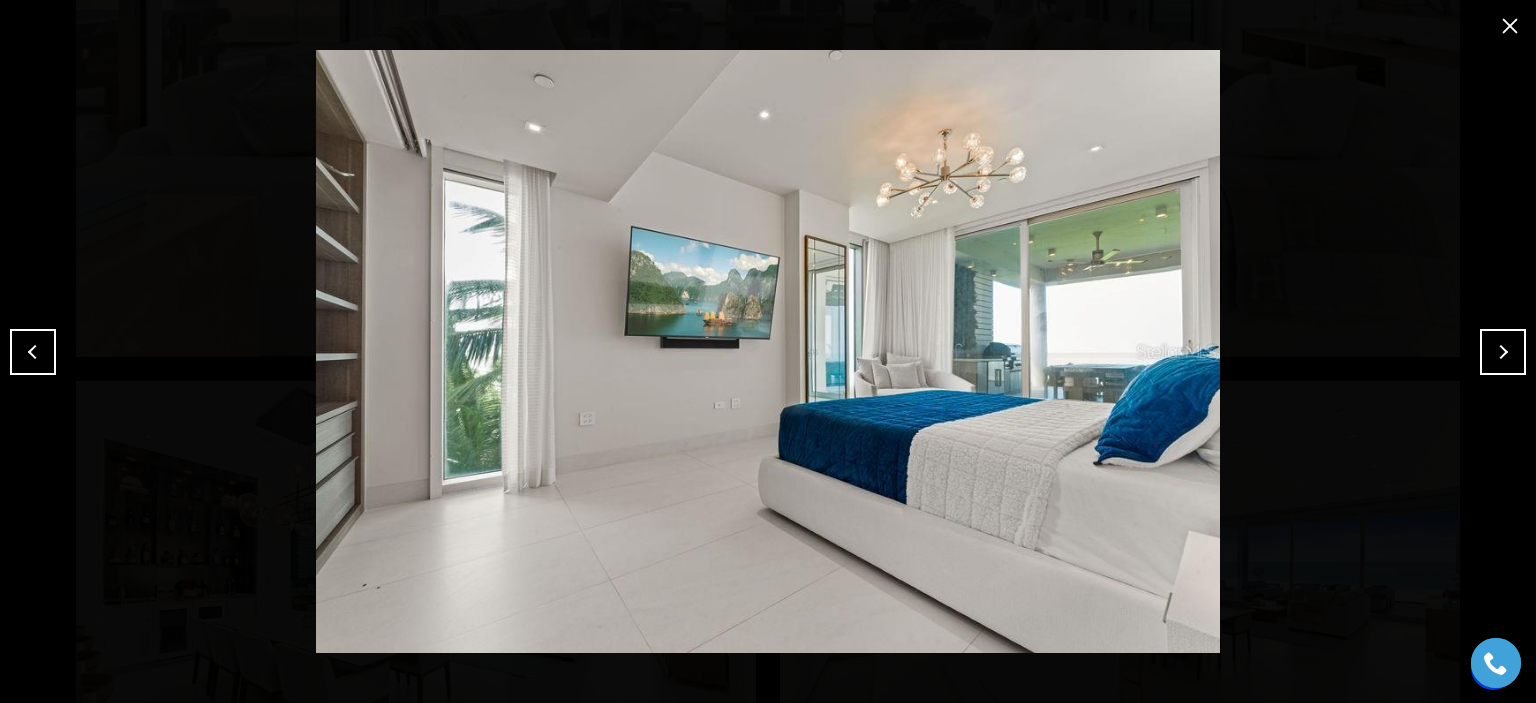 click at bounding box center [1503, 352] 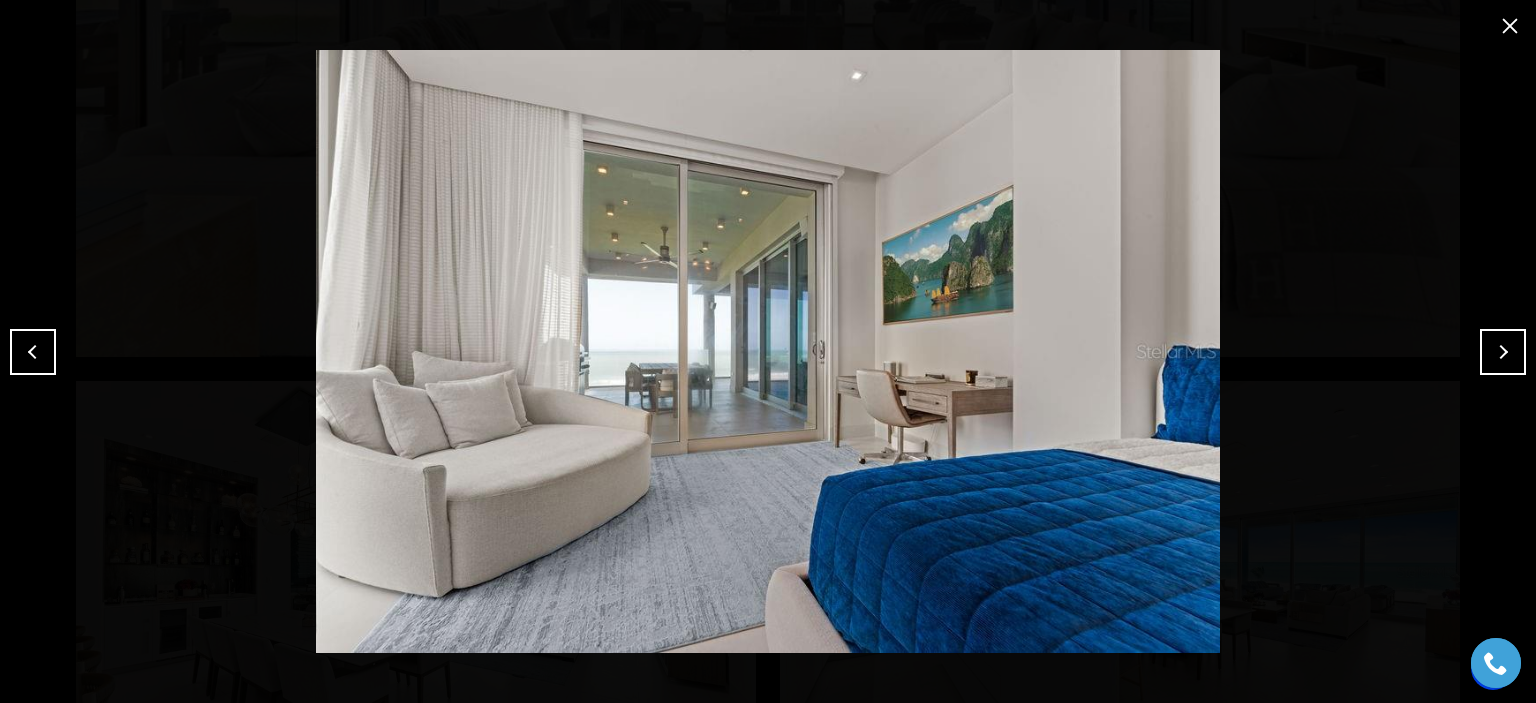 click at bounding box center (1503, 352) 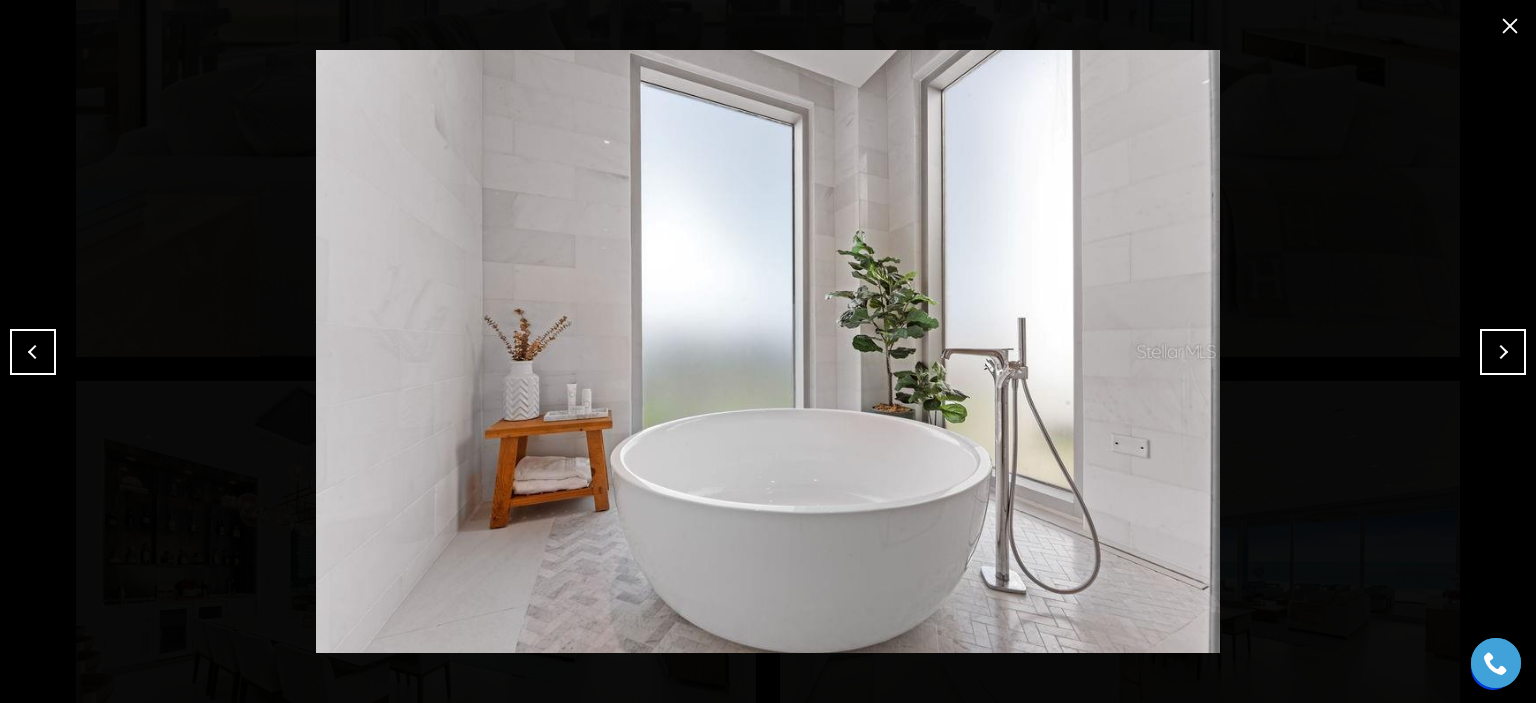 click at bounding box center [1503, 352] 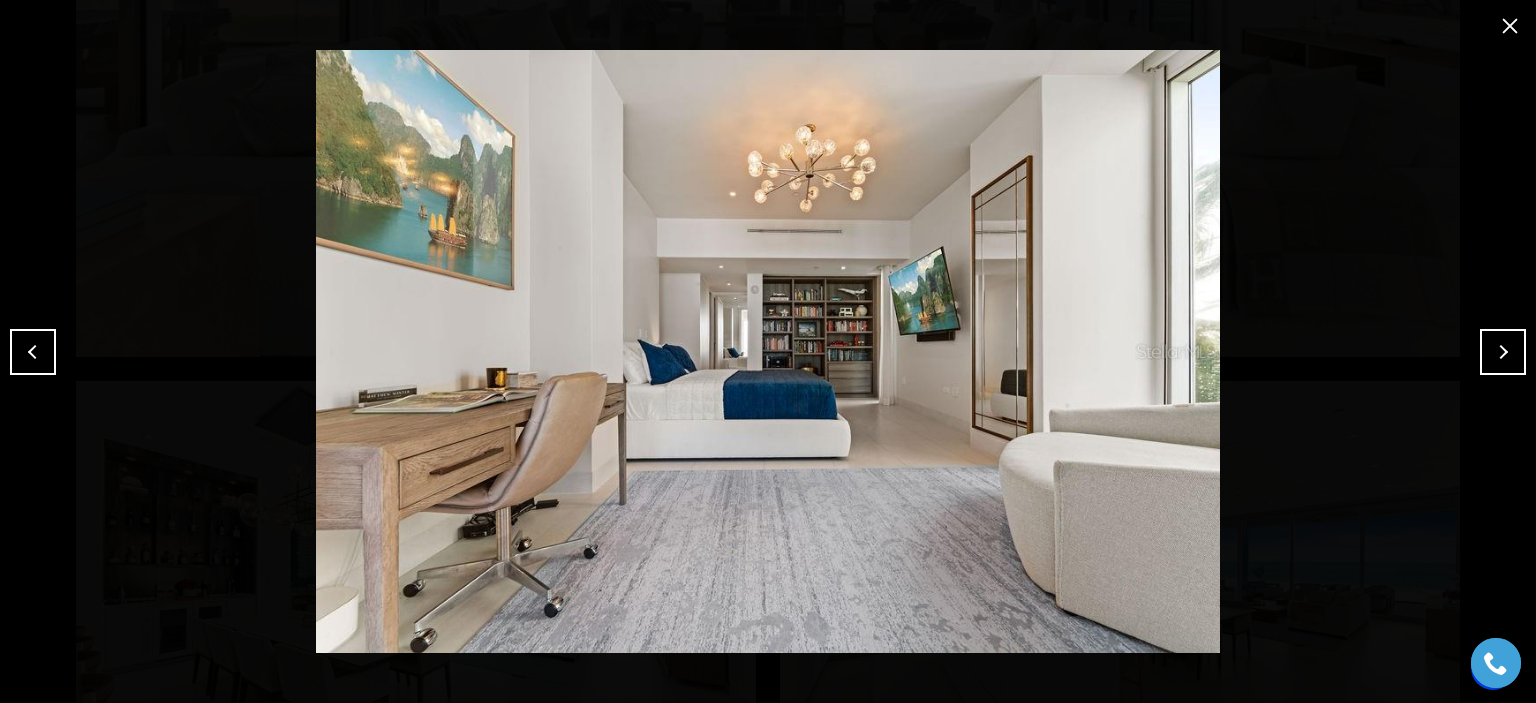 click at bounding box center (33, 352) 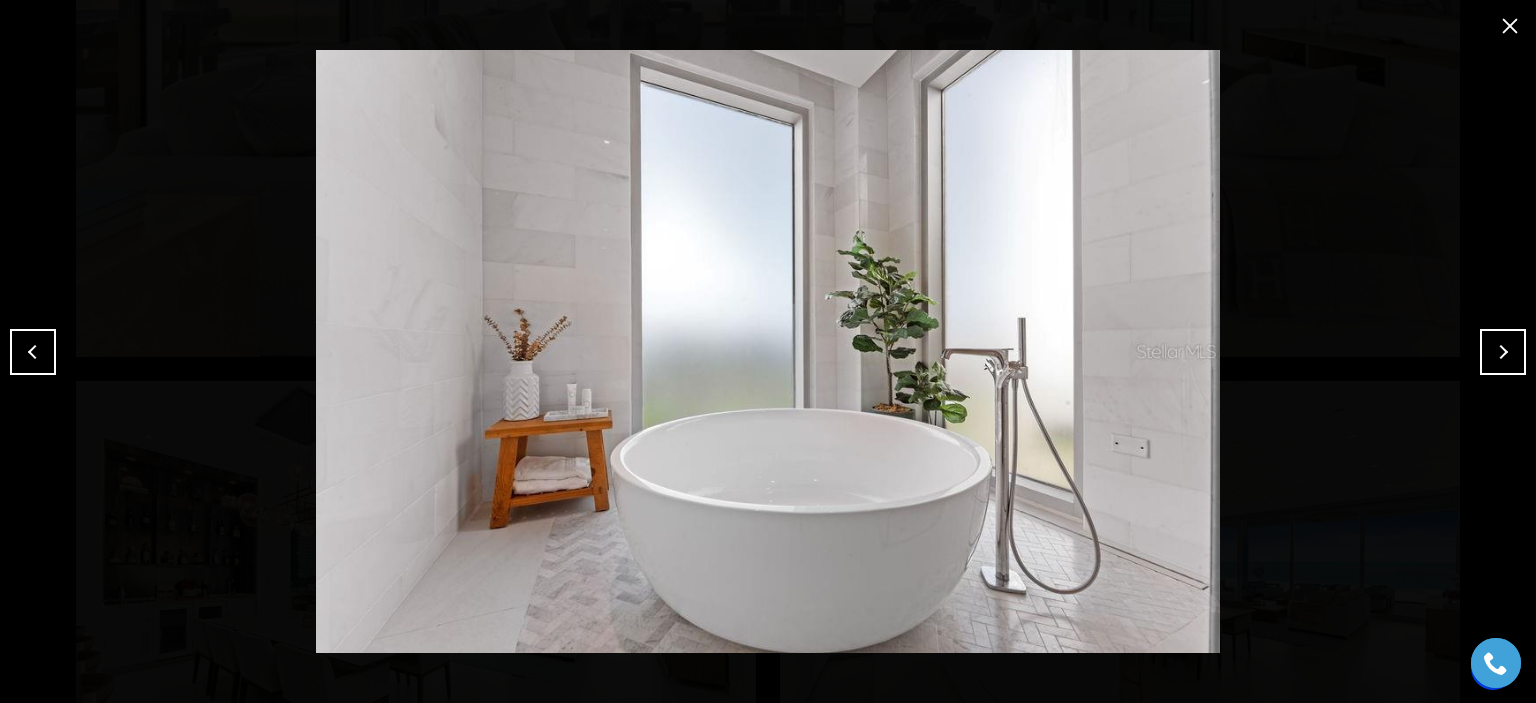 click at bounding box center (1503, 352) 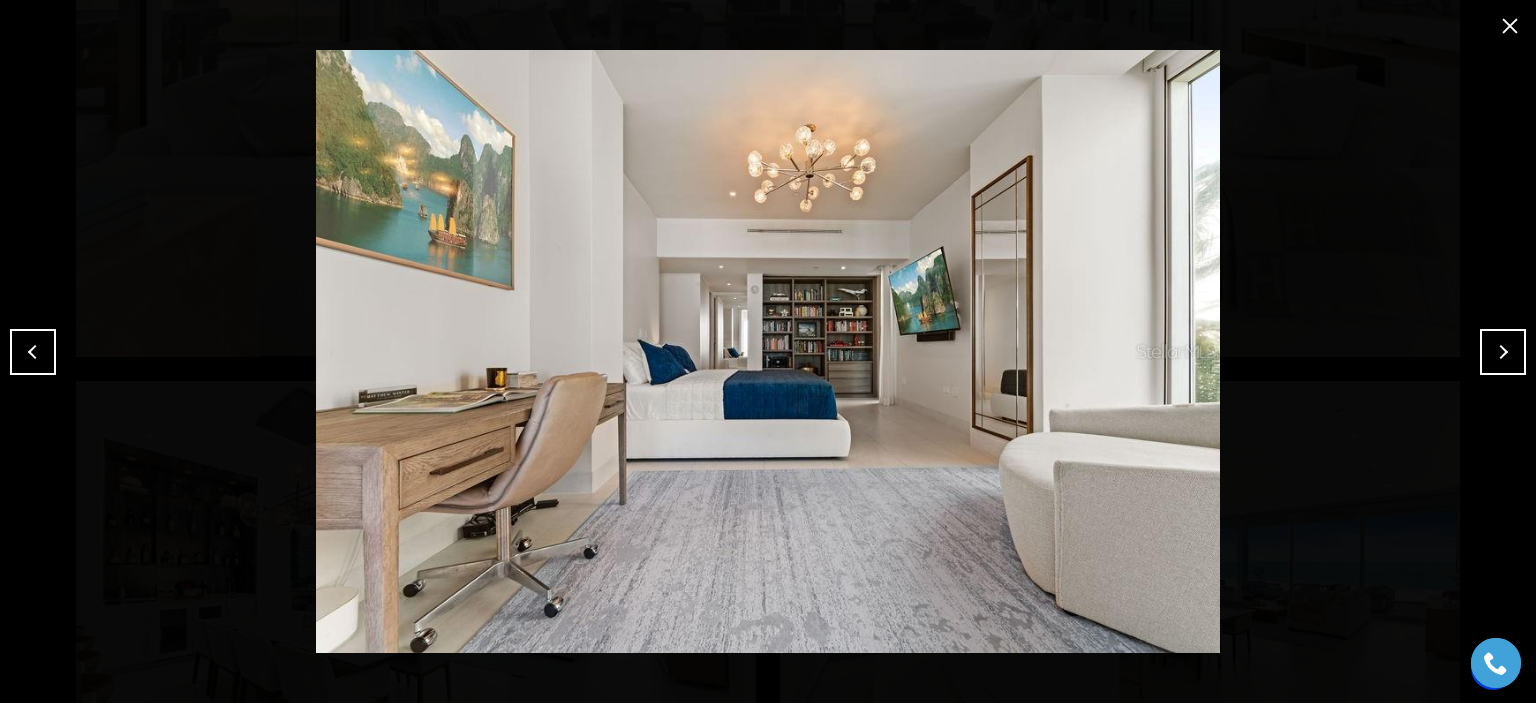 click at bounding box center (1503, 352) 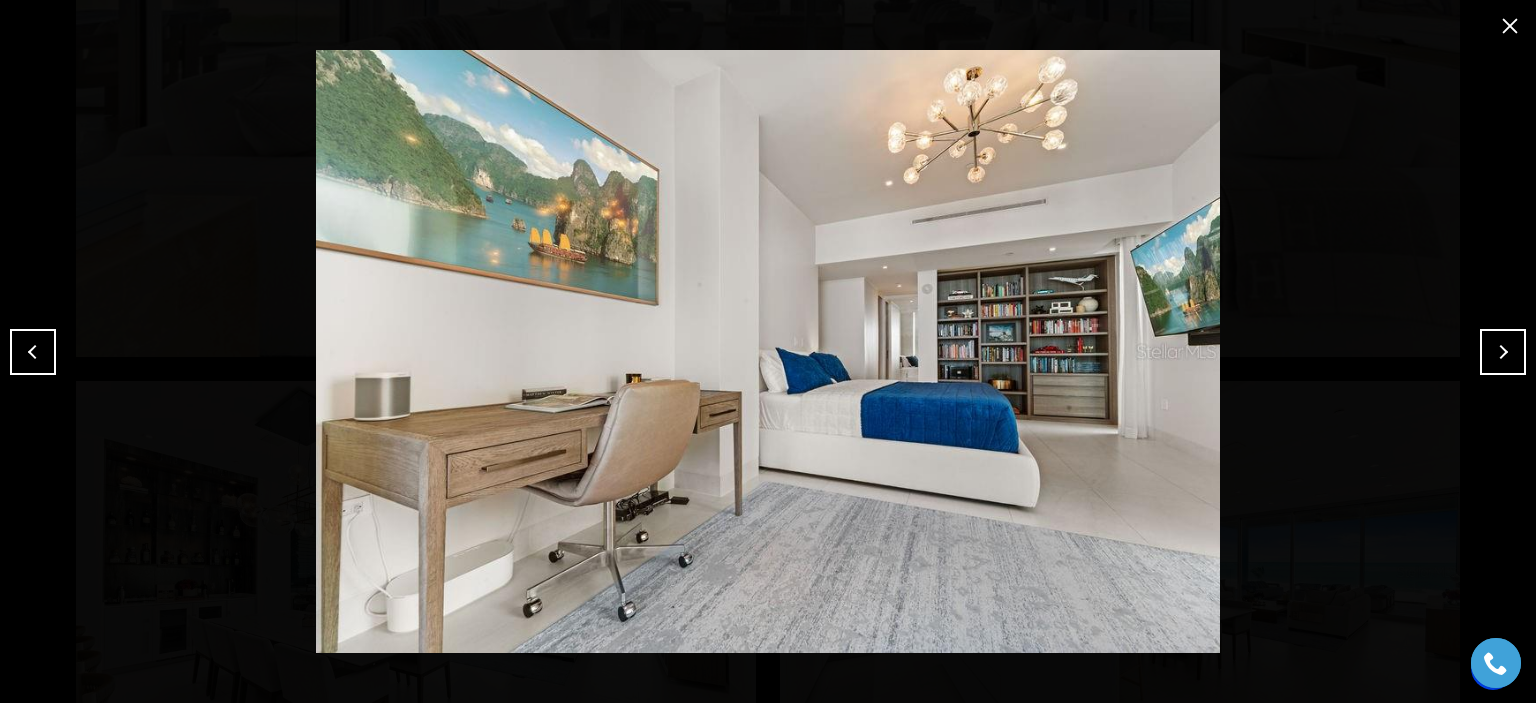 click at bounding box center [1503, 352] 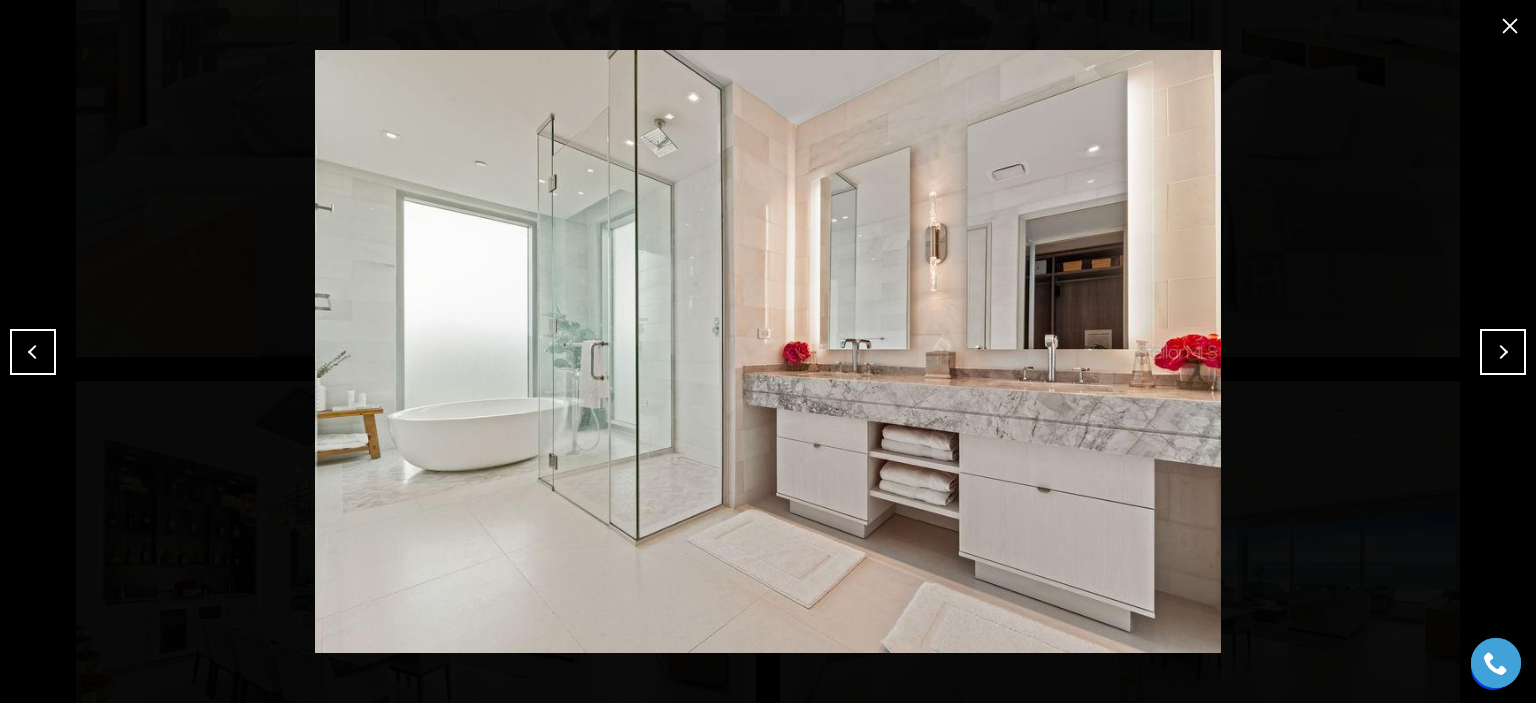 click at bounding box center [1503, 352] 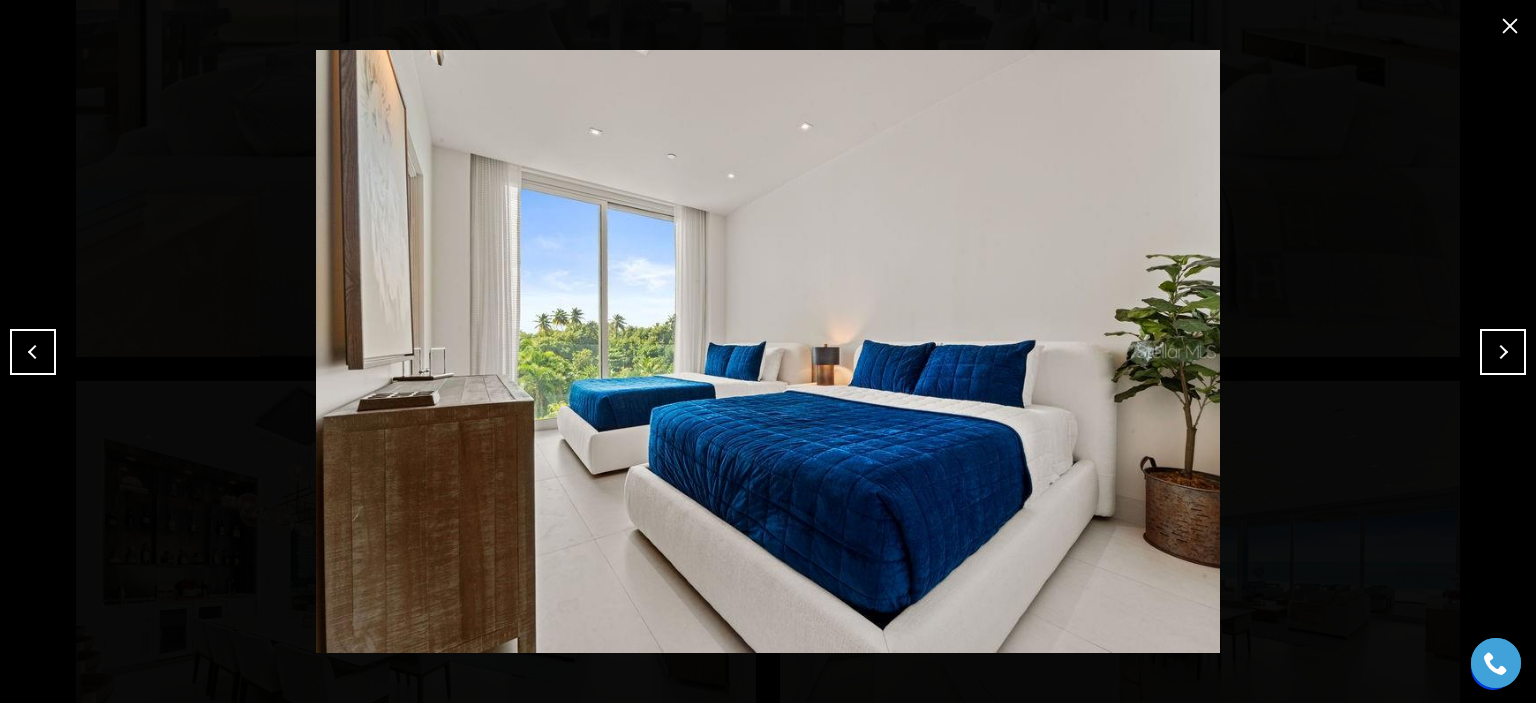 click at bounding box center (1503, 352) 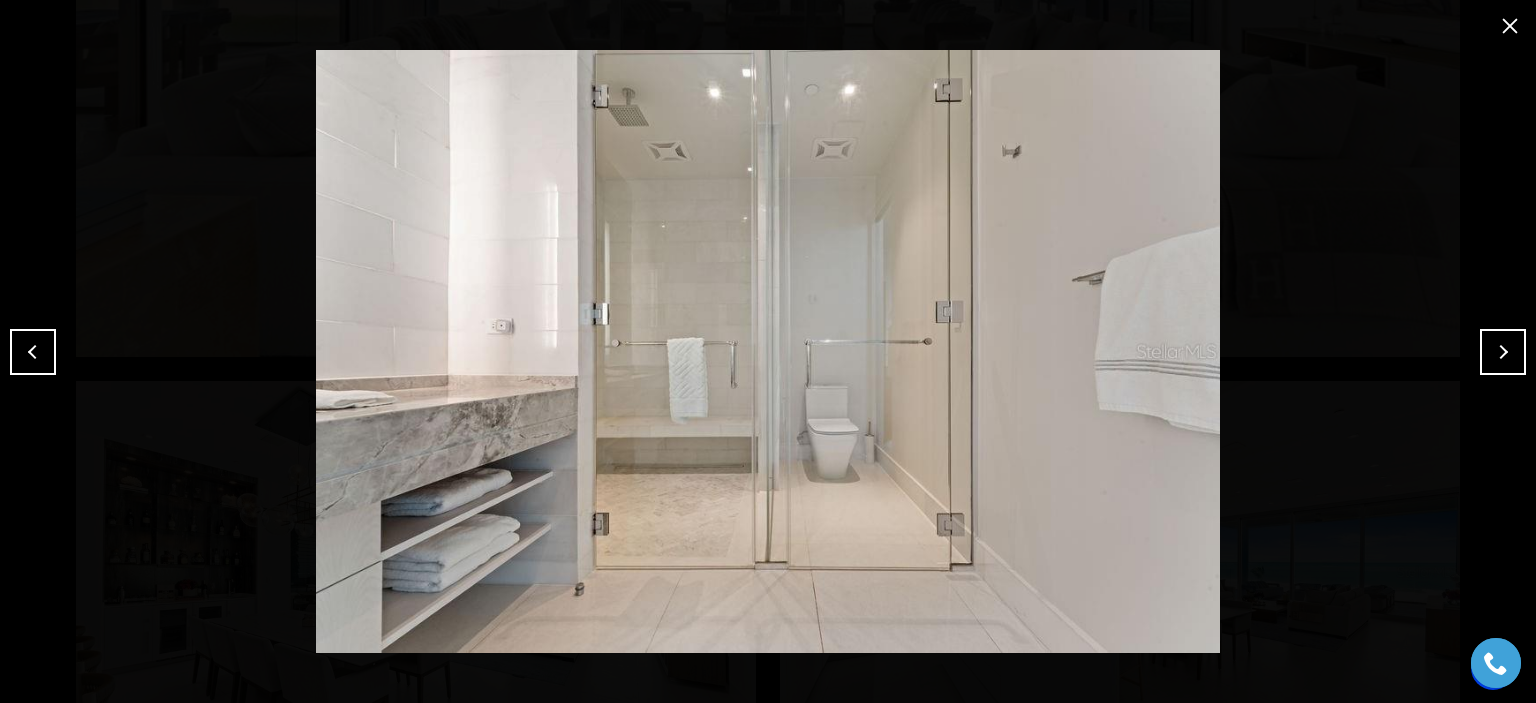 click at bounding box center (1503, 352) 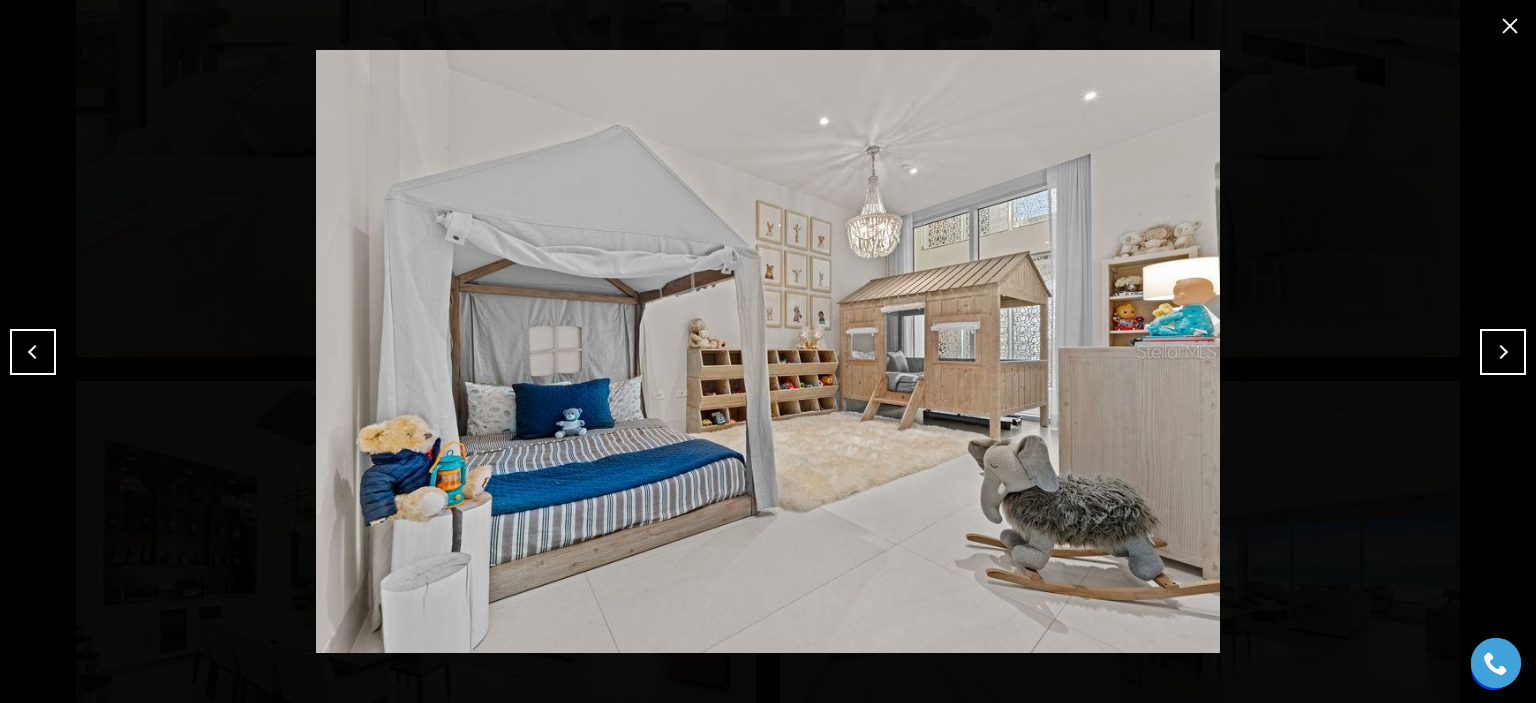 click at bounding box center (1503, 352) 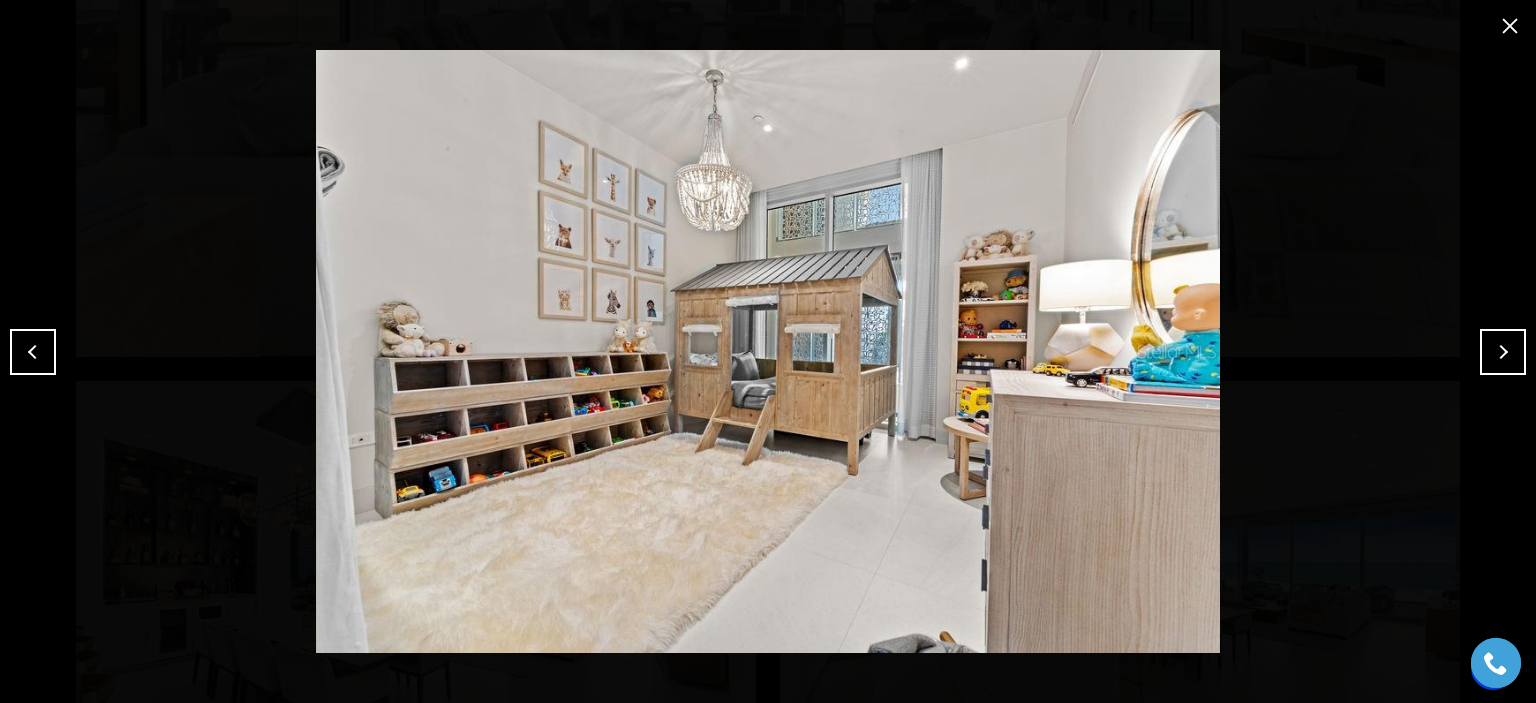 click at bounding box center (1503, 352) 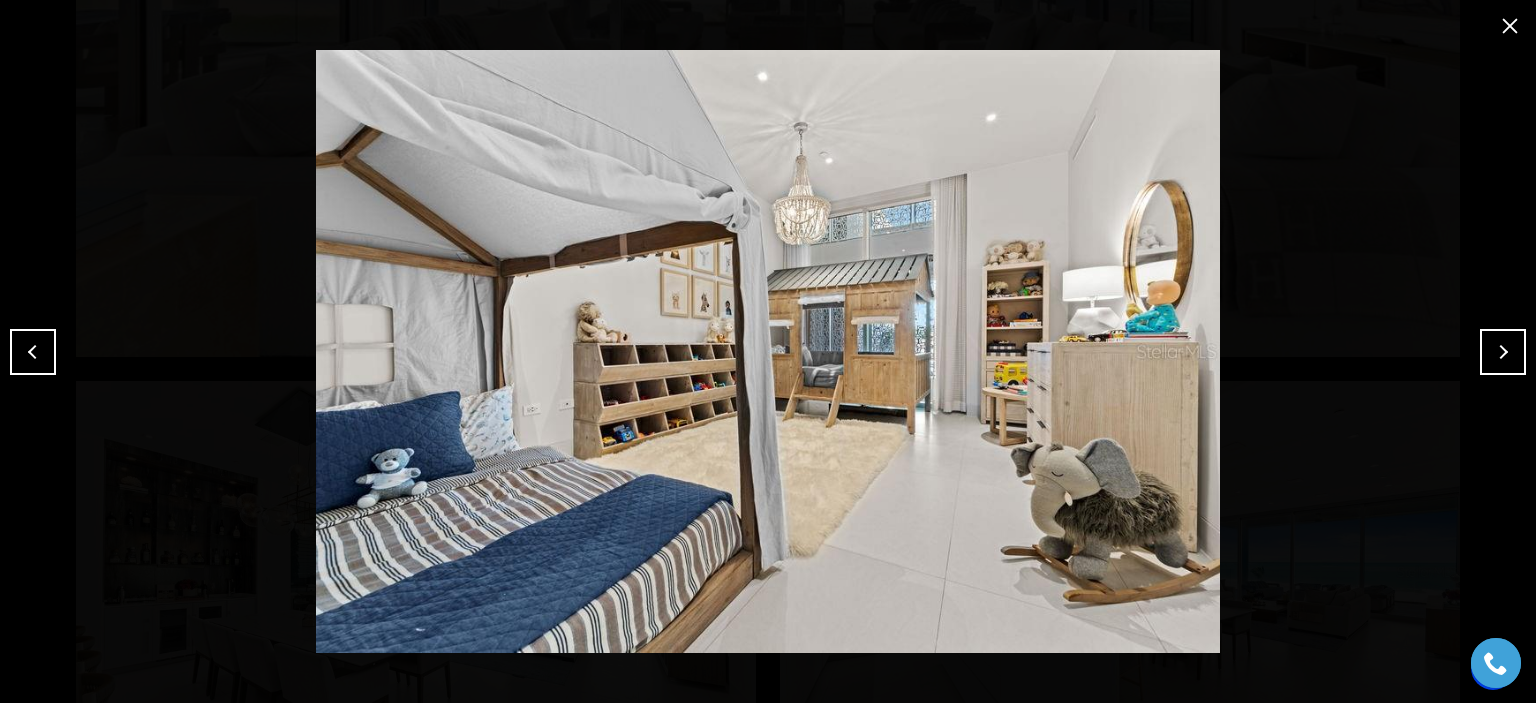 click at bounding box center (1503, 352) 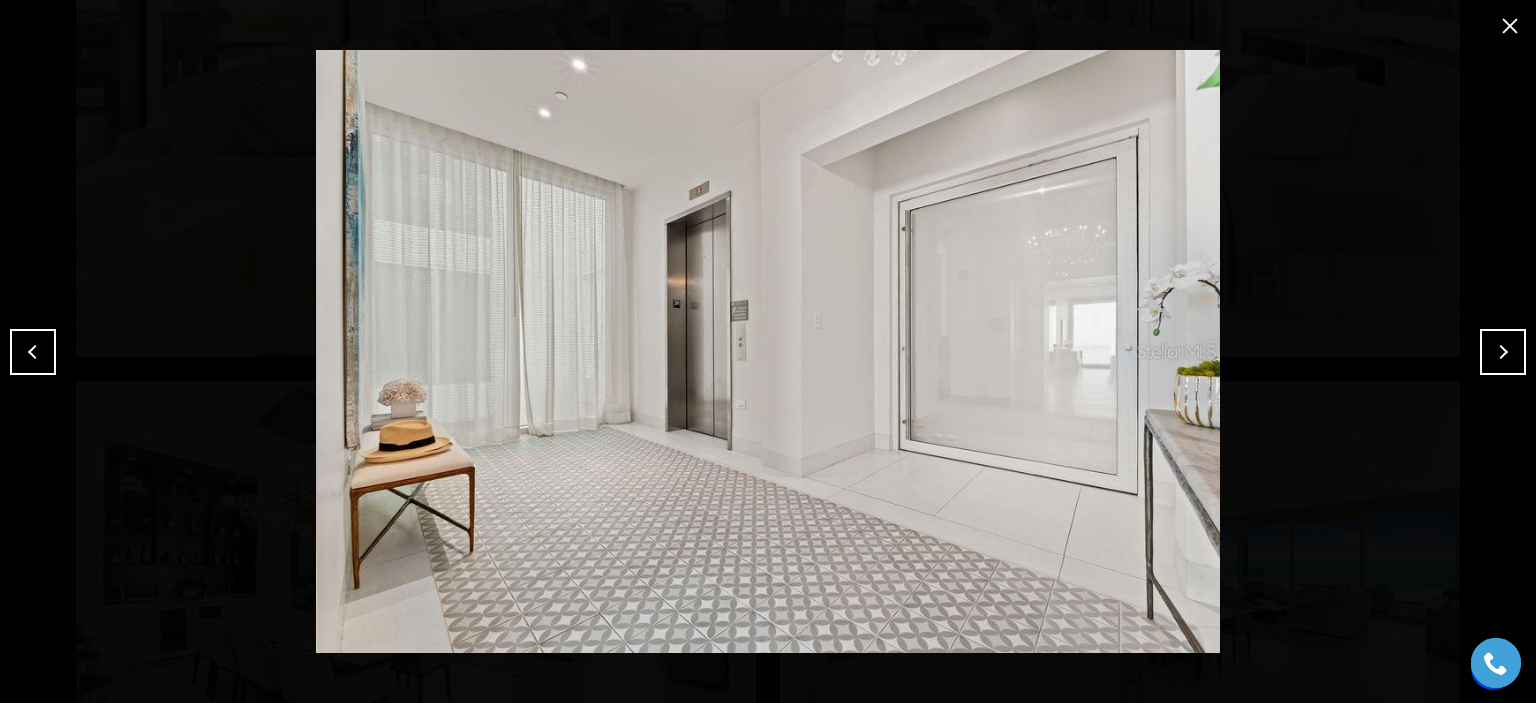 click at bounding box center [1503, 352] 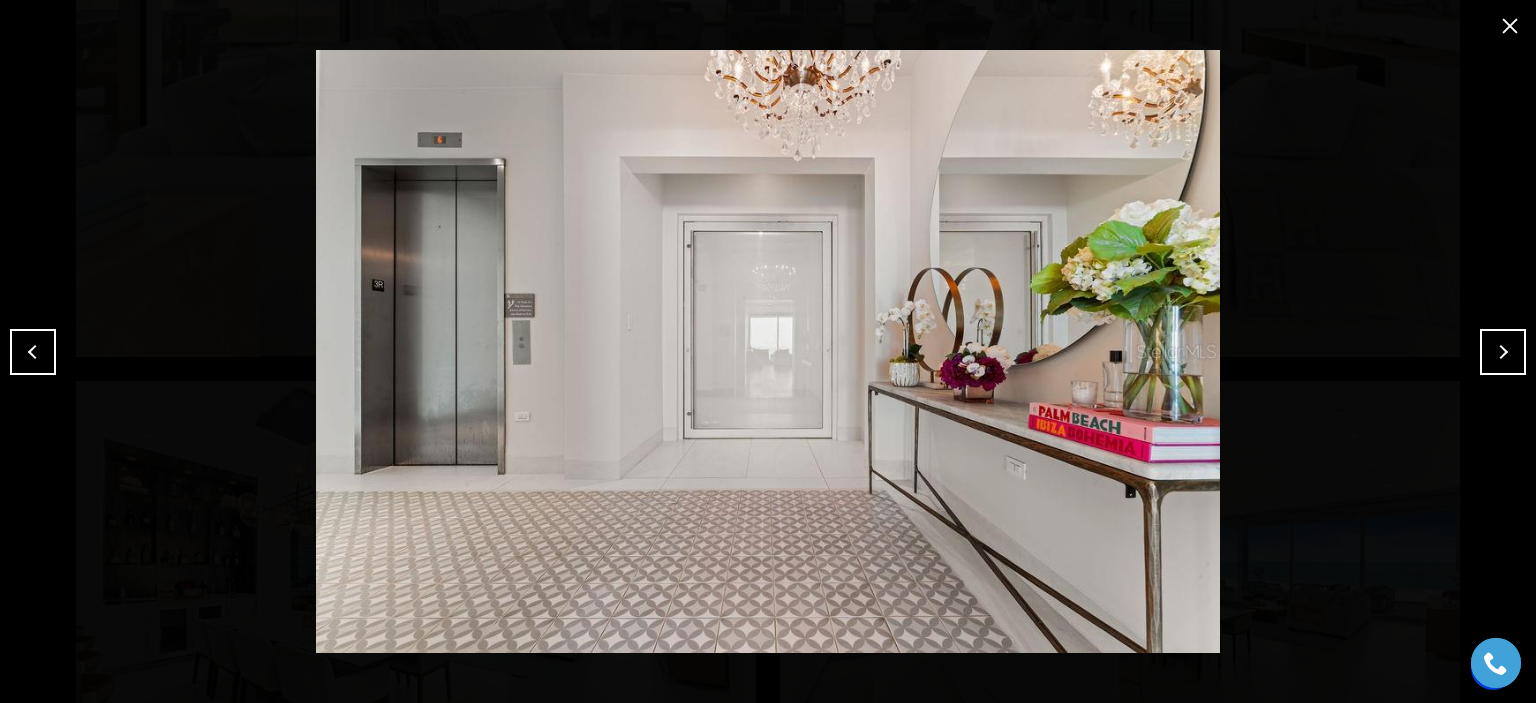 click at bounding box center [1503, 352] 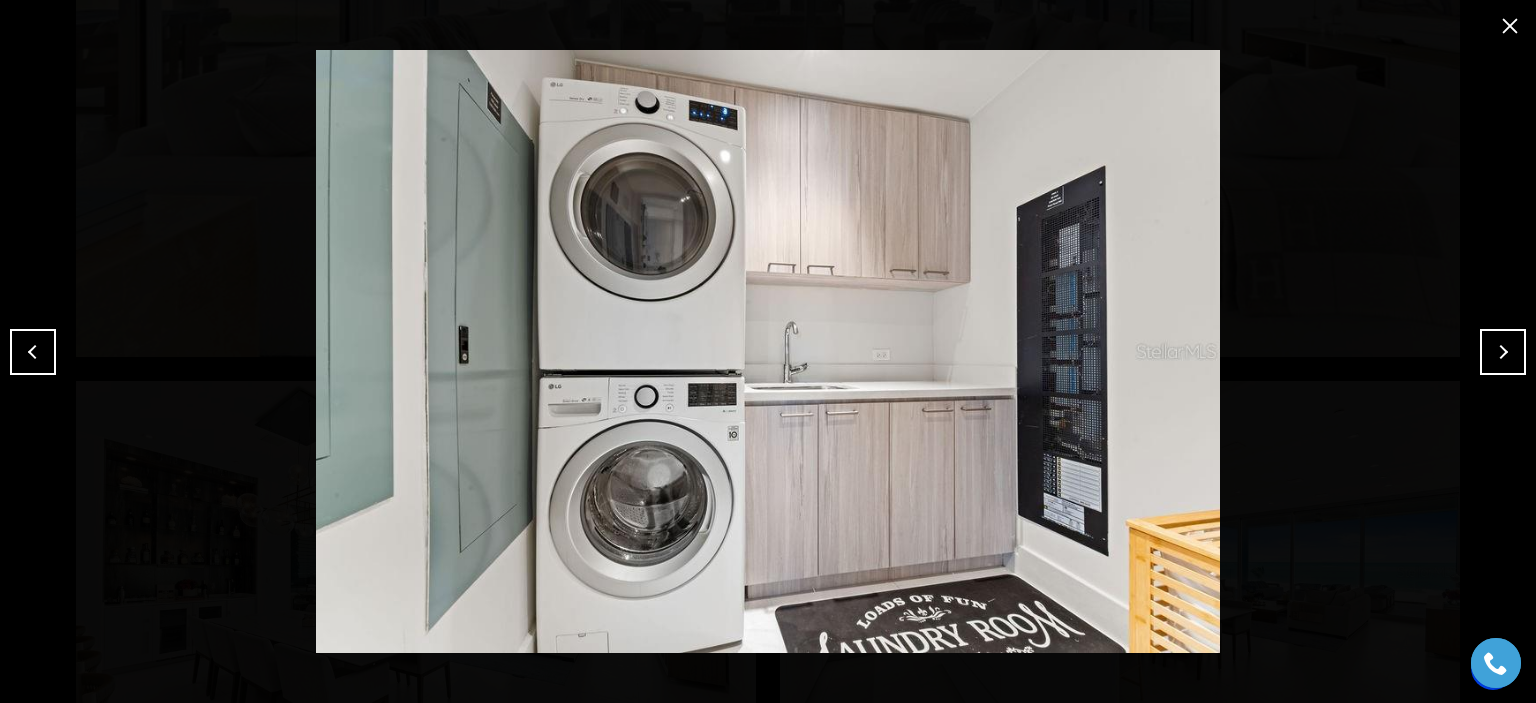 click at bounding box center [1503, 352] 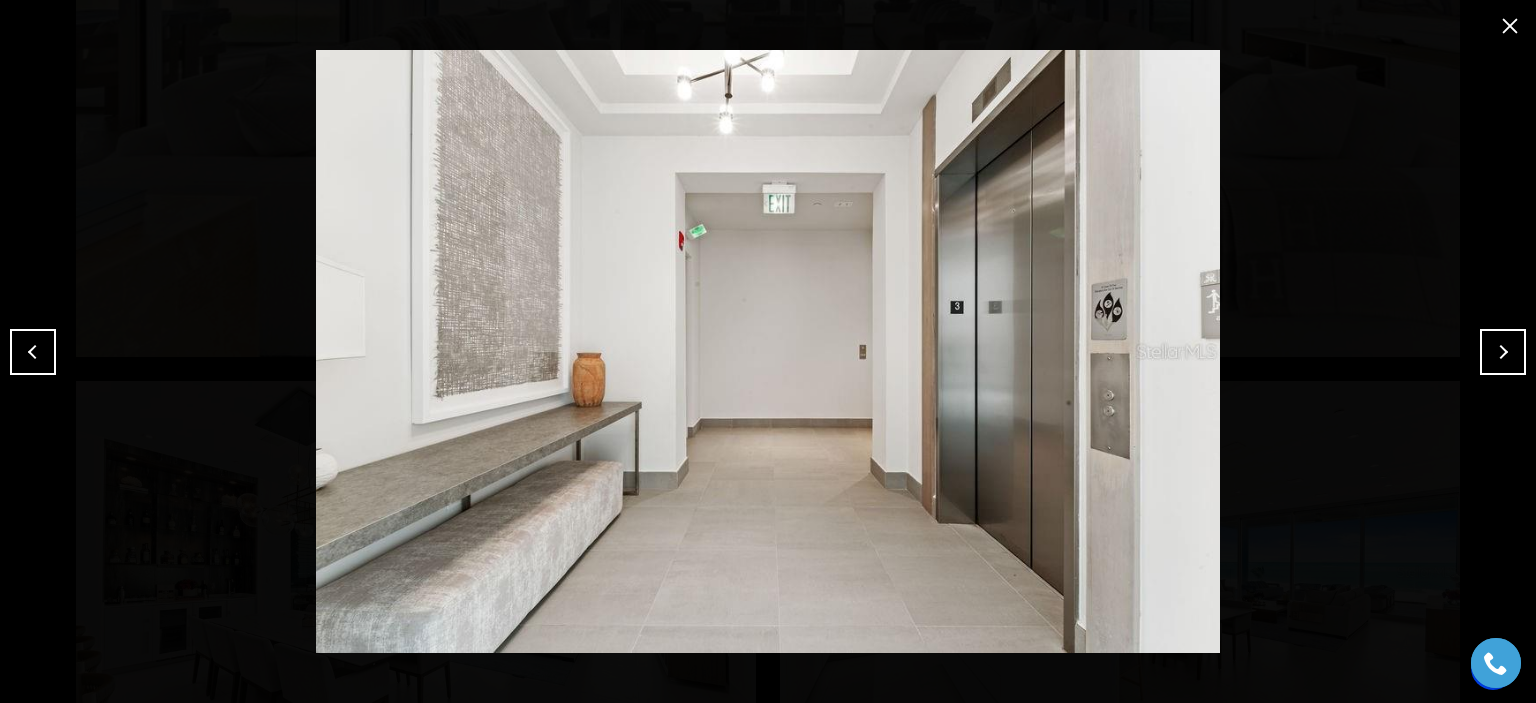 click at bounding box center [1503, 352] 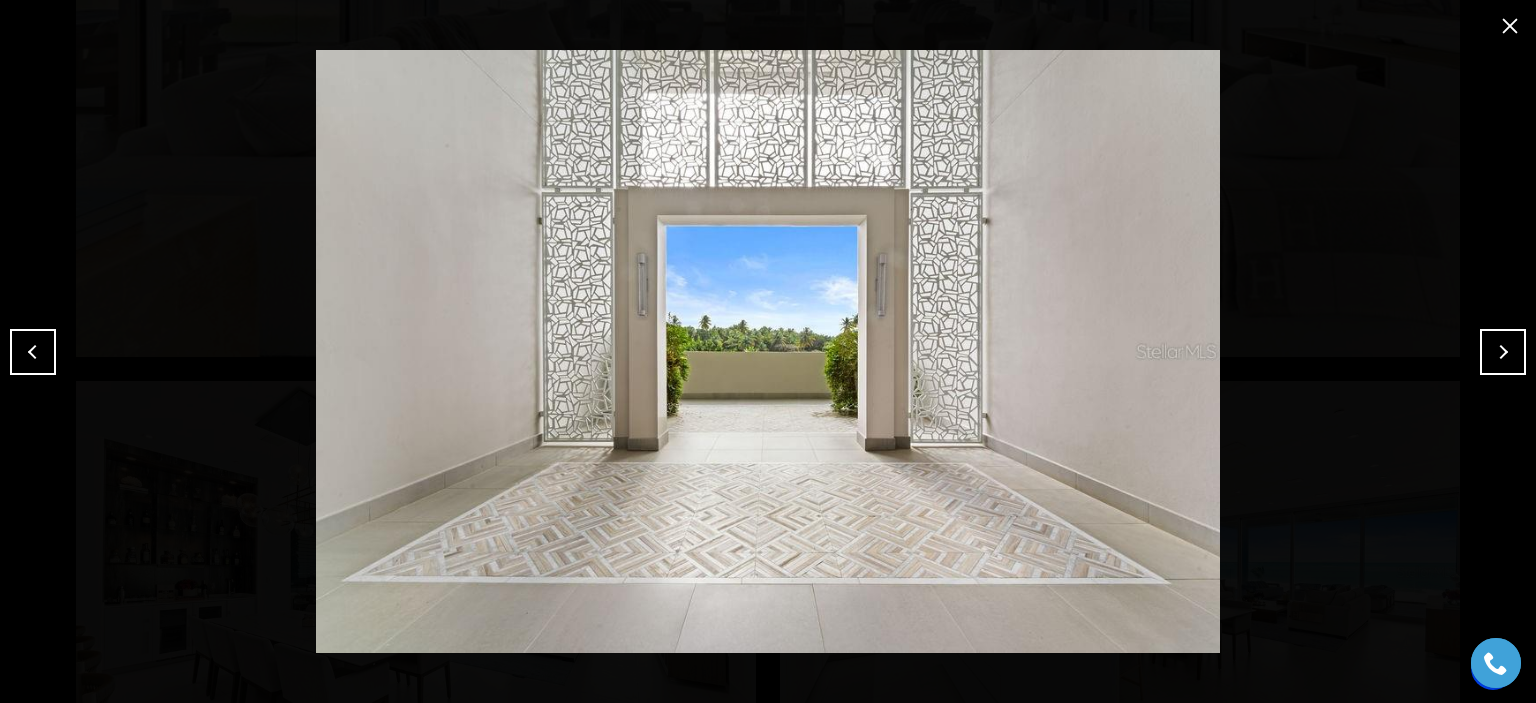 click at bounding box center [1503, 352] 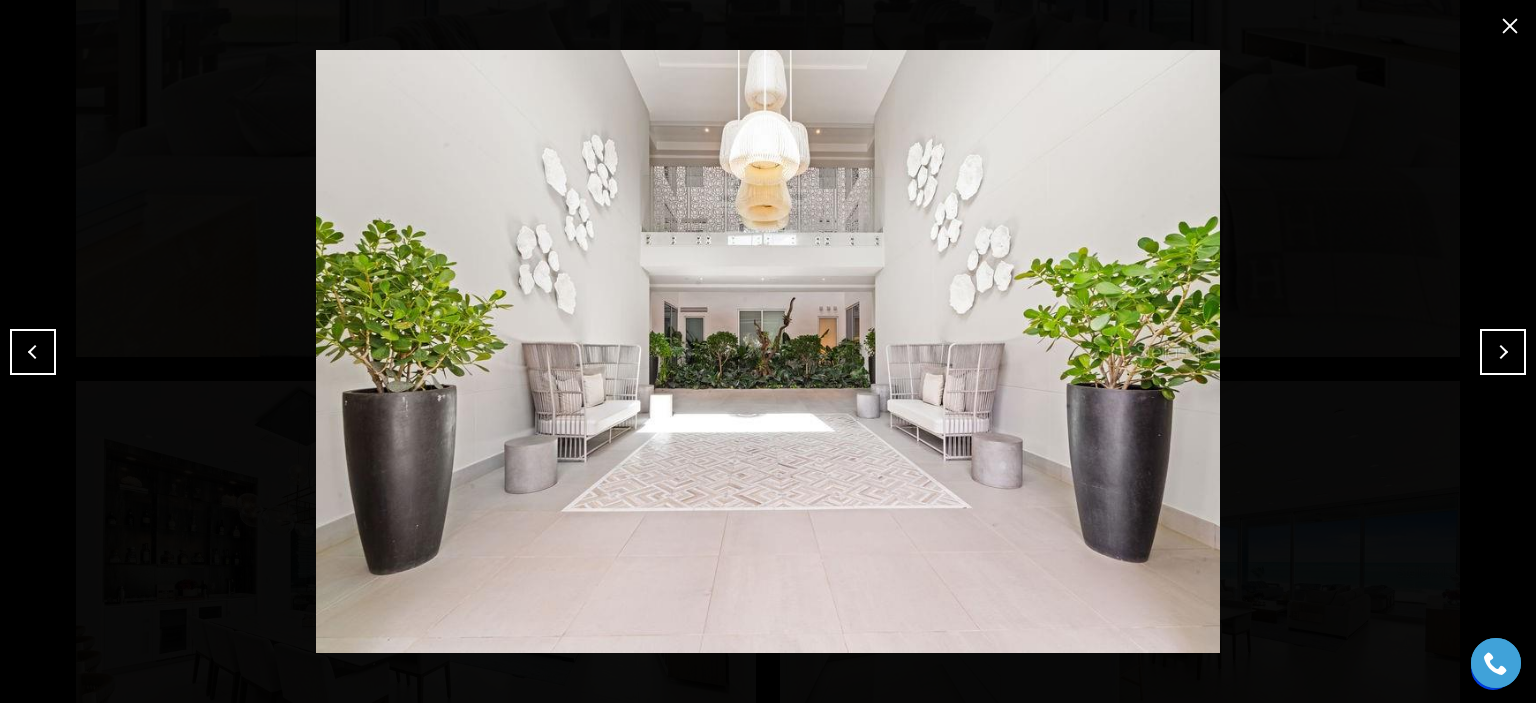 click at bounding box center (1503, 352) 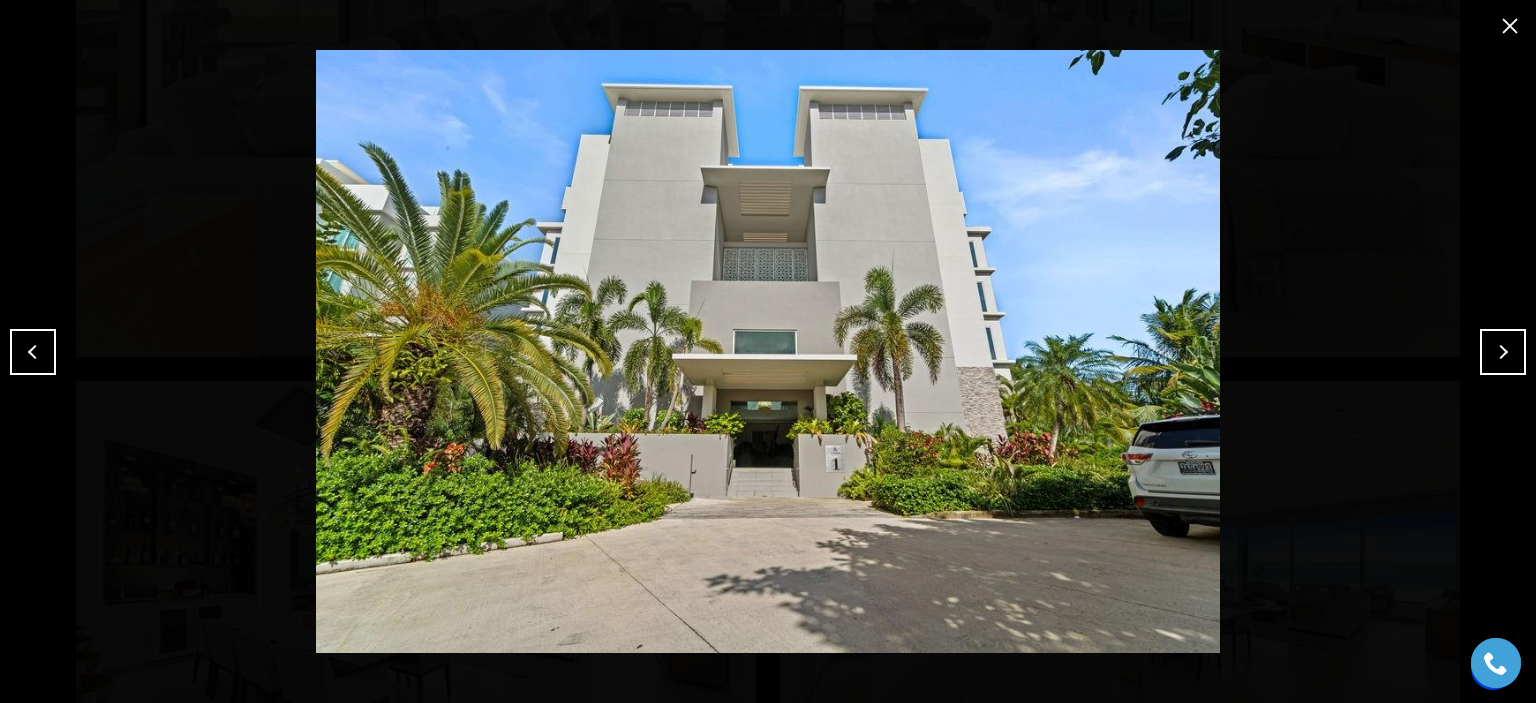 click at bounding box center (1503, 352) 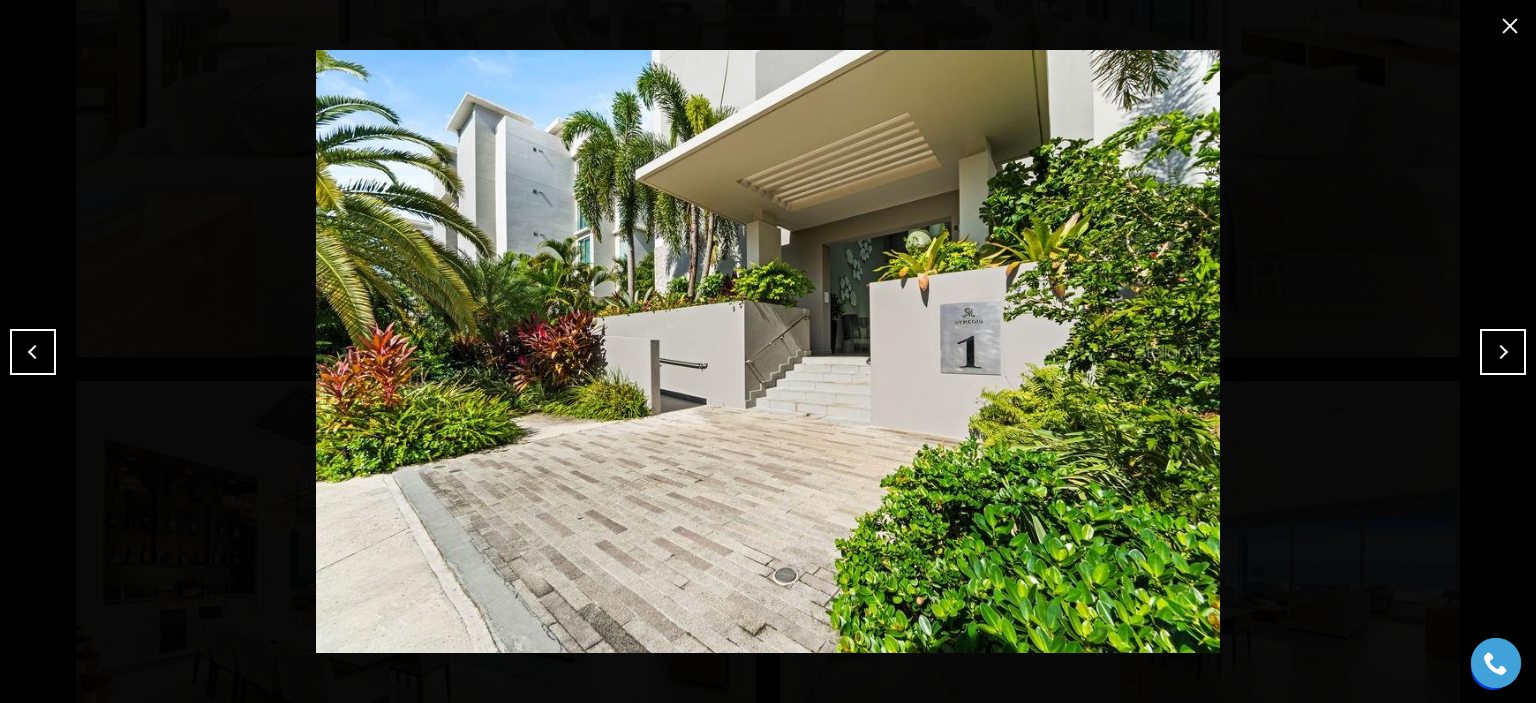 click at bounding box center (1503, 352) 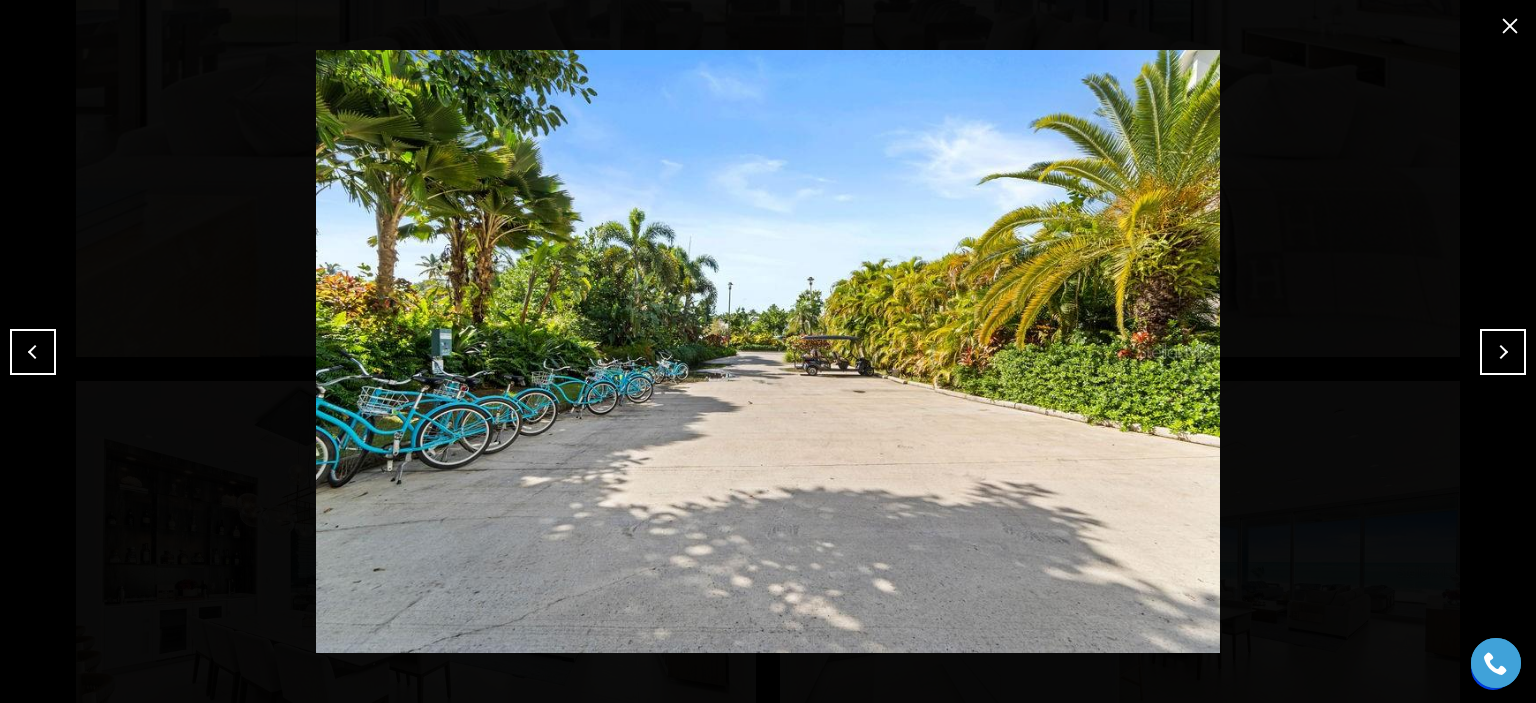 click at bounding box center (1503, 352) 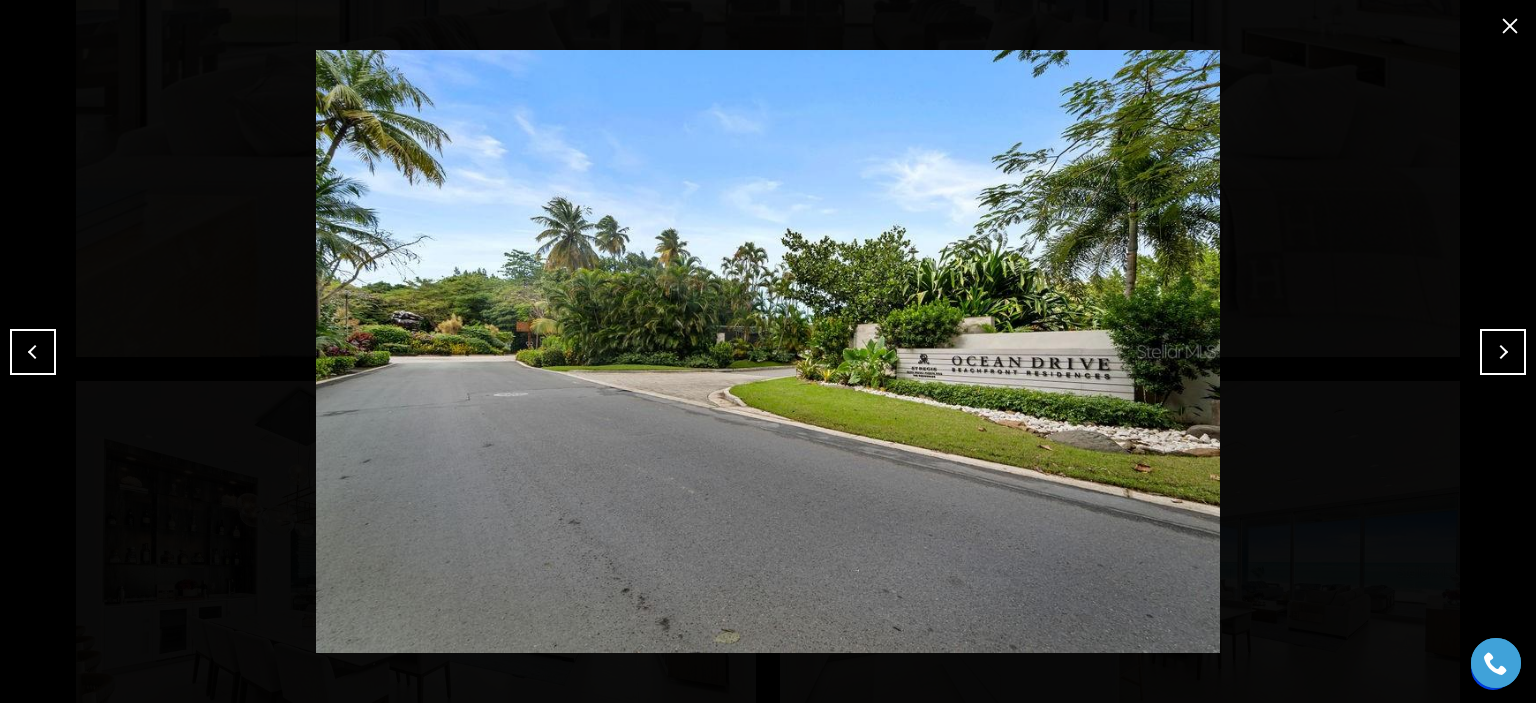 click at bounding box center [1503, 352] 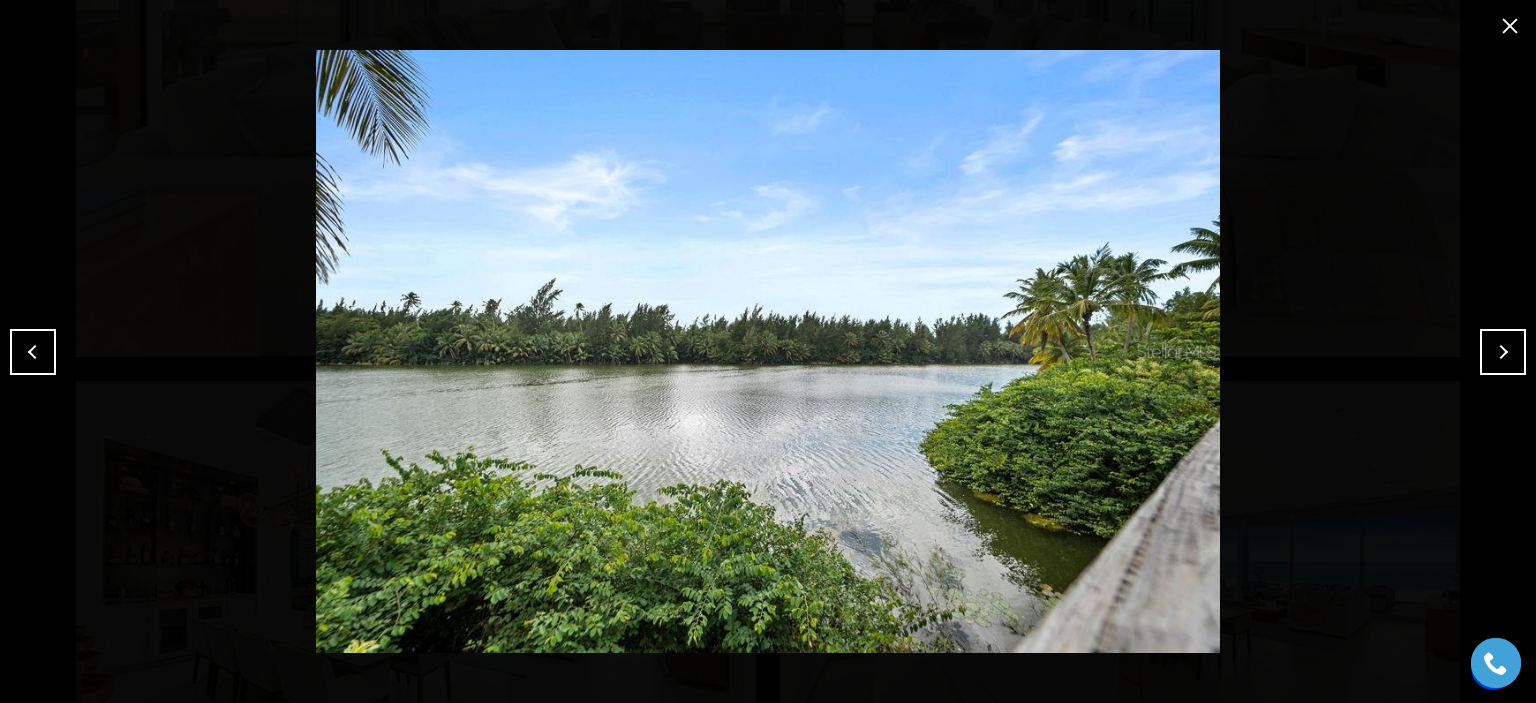 click at bounding box center (1503, 352) 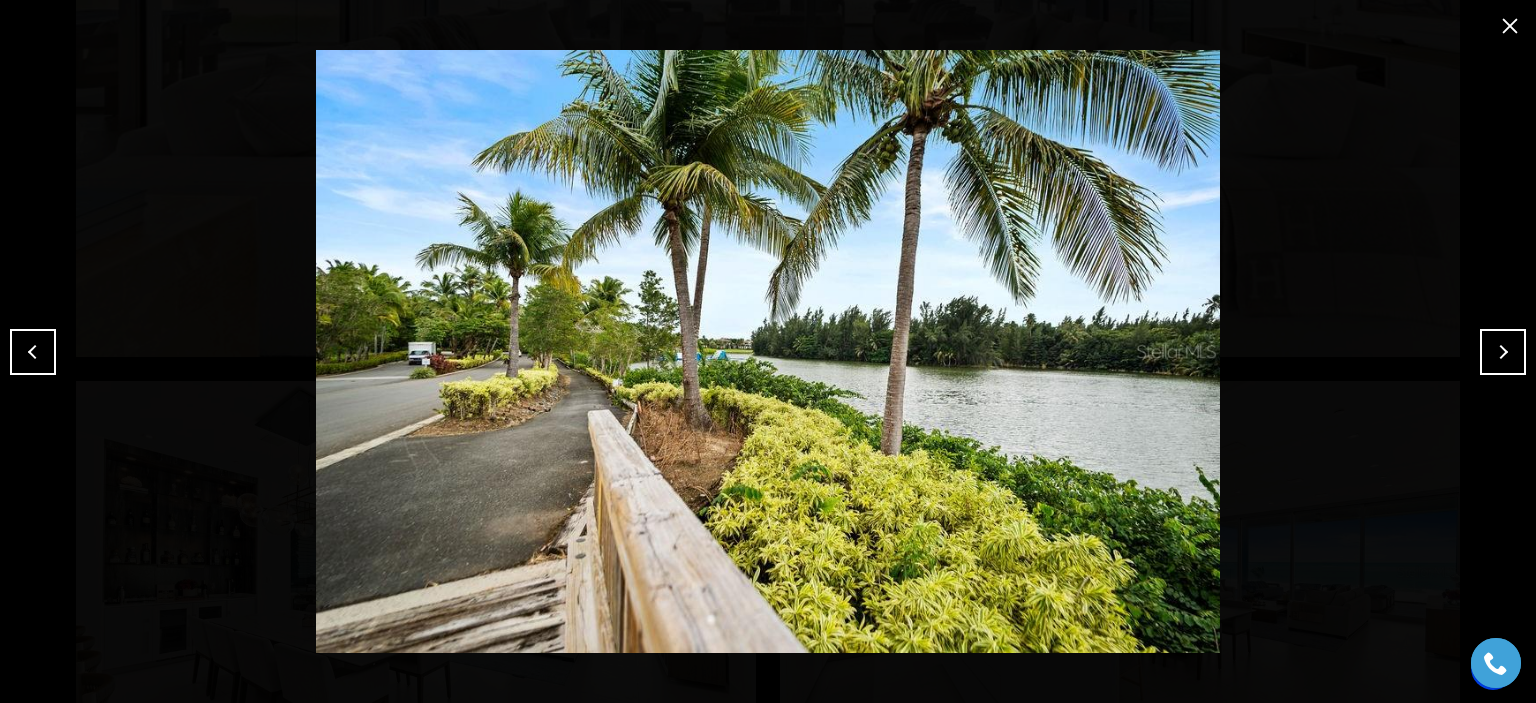 click at bounding box center (1503, 352) 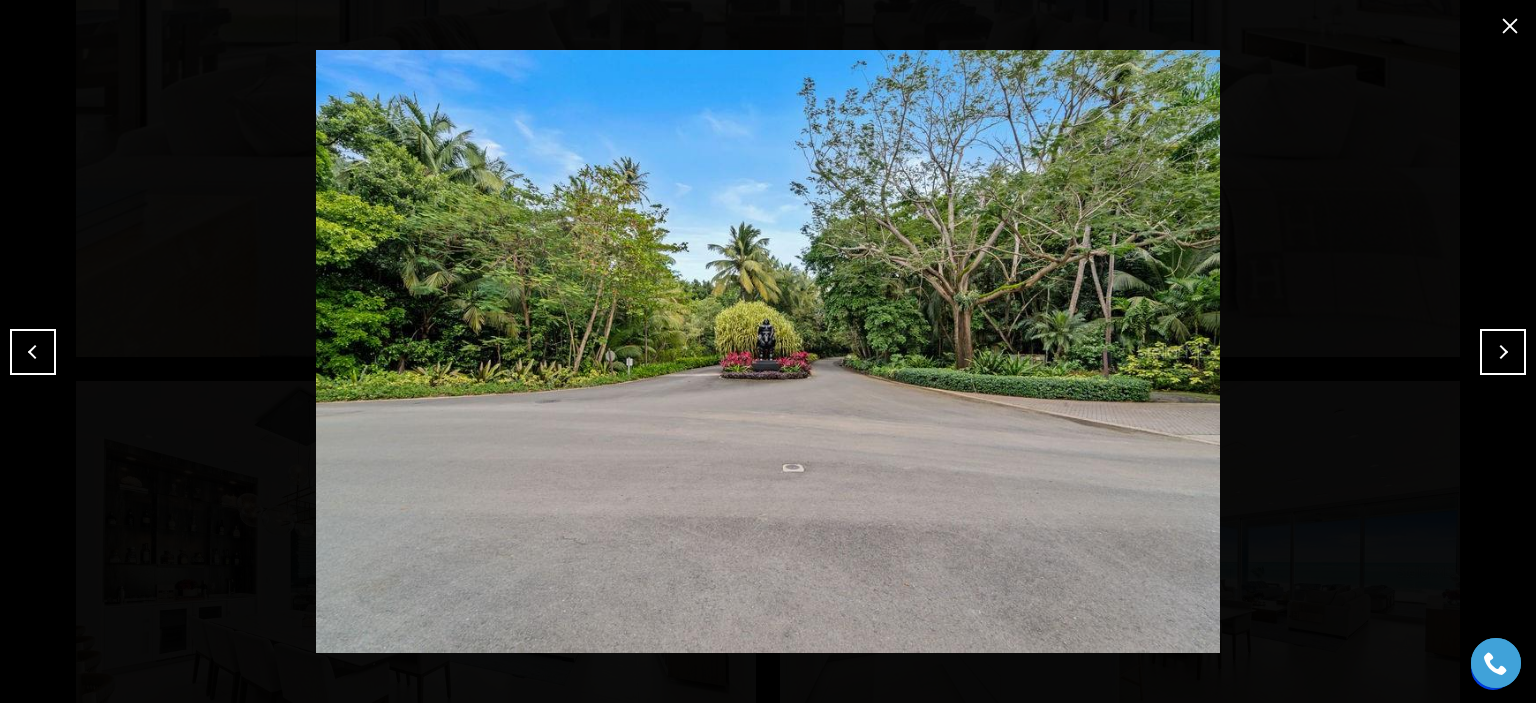 click at bounding box center [1503, 352] 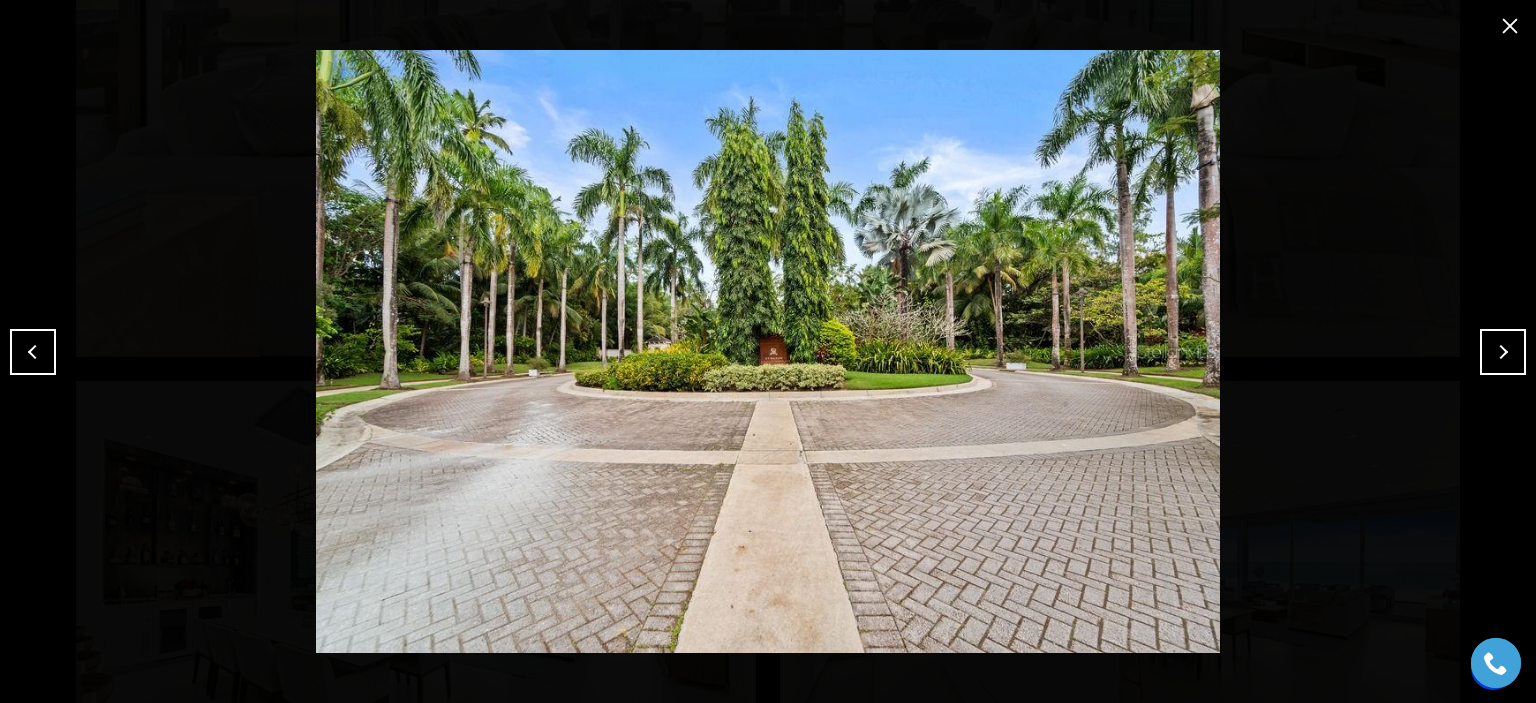 click at bounding box center (1503, 352) 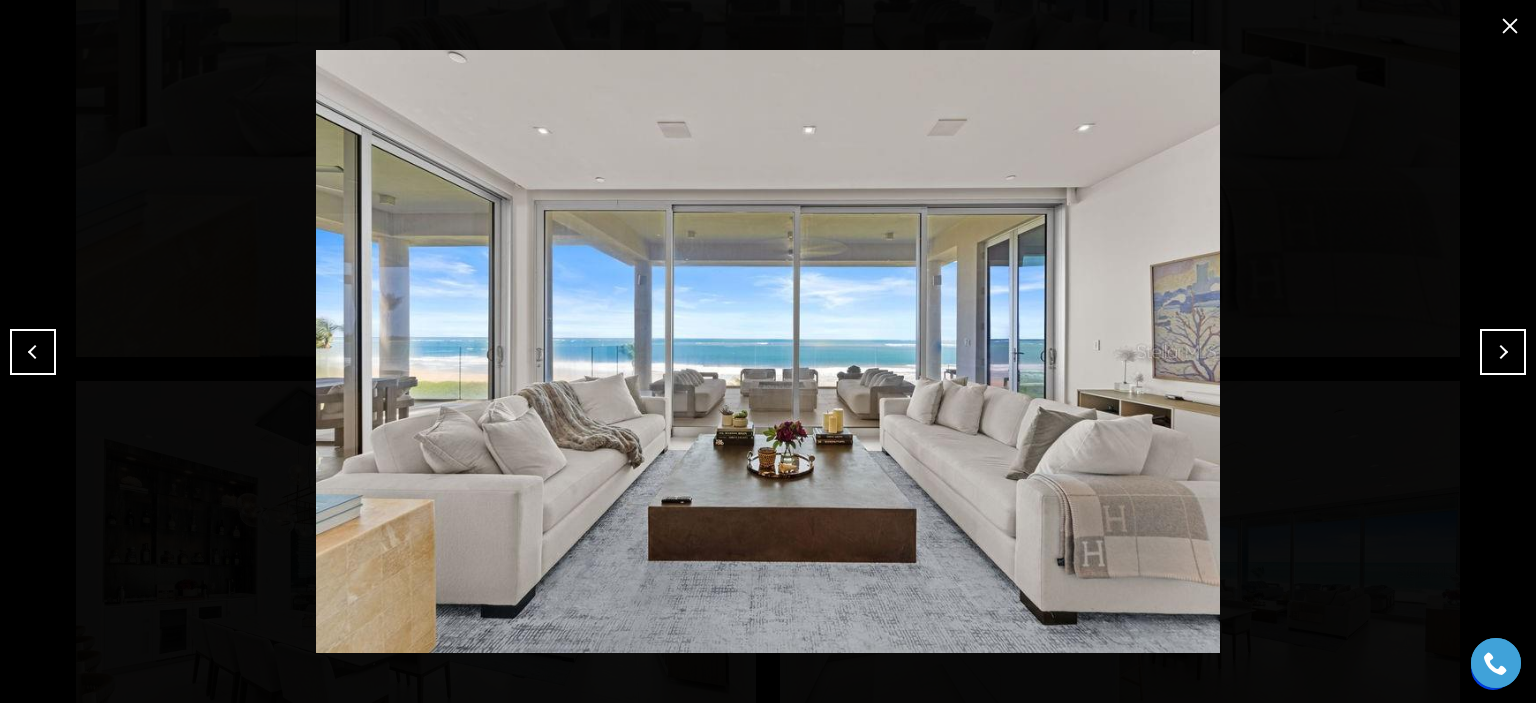 click at bounding box center [1510, 26] 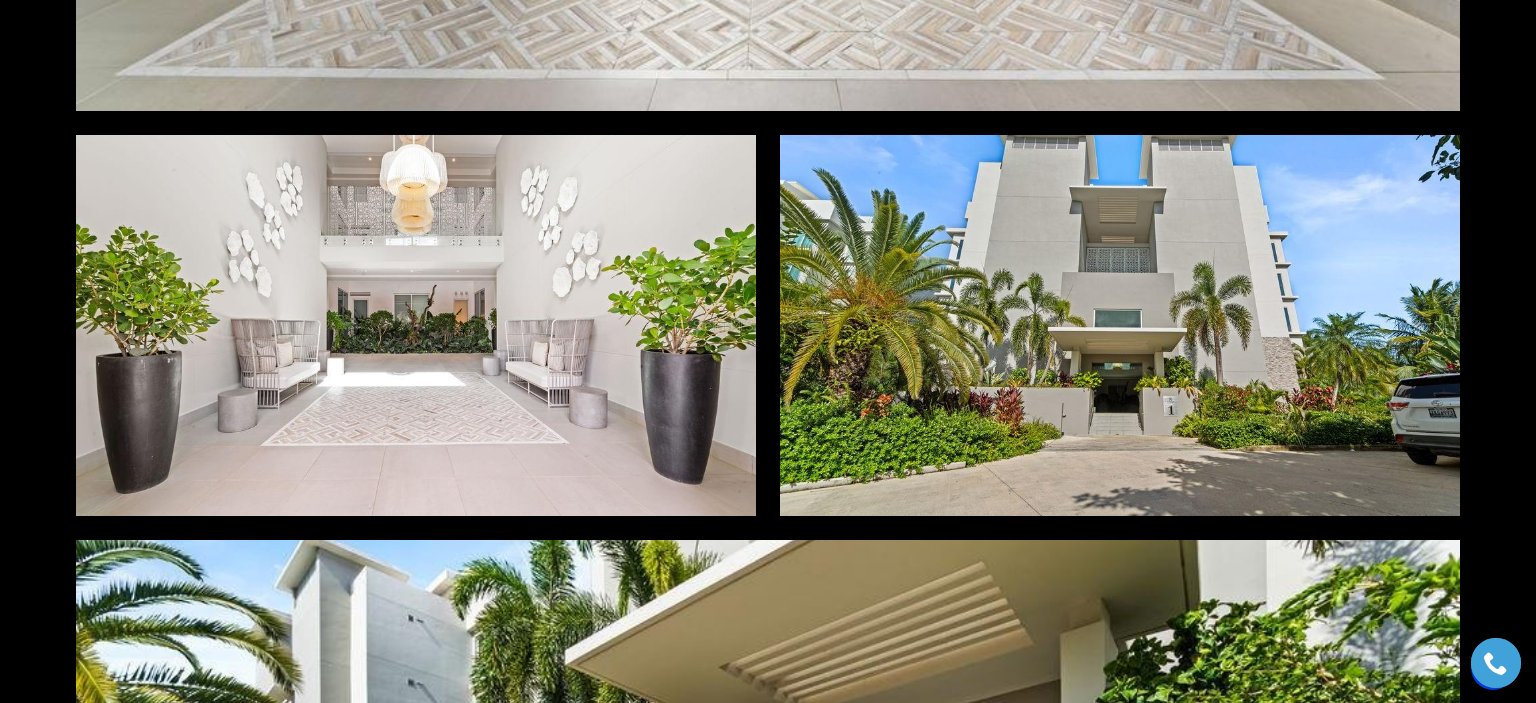 scroll, scrollTop: 18800, scrollLeft: 0, axis: vertical 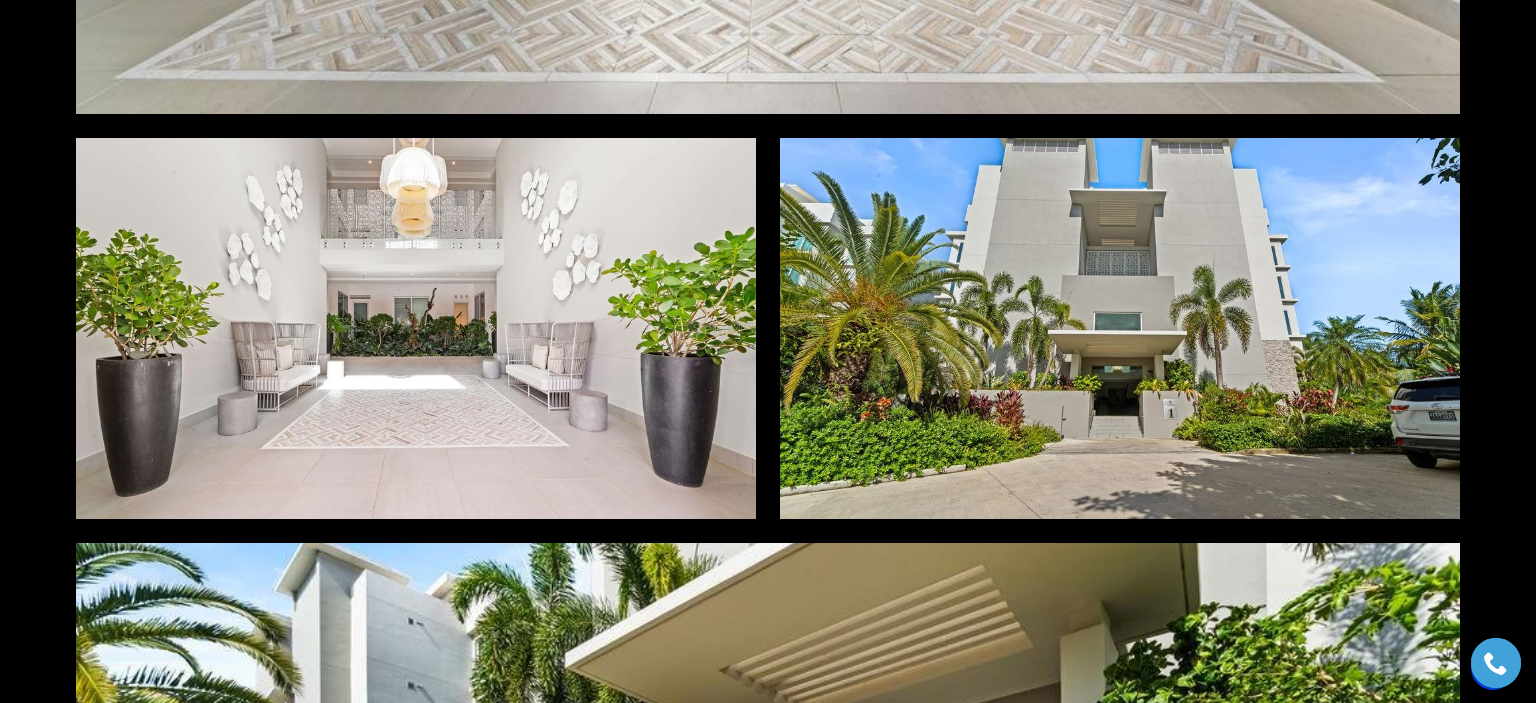 click at bounding box center (1120, 328) 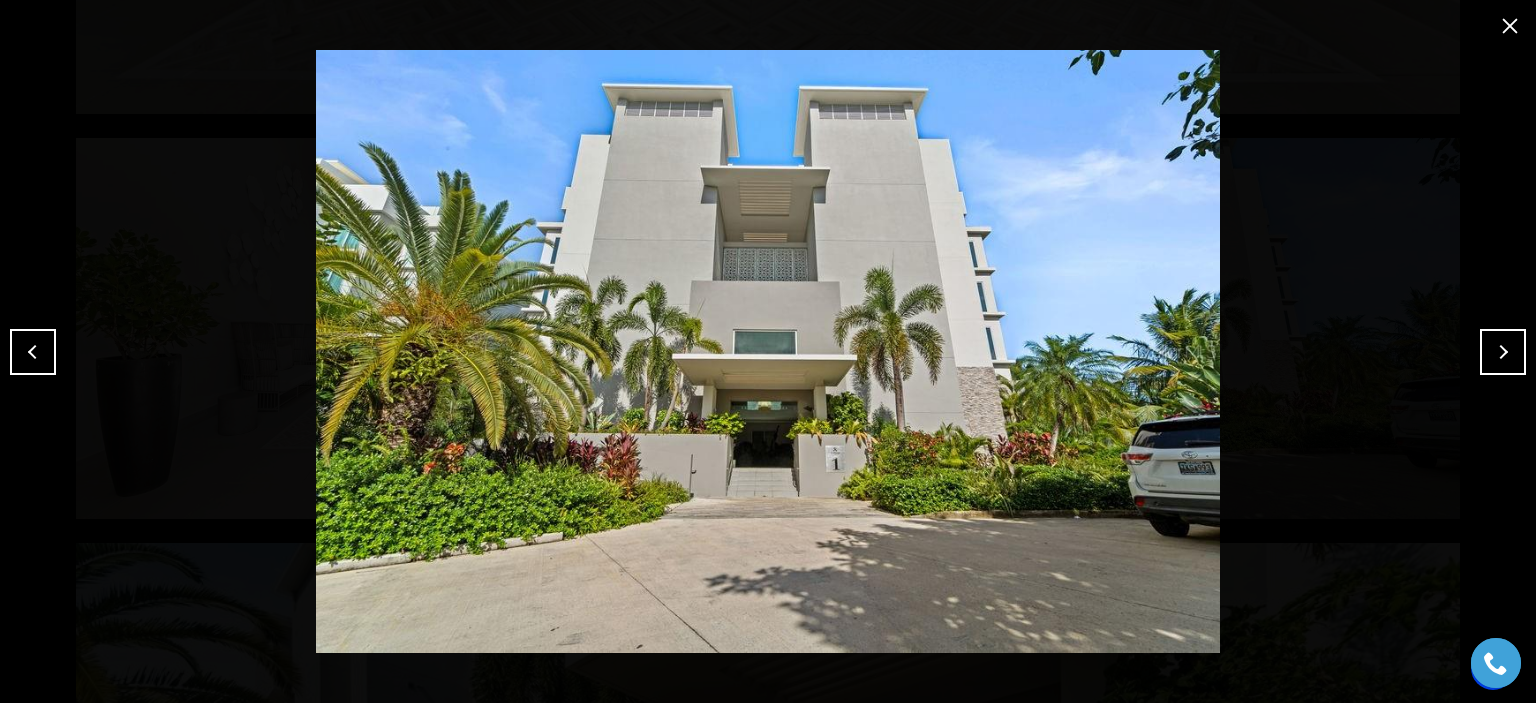 click at bounding box center [1510, 26] 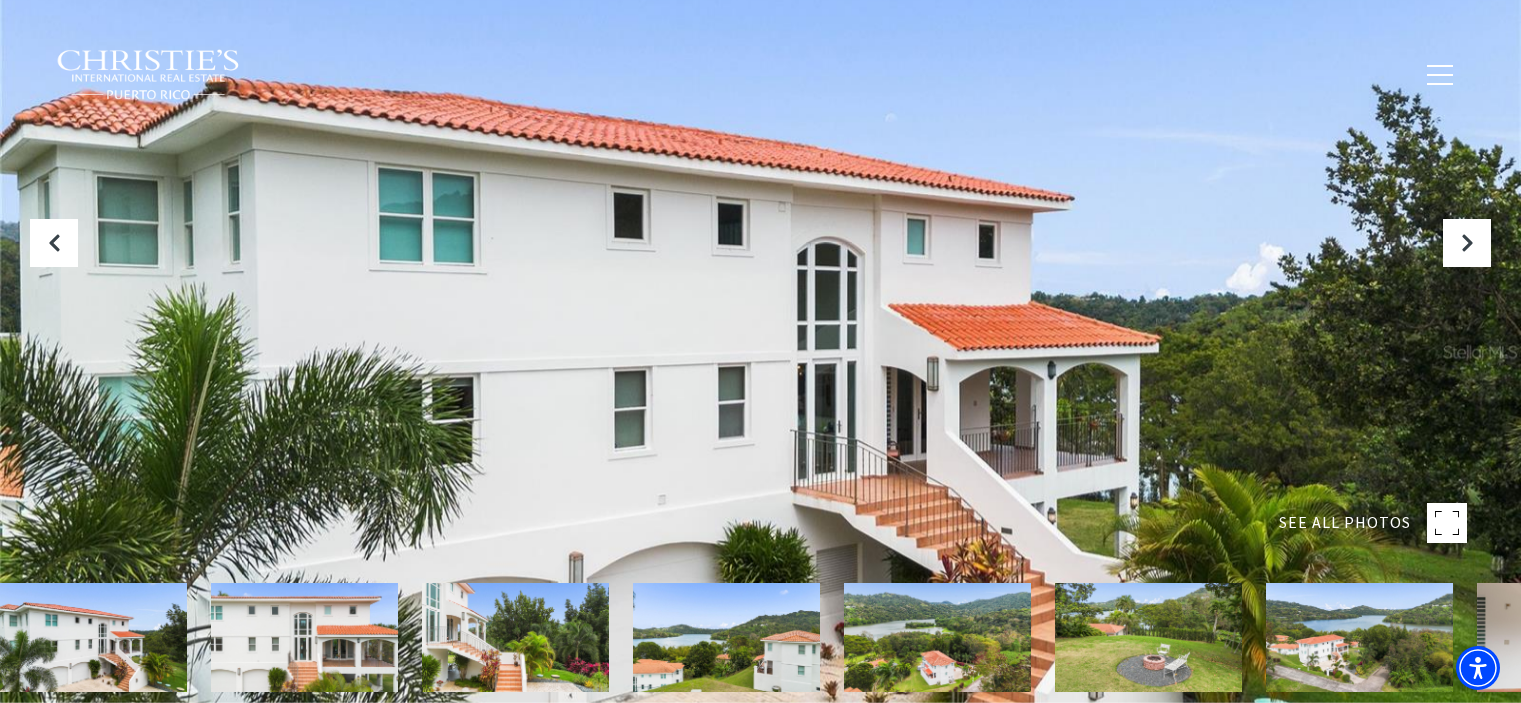 scroll, scrollTop: 0, scrollLeft: 0, axis: both 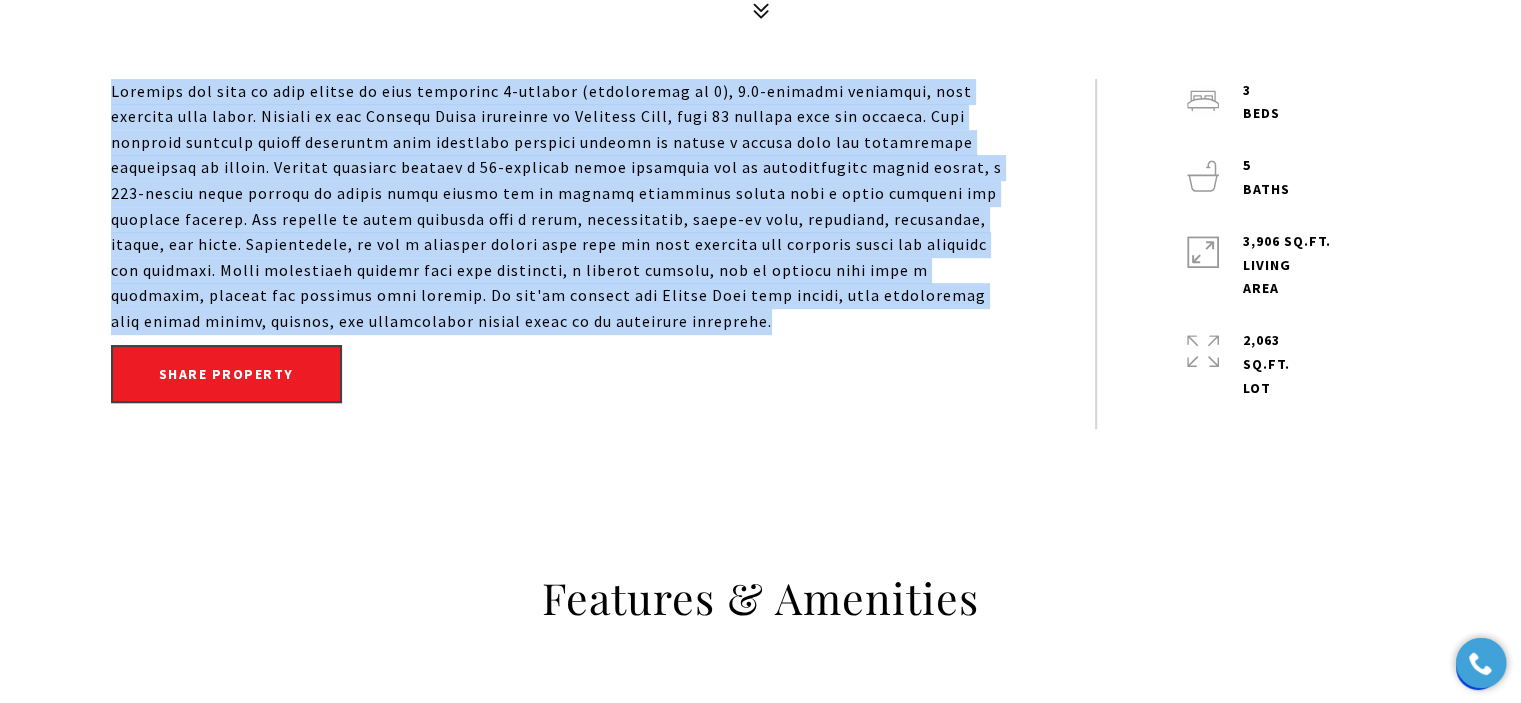 drag, startPoint x: 108, startPoint y: 86, endPoint x: 532, endPoint y: 325, distance: 486.72067 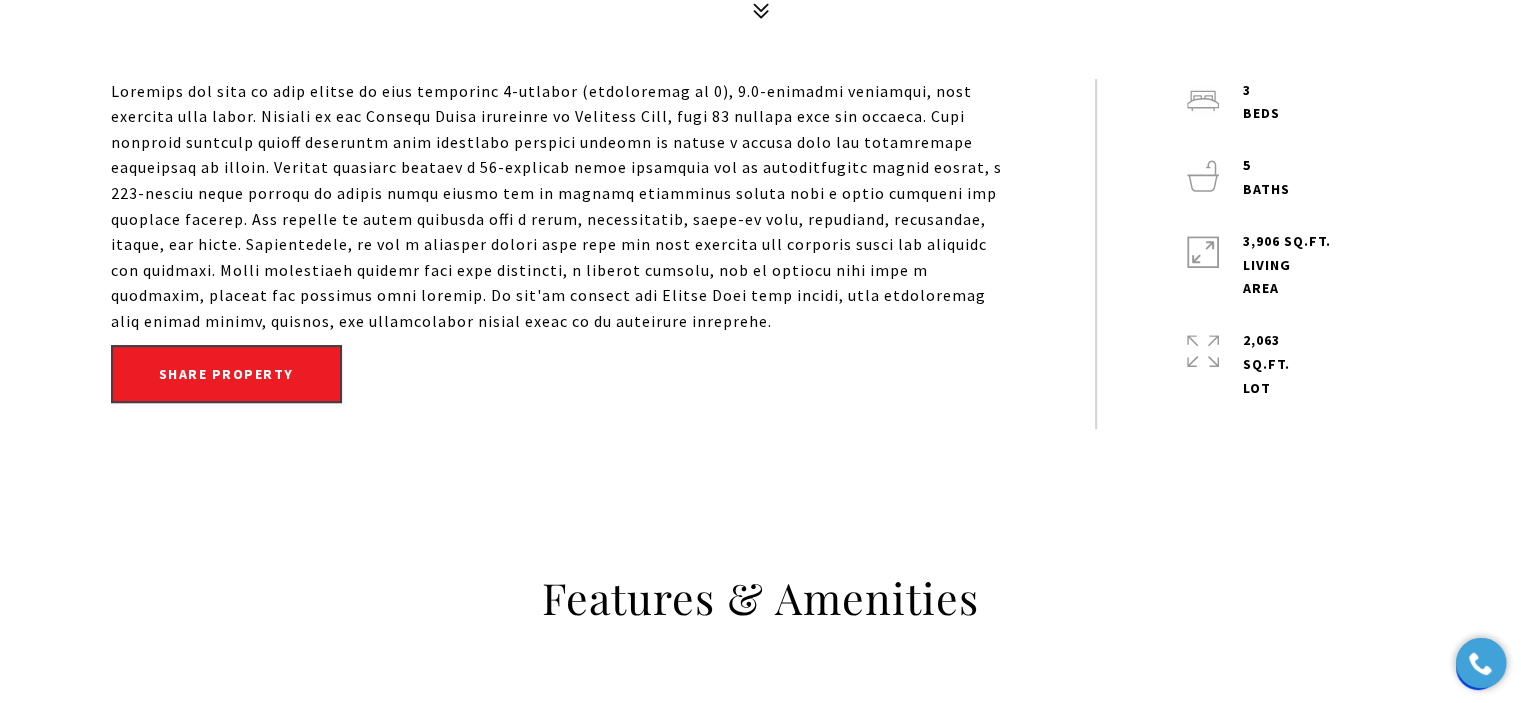 click on "Share property" at bounding box center [603, 254] 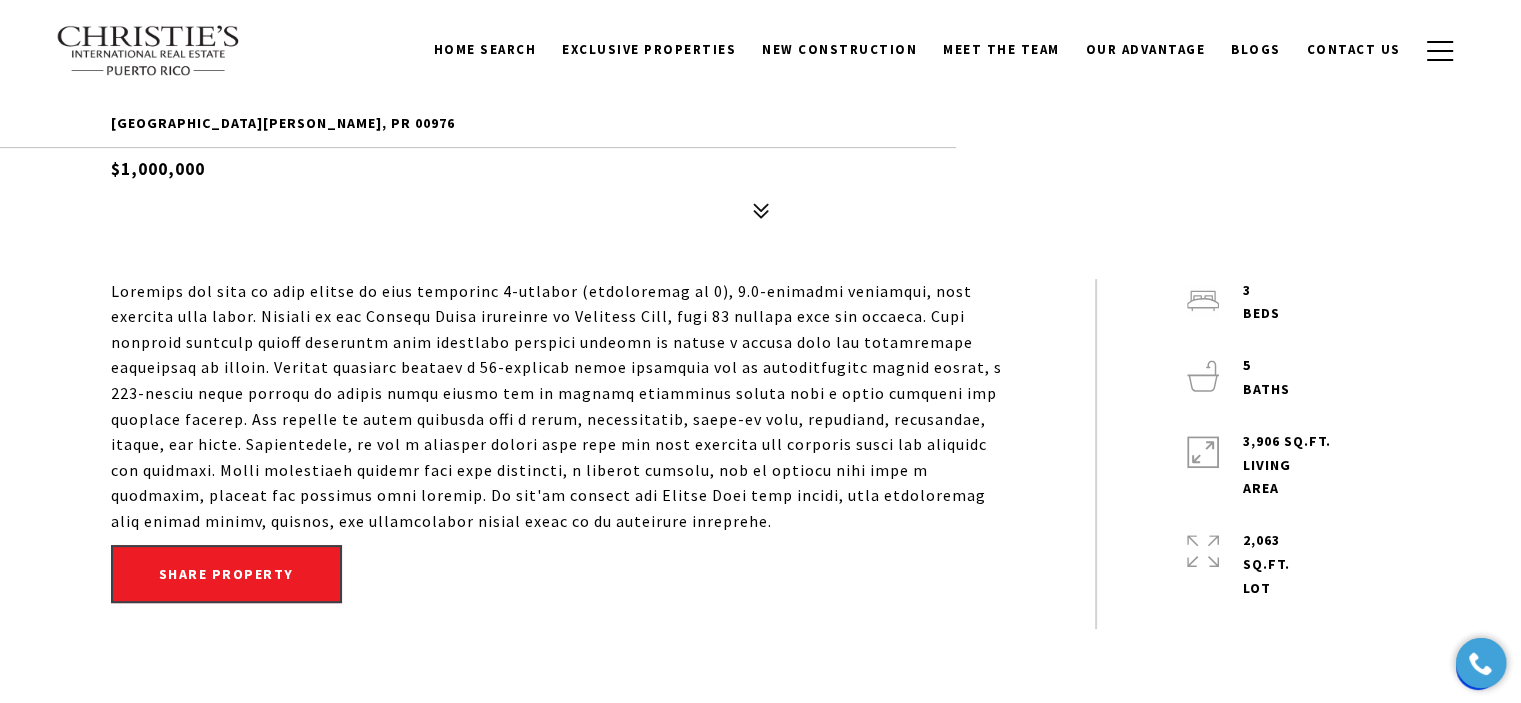 drag, startPoint x: 218, startPoint y: 172, endPoint x: 97, endPoint y: 175, distance: 121.037186 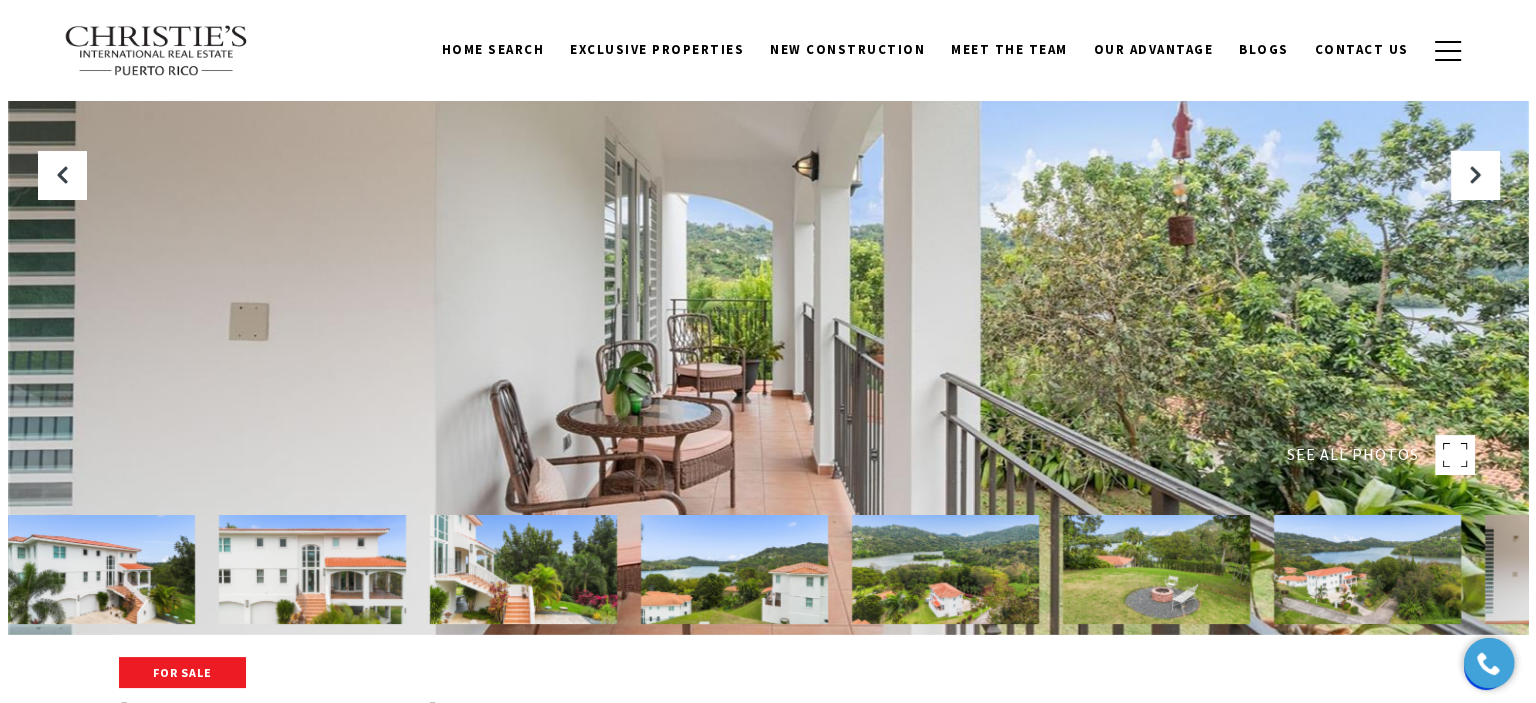 scroll, scrollTop: 0, scrollLeft: 0, axis: both 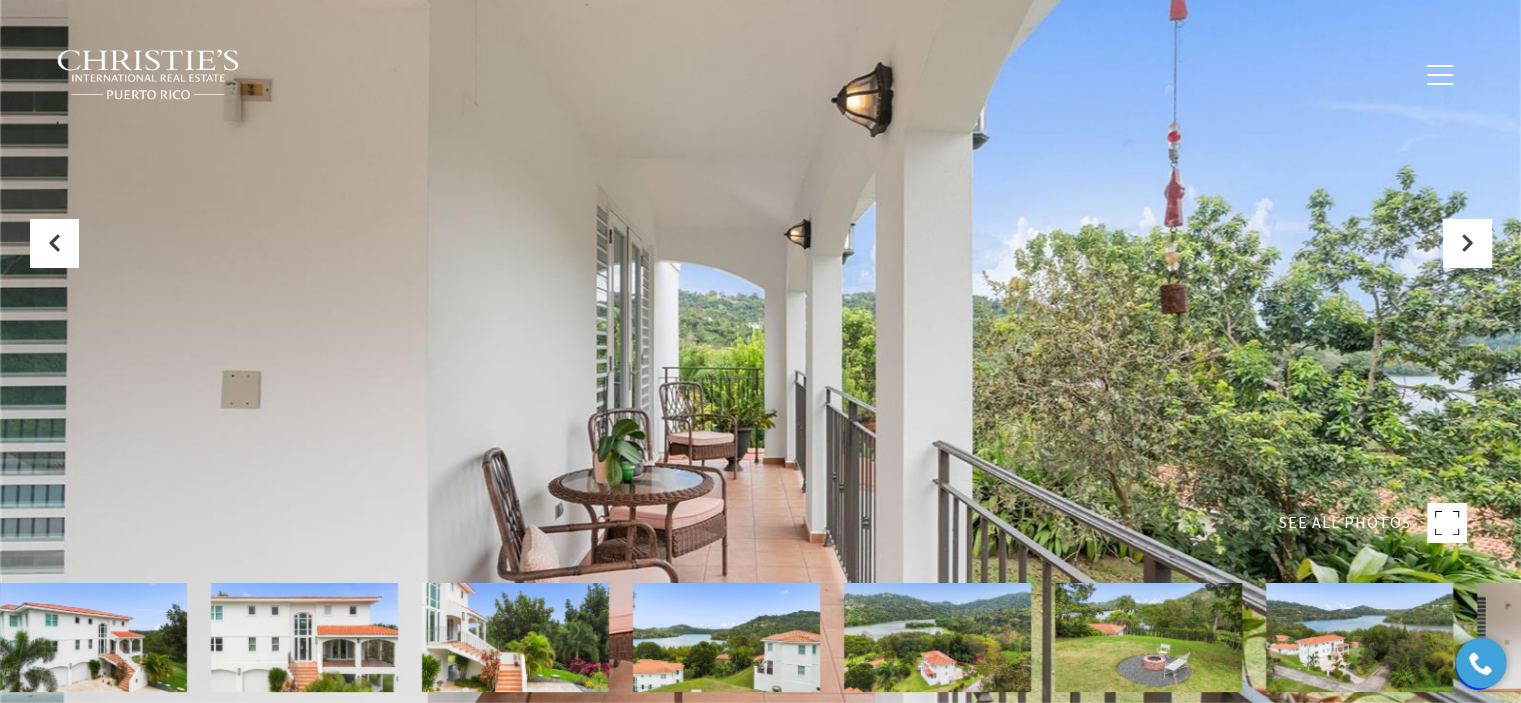 click at bounding box center [760, 351] 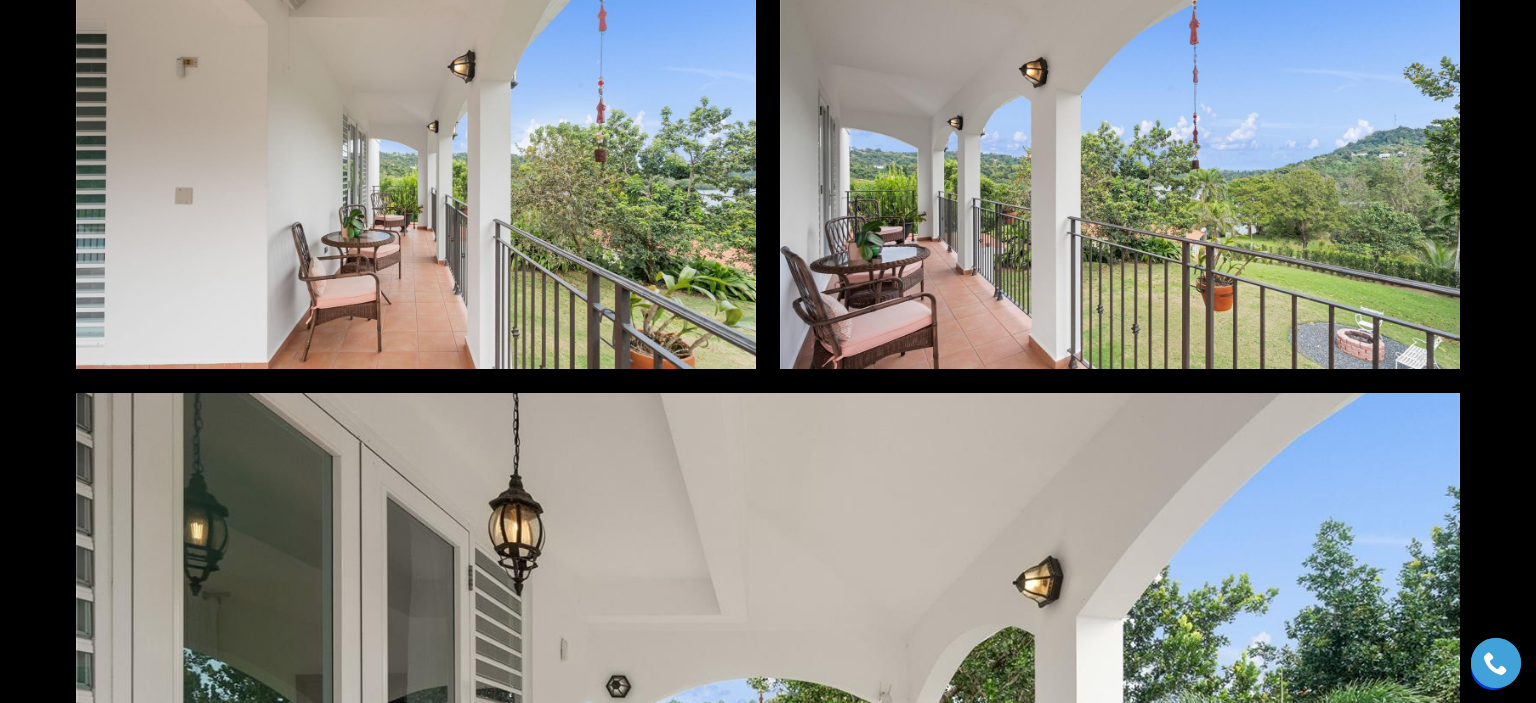 scroll, scrollTop: 2800, scrollLeft: 0, axis: vertical 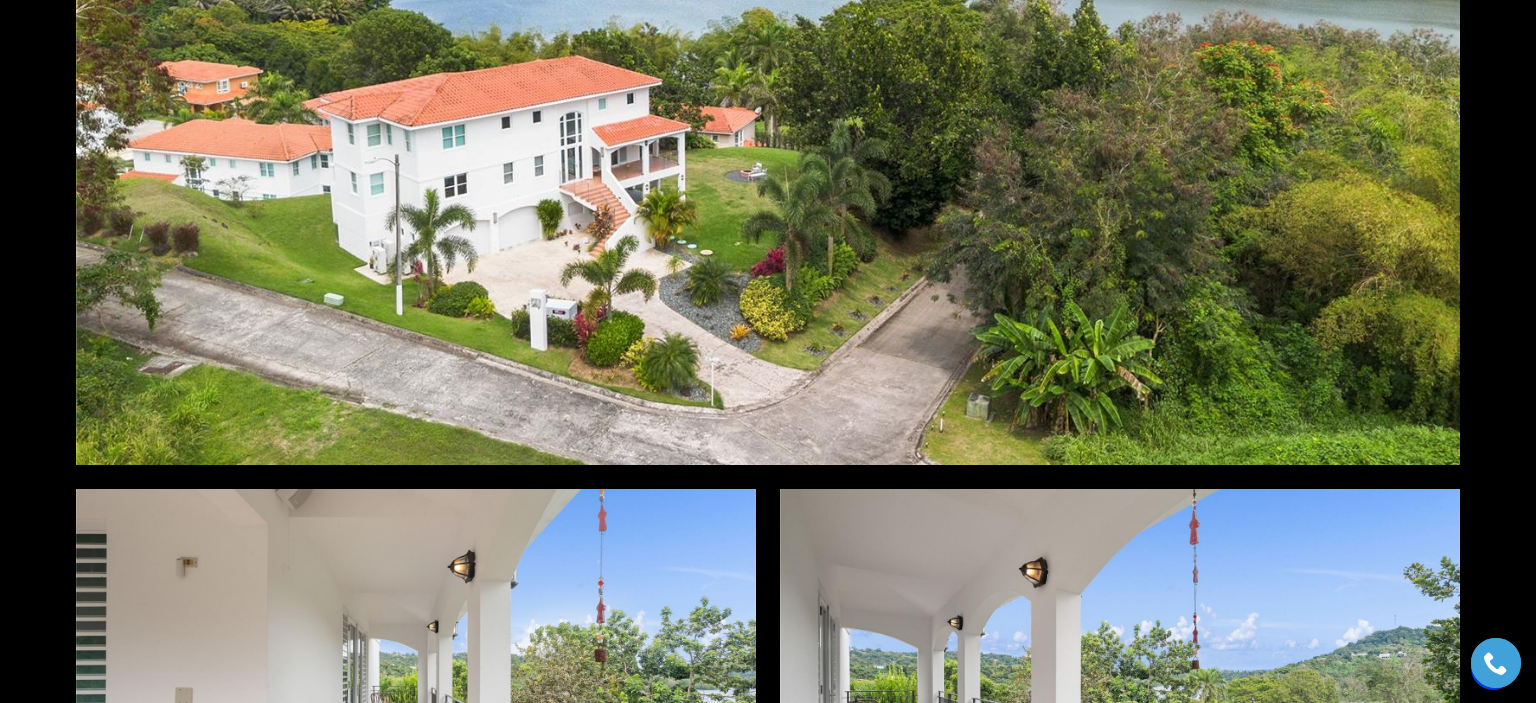 click at bounding box center (768, 77) 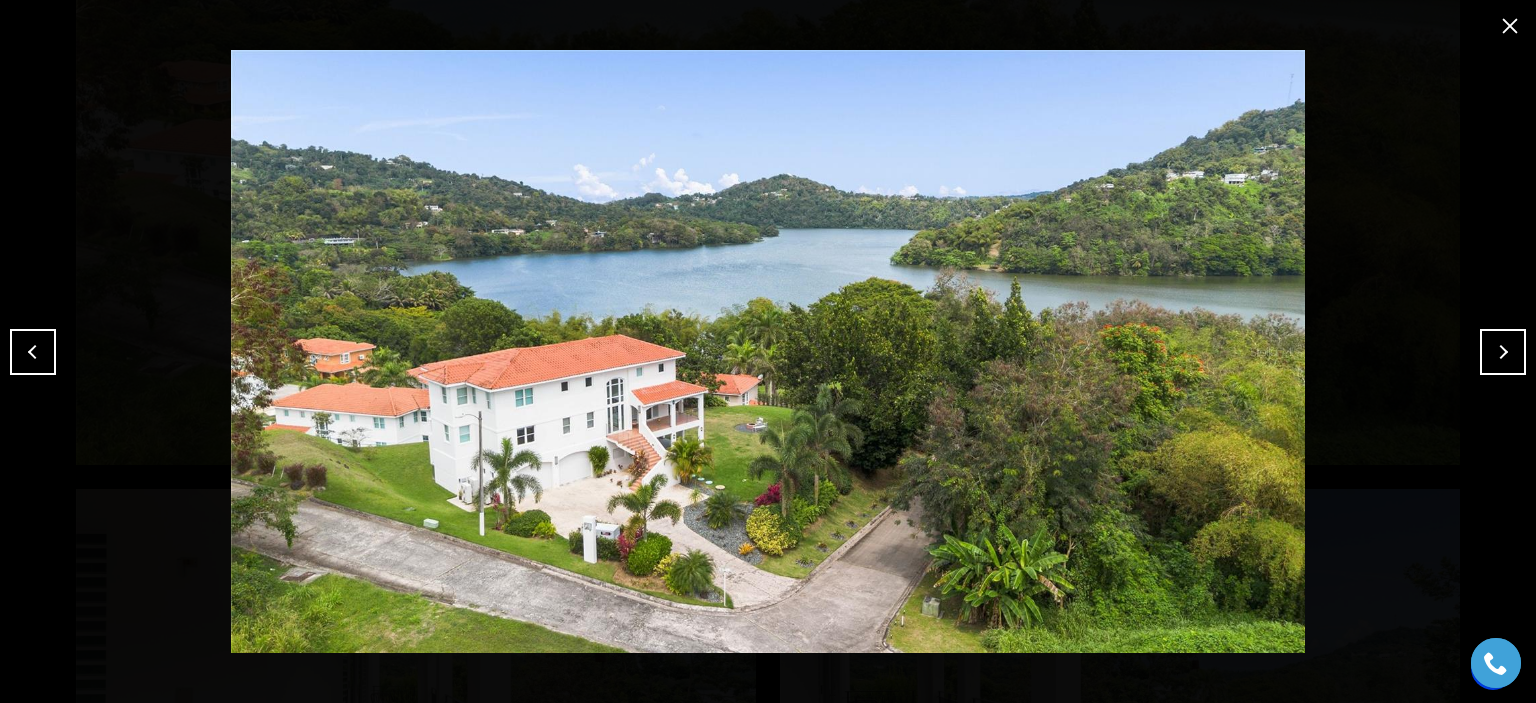click at bounding box center (1503, 352) 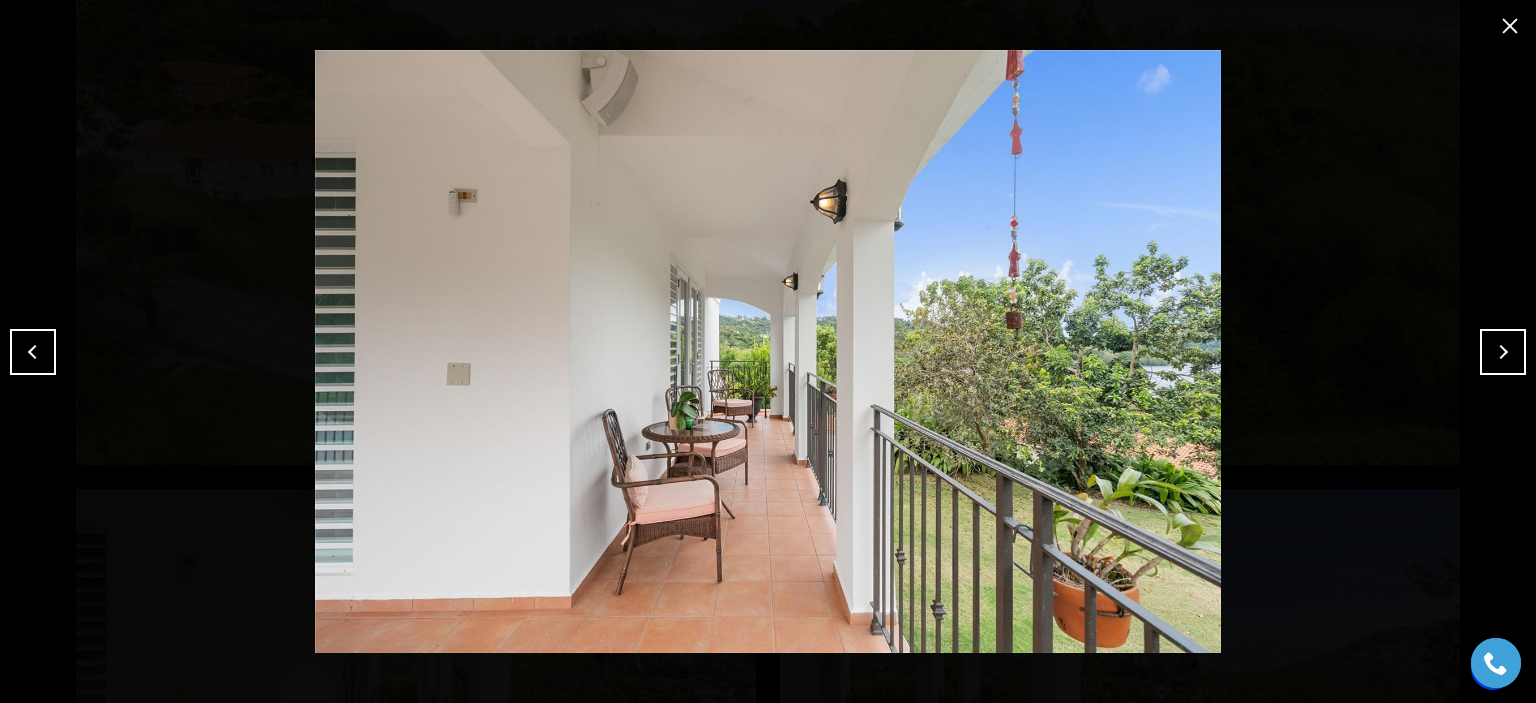 click at bounding box center (1503, 352) 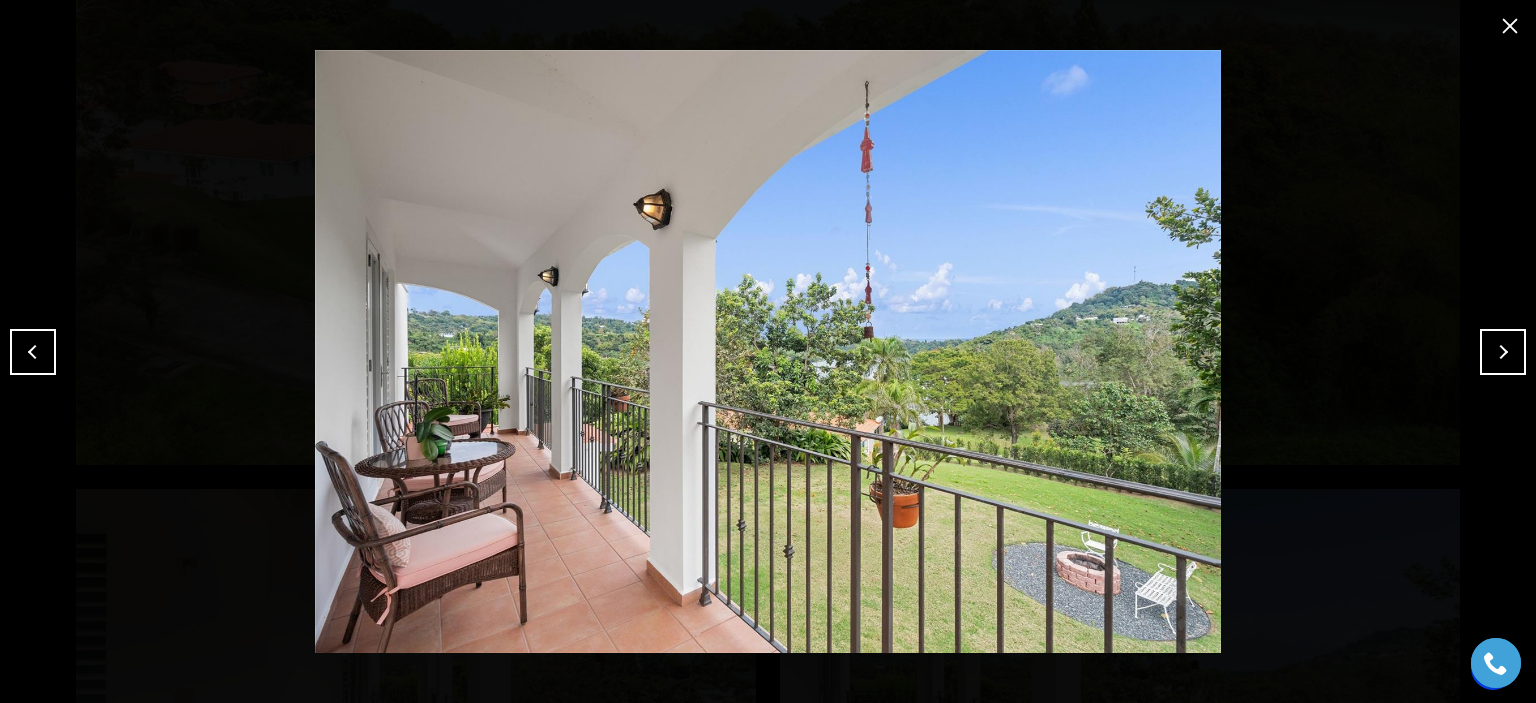 click at bounding box center [1503, 352] 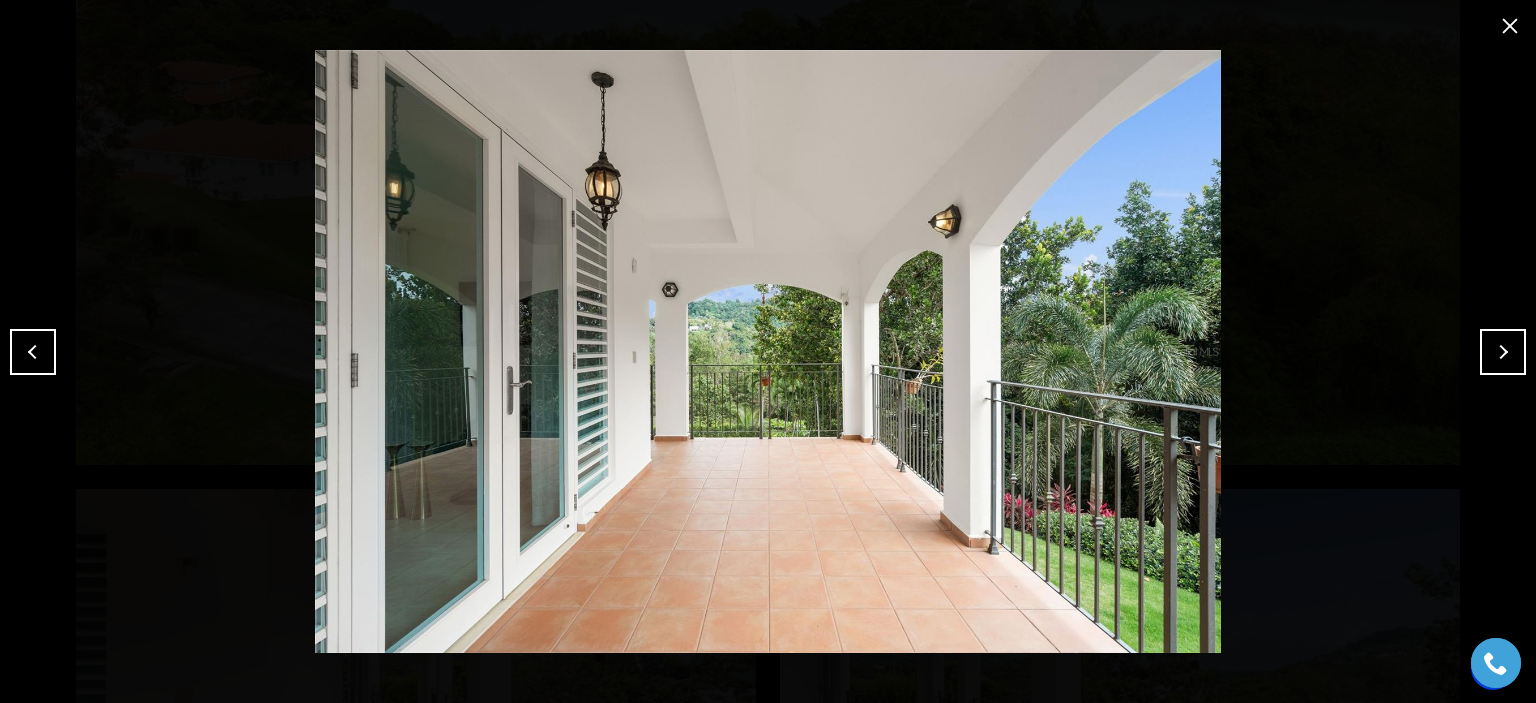 click at bounding box center (1503, 352) 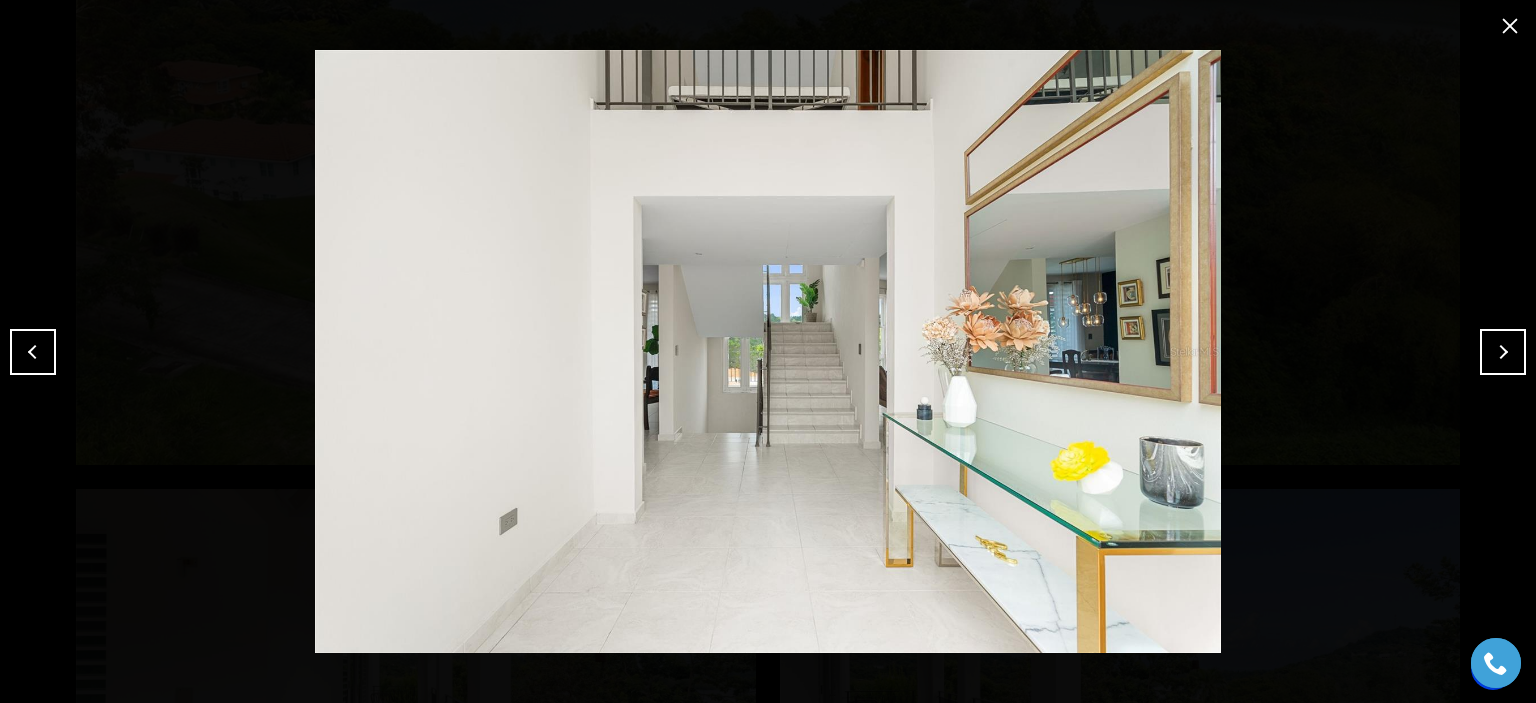 click at bounding box center (1503, 352) 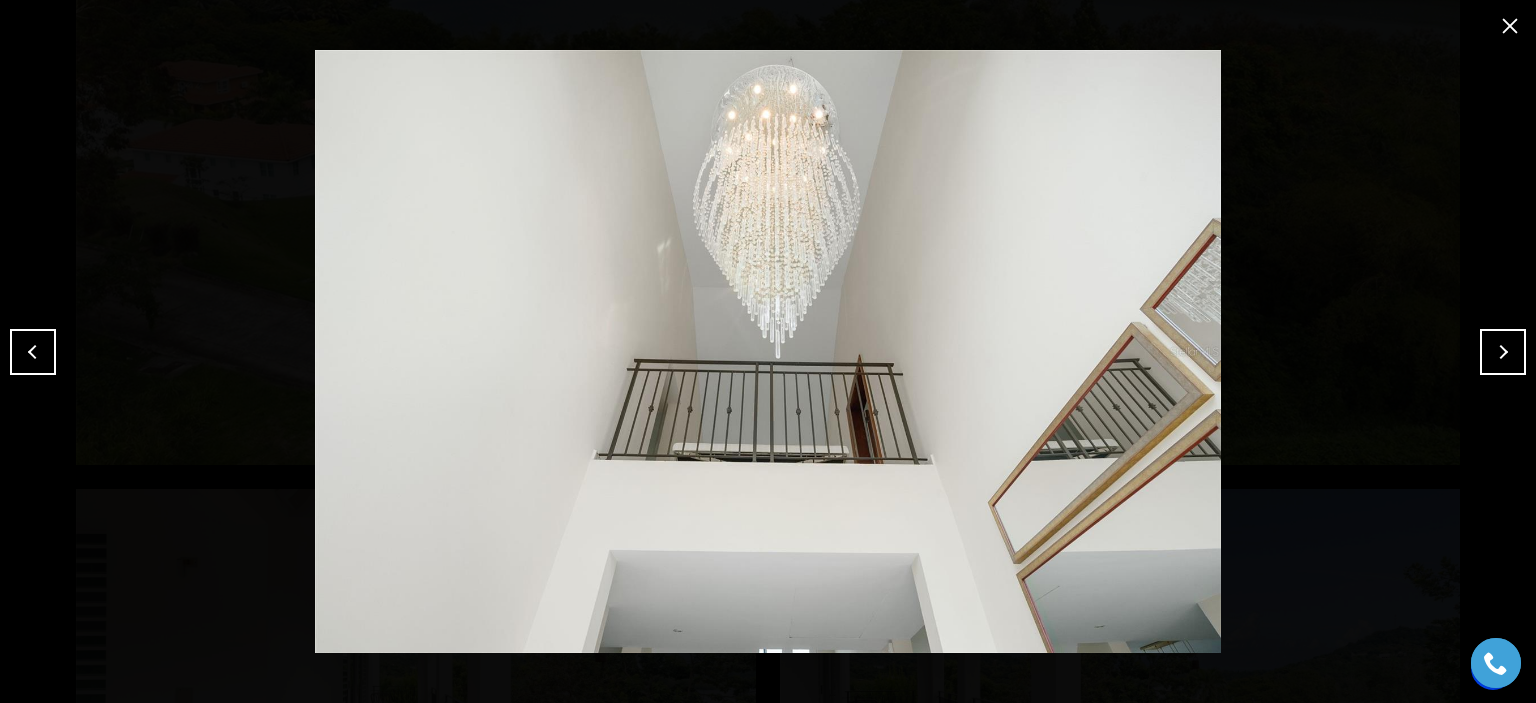 click at bounding box center [1503, 352] 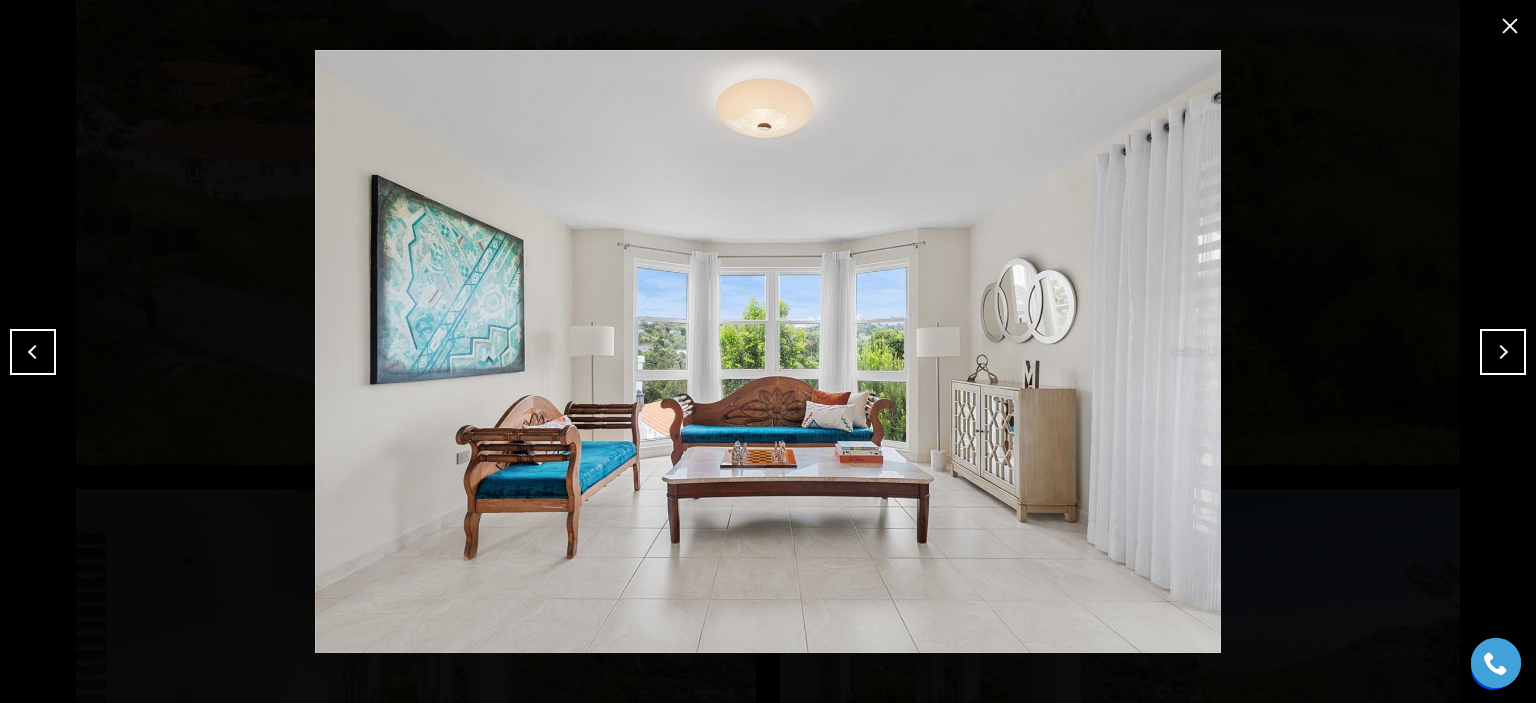 click at bounding box center (1503, 352) 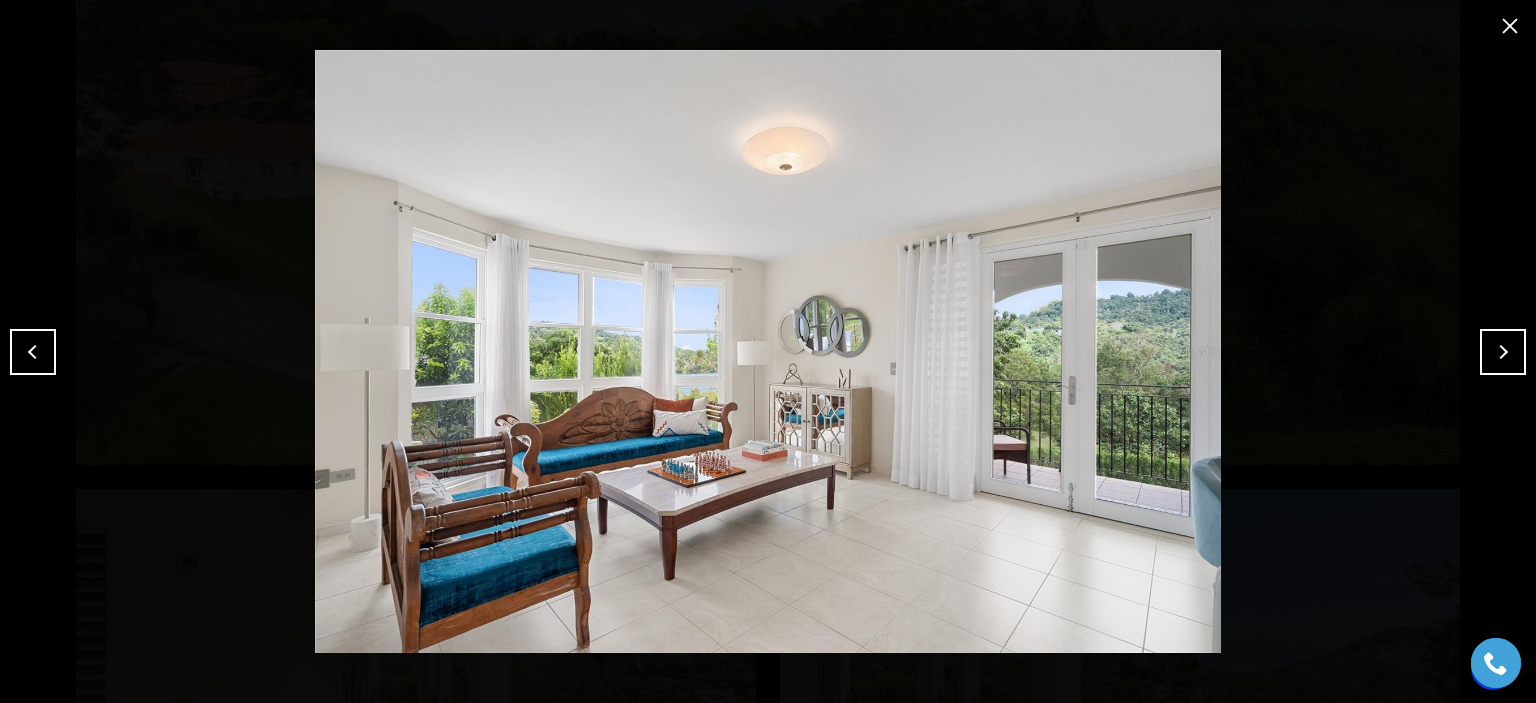 click at bounding box center [1503, 352] 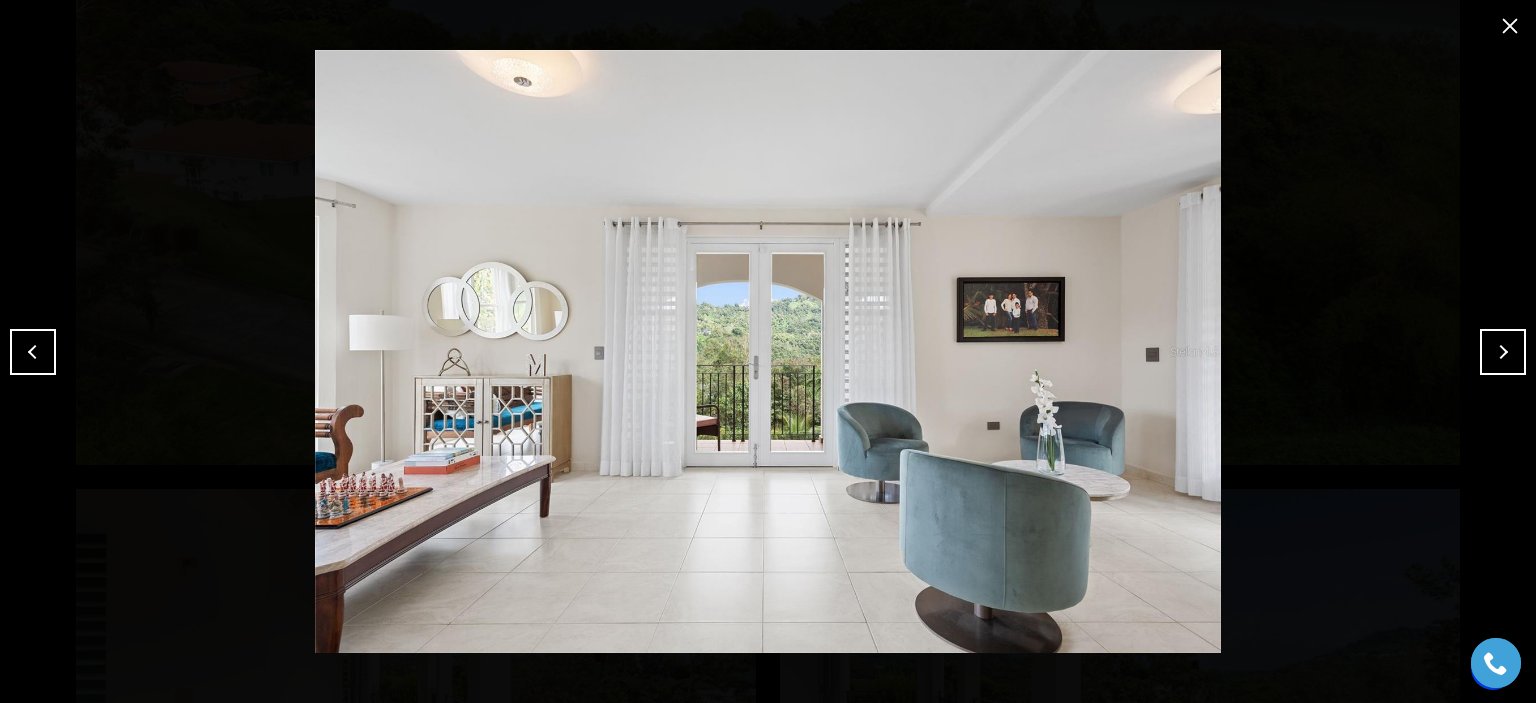 click at bounding box center (1503, 352) 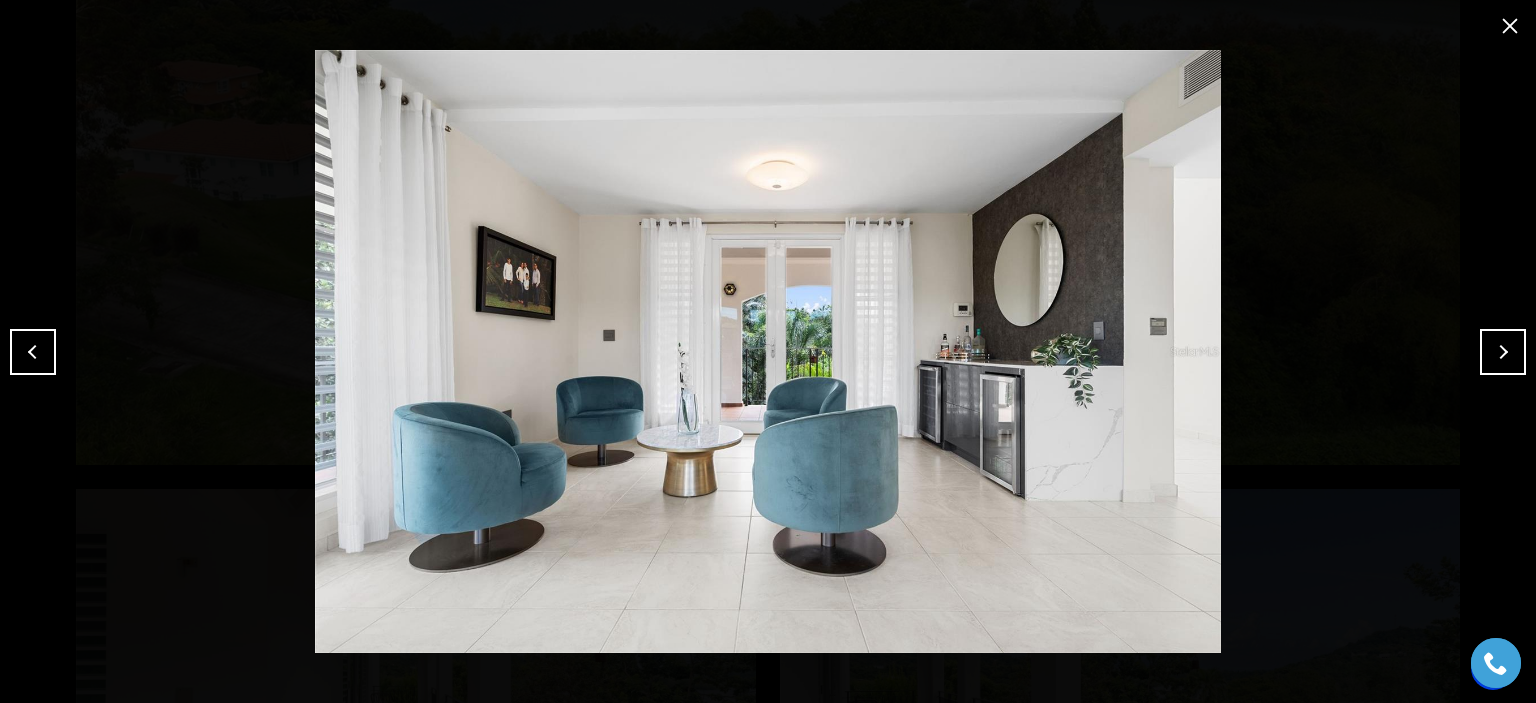 click at bounding box center [1503, 352] 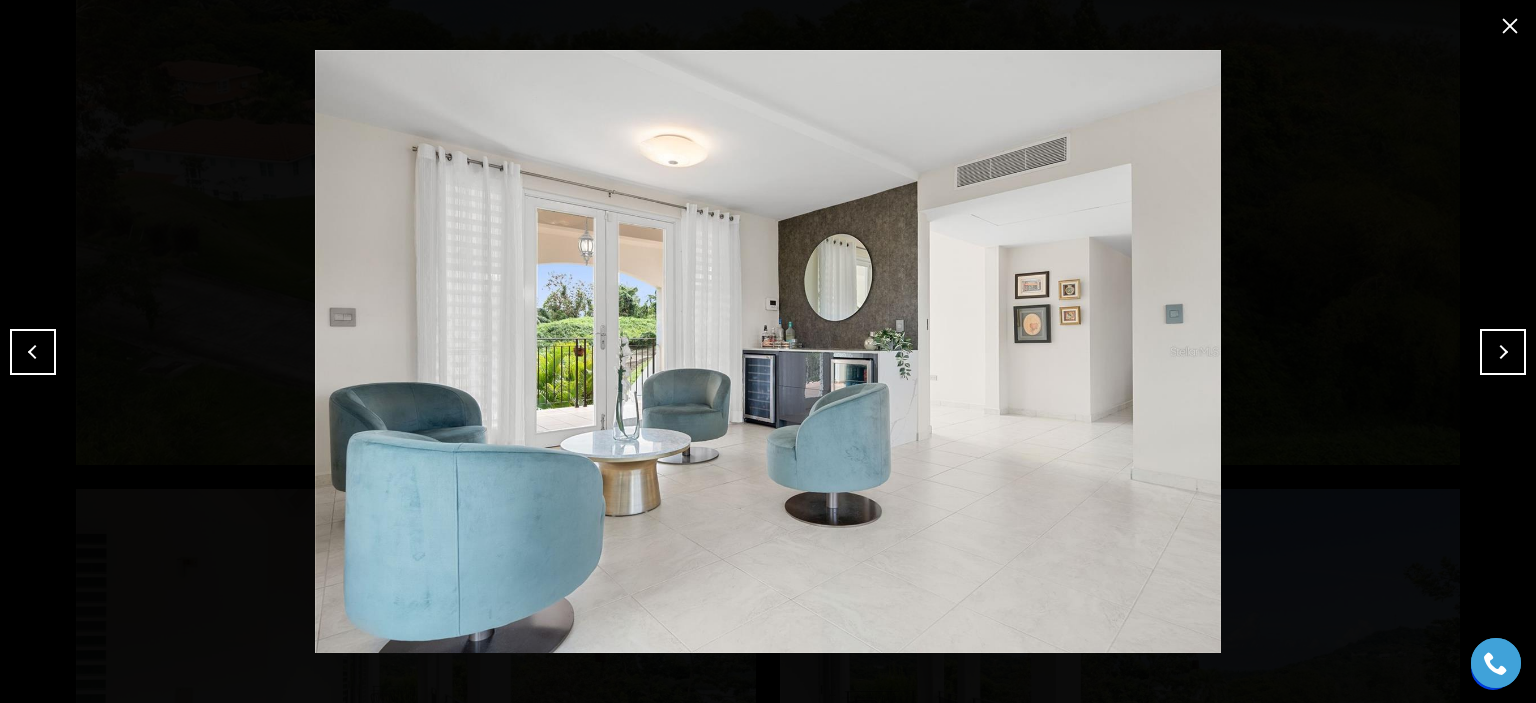 click at bounding box center (1503, 352) 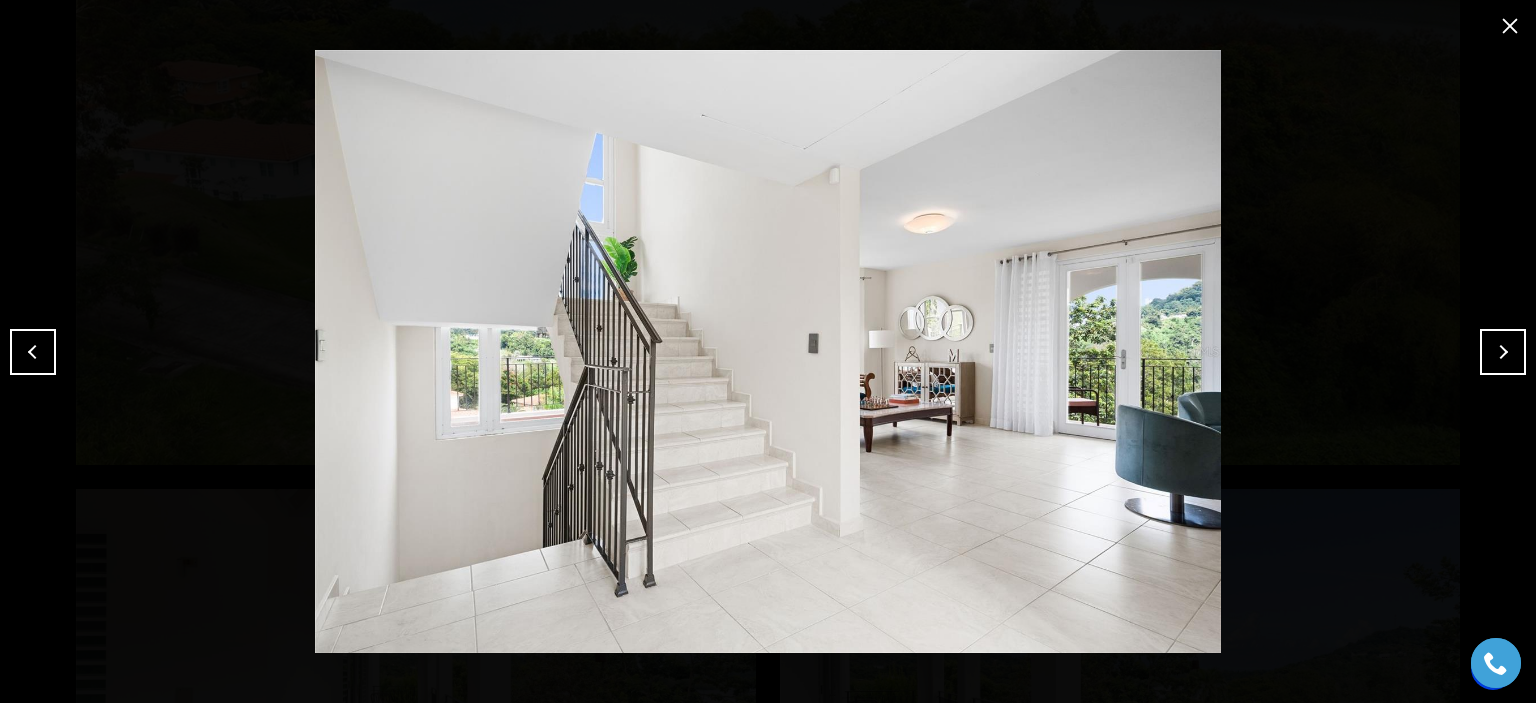 click at bounding box center [1503, 352] 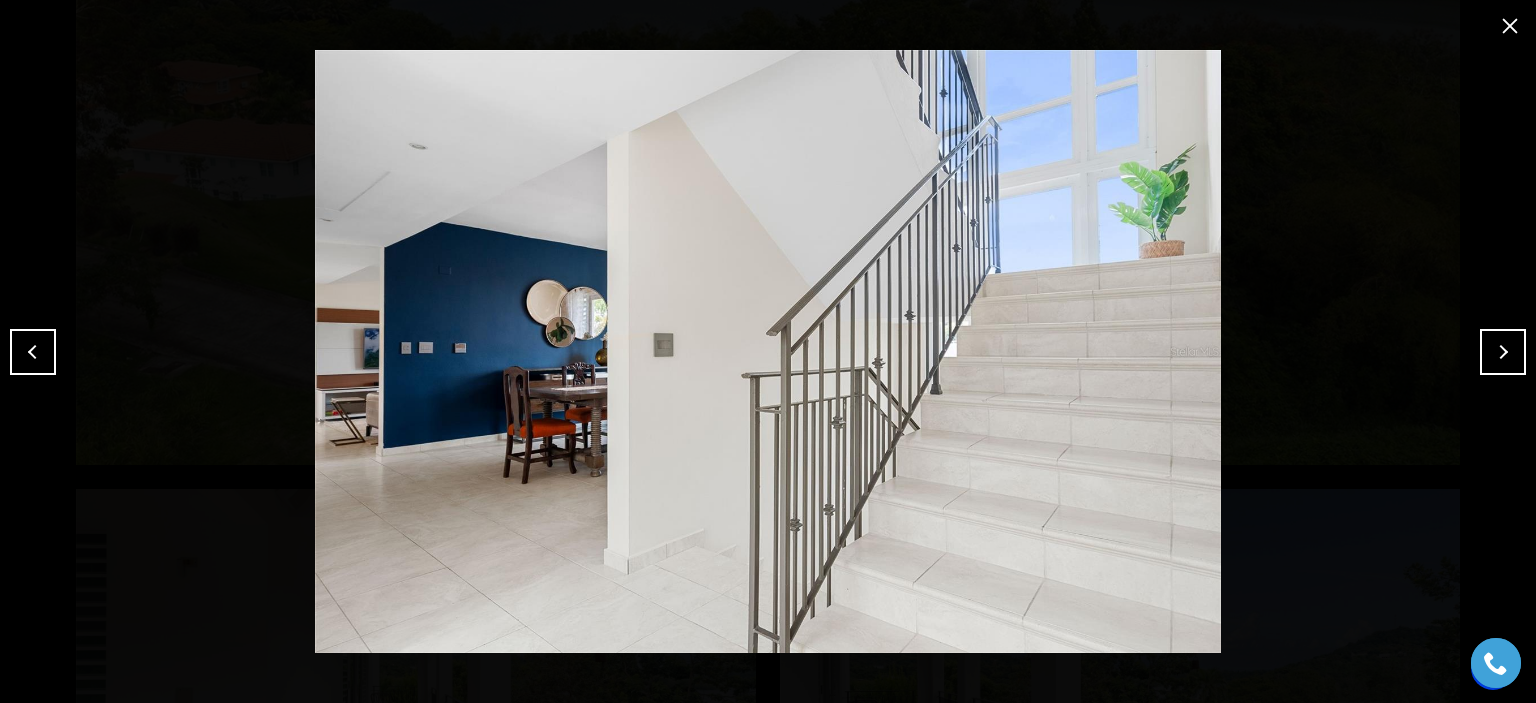 click at bounding box center [1503, 352] 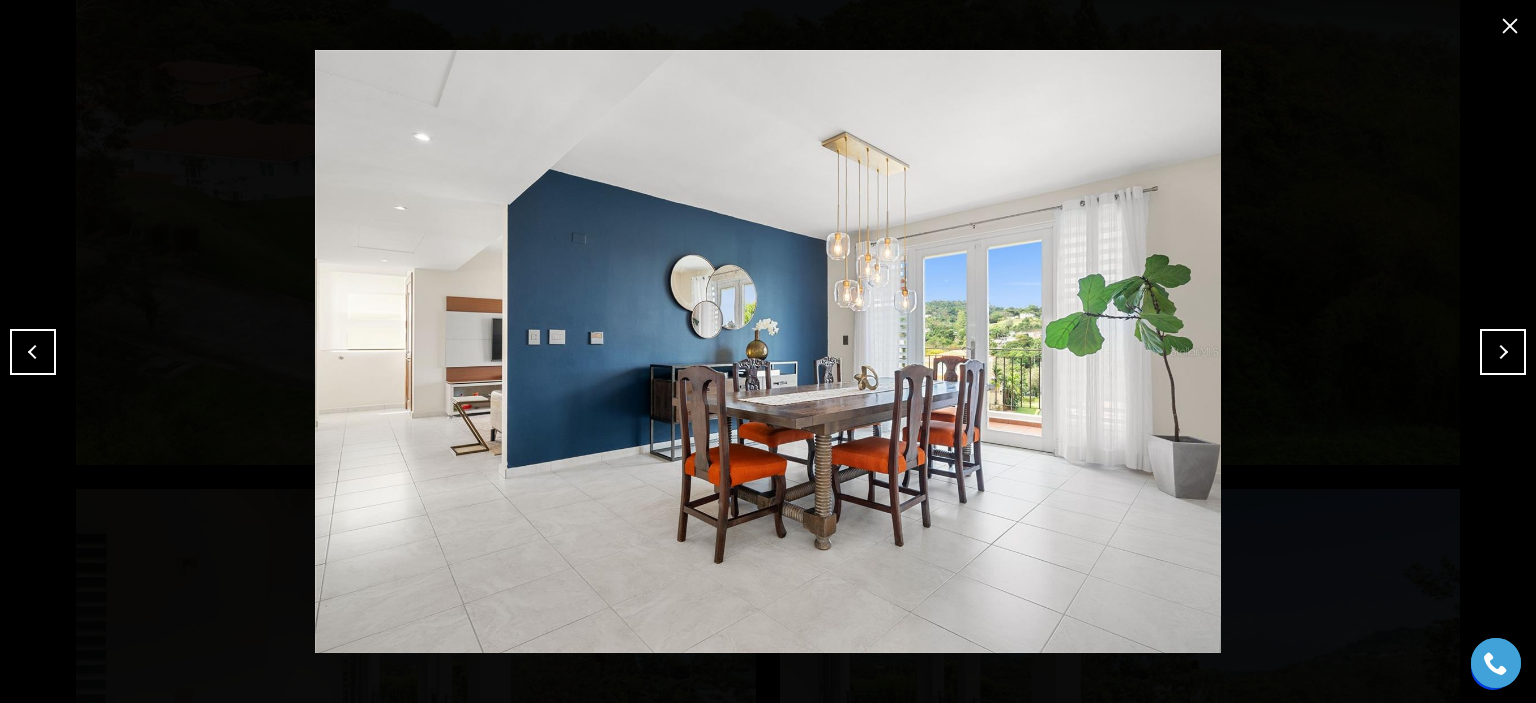 click at bounding box center (1503, 352) 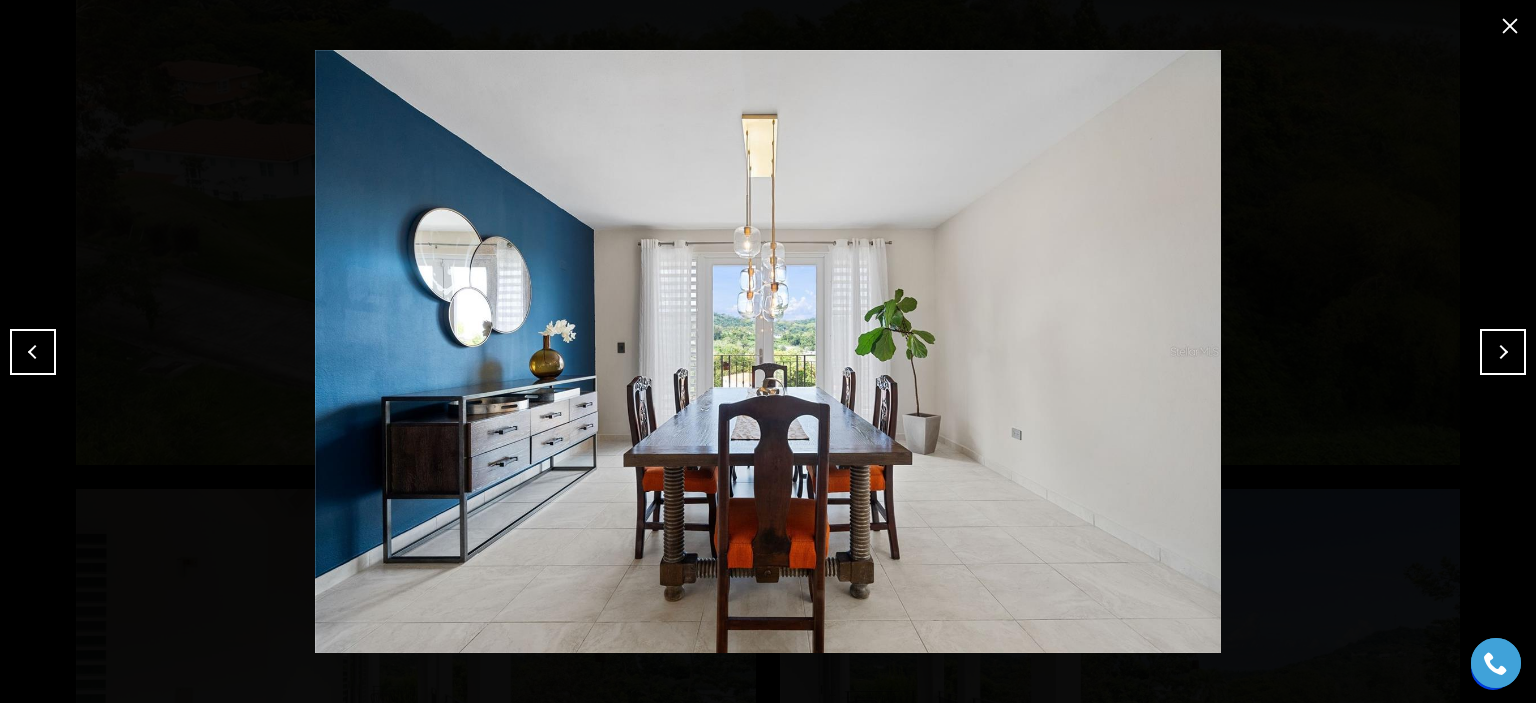 click at bounding box center [1503, 352] 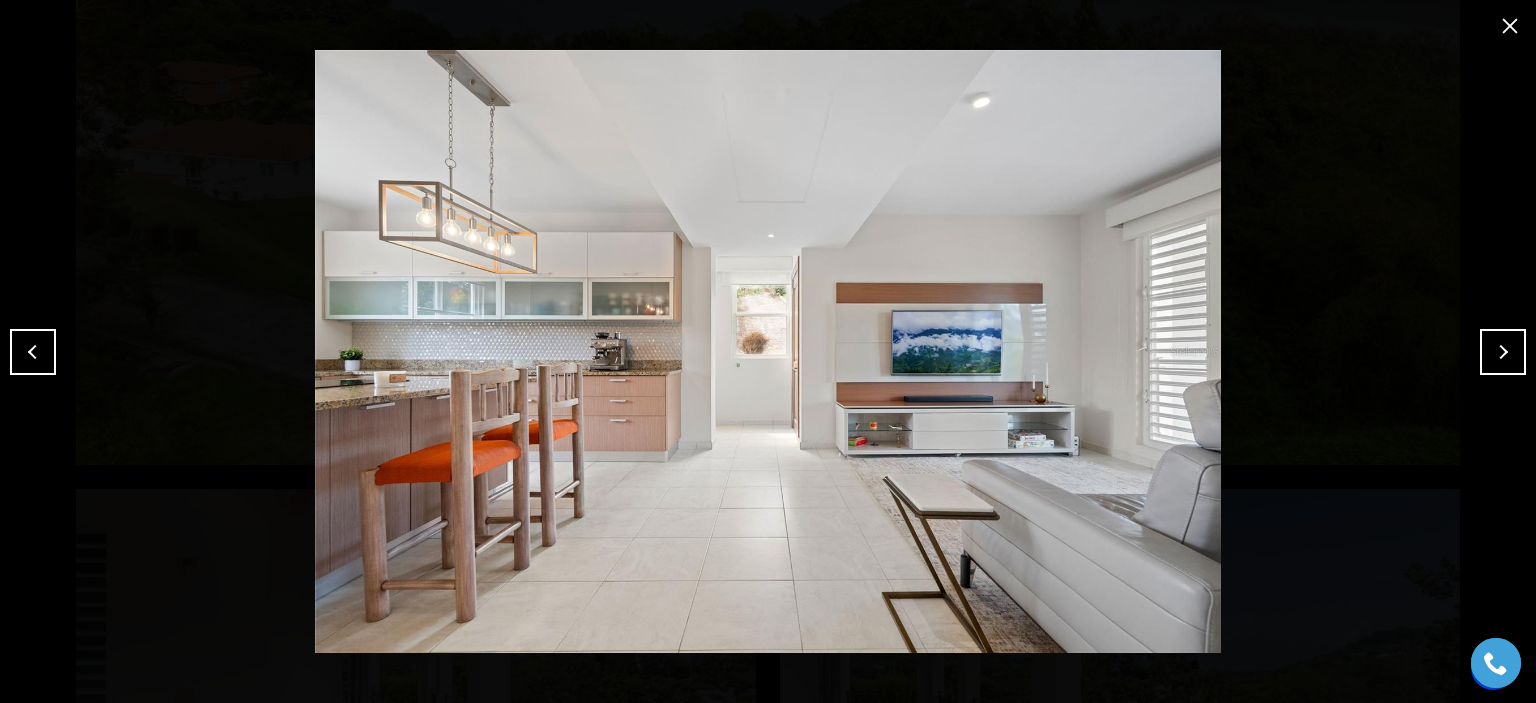 click at bounding box center [1503, 352] 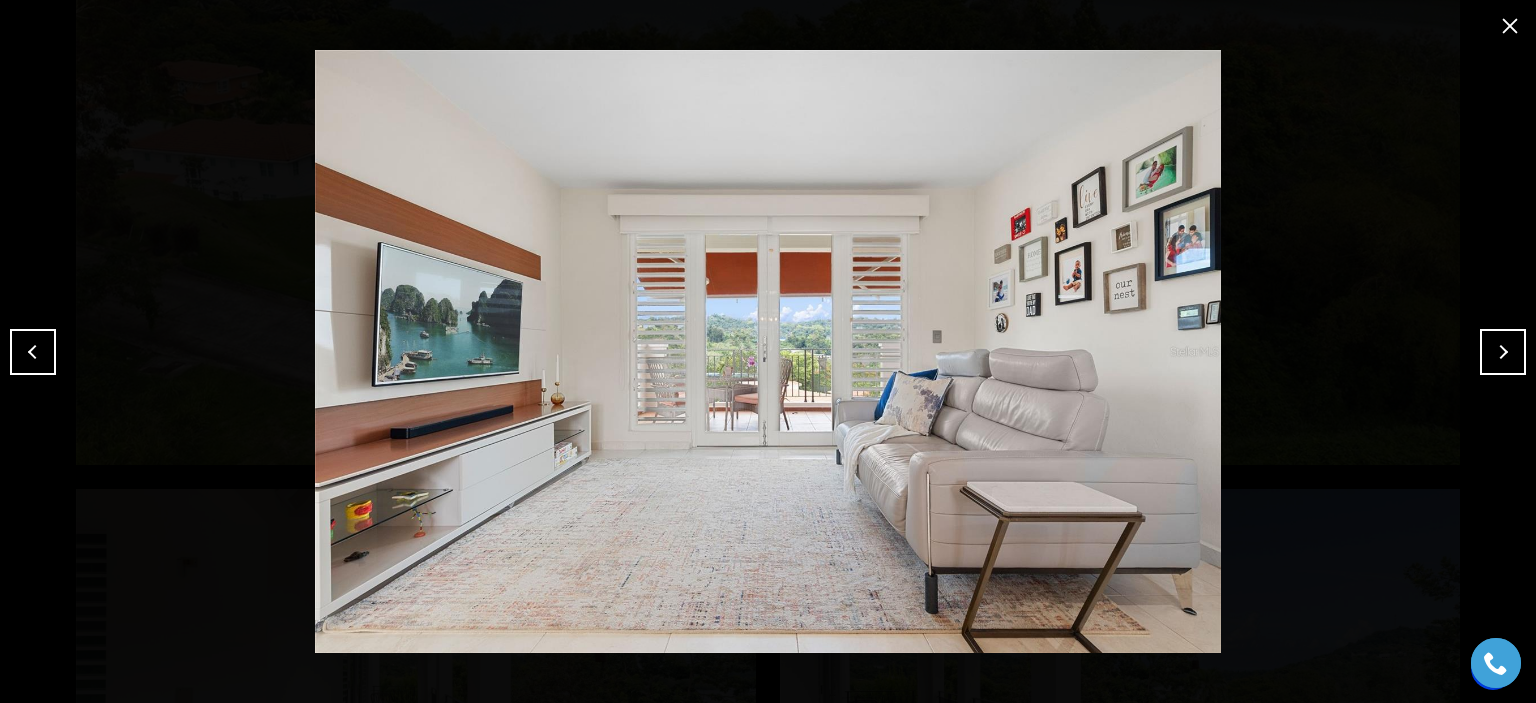 click at bounding box center [1503, 352] 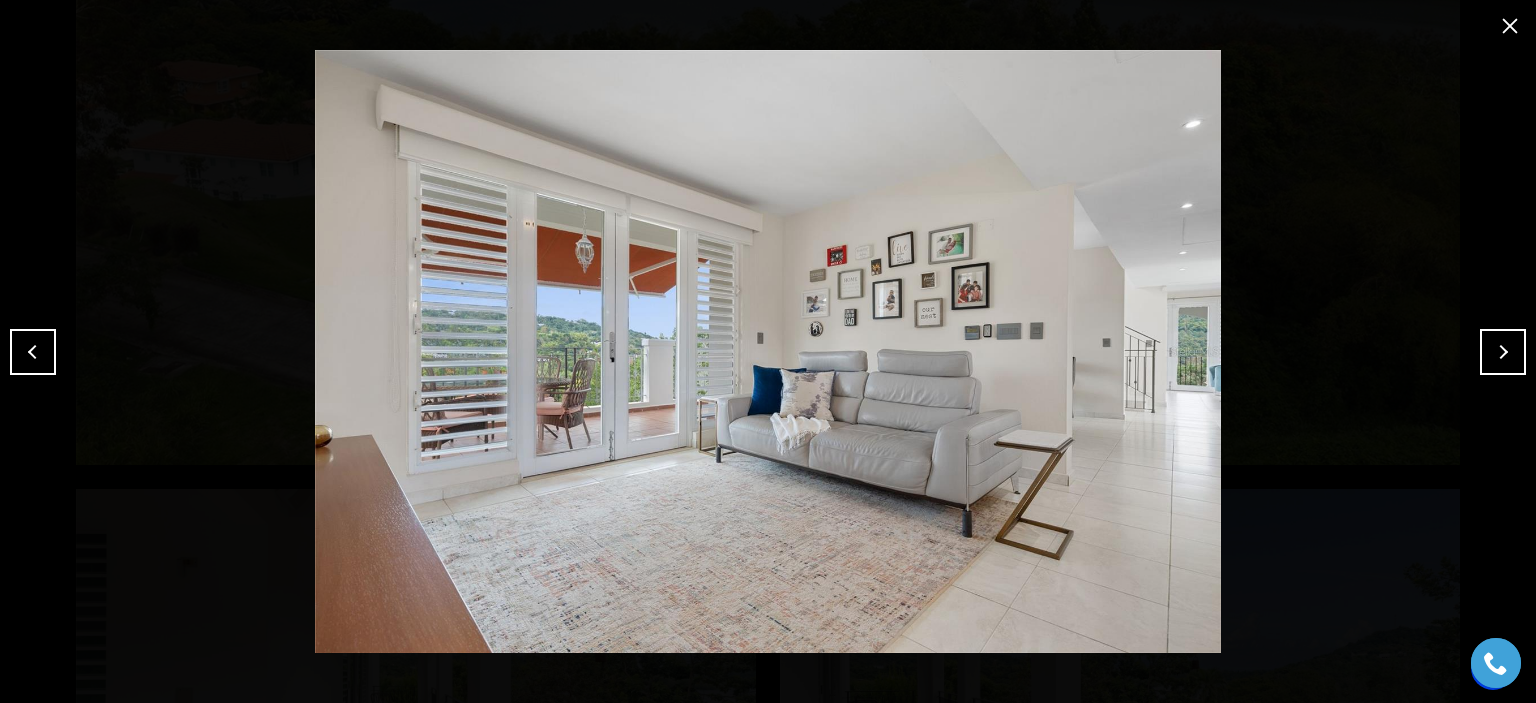 click at bounding box center [1503, 352] 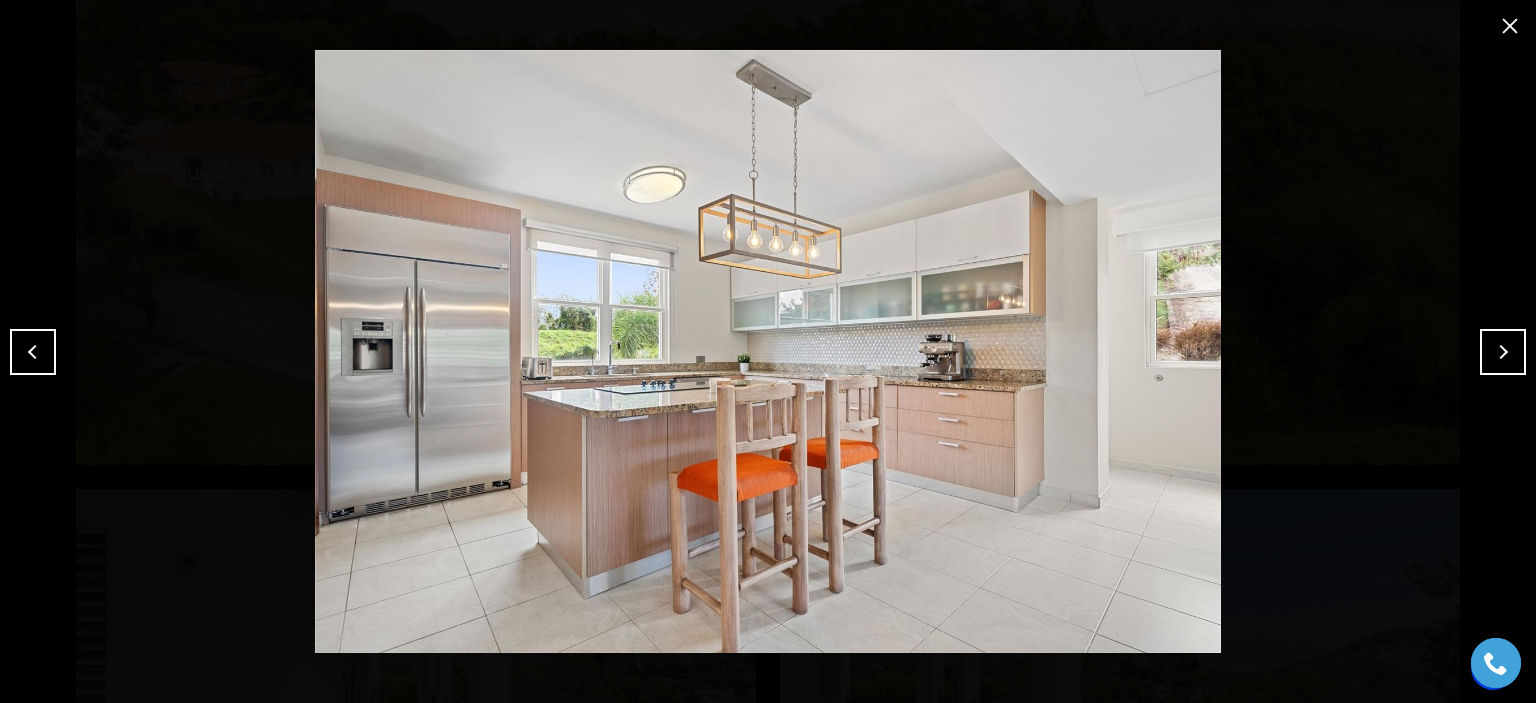click at bounding box center [1503, 352] 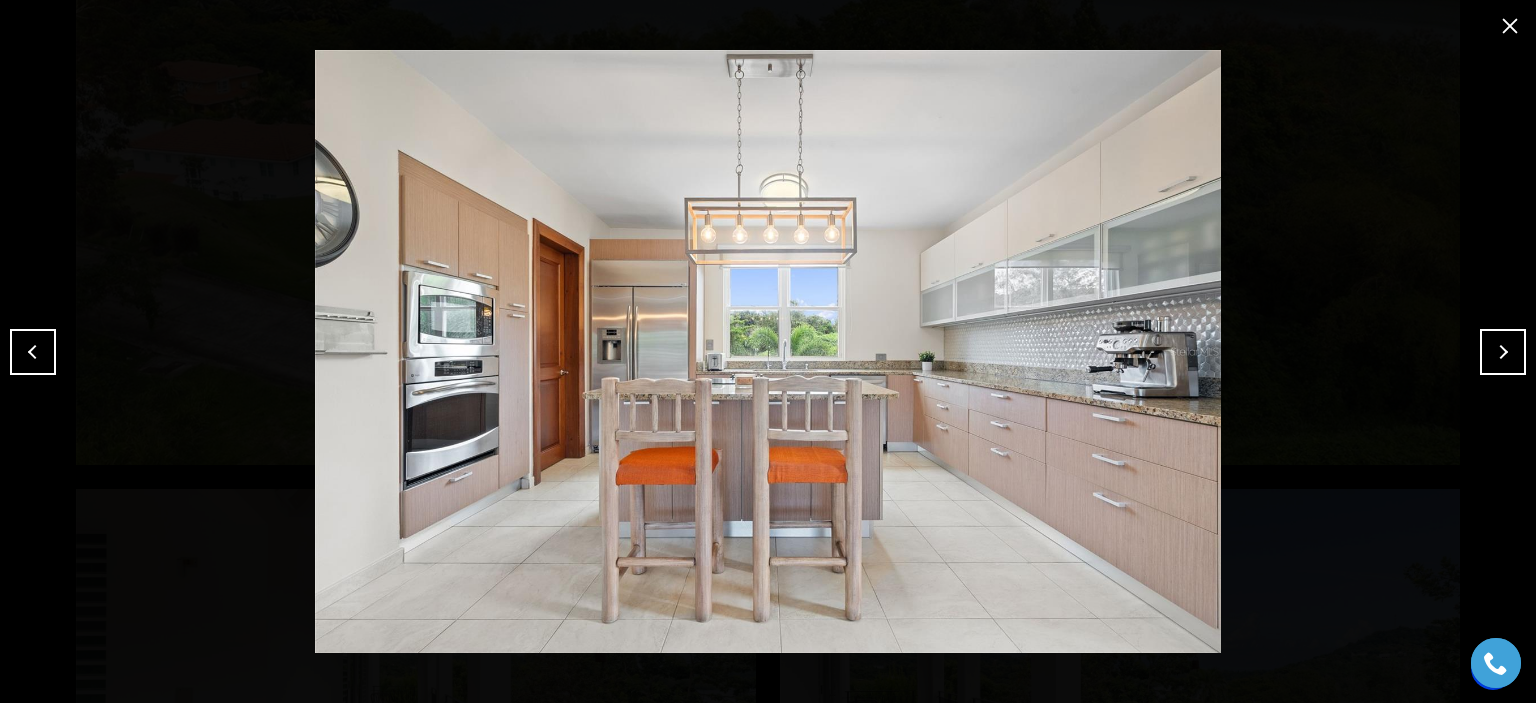 click at bounding box center (1503, 352) 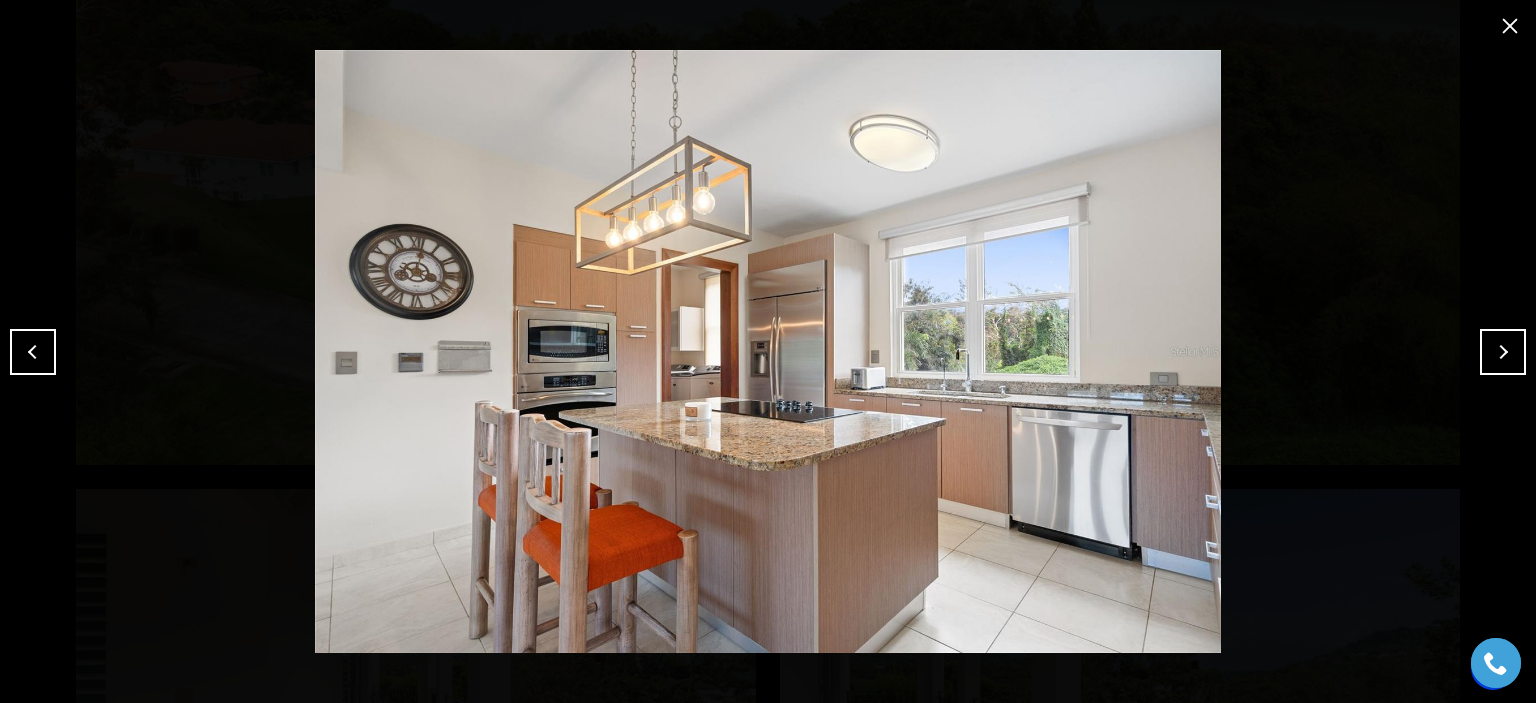 click at bounding box center [1503, 352] 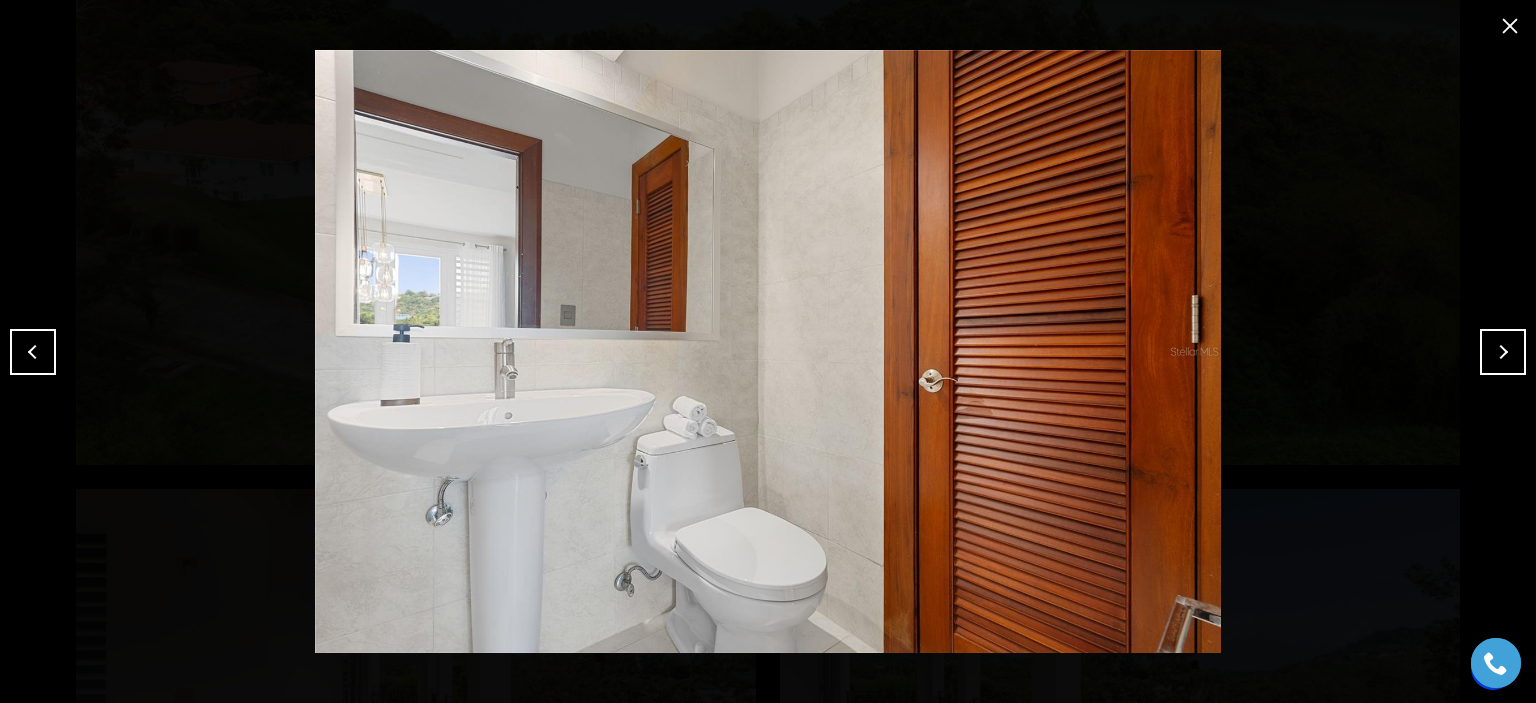click at bounding box center (1503, 352) 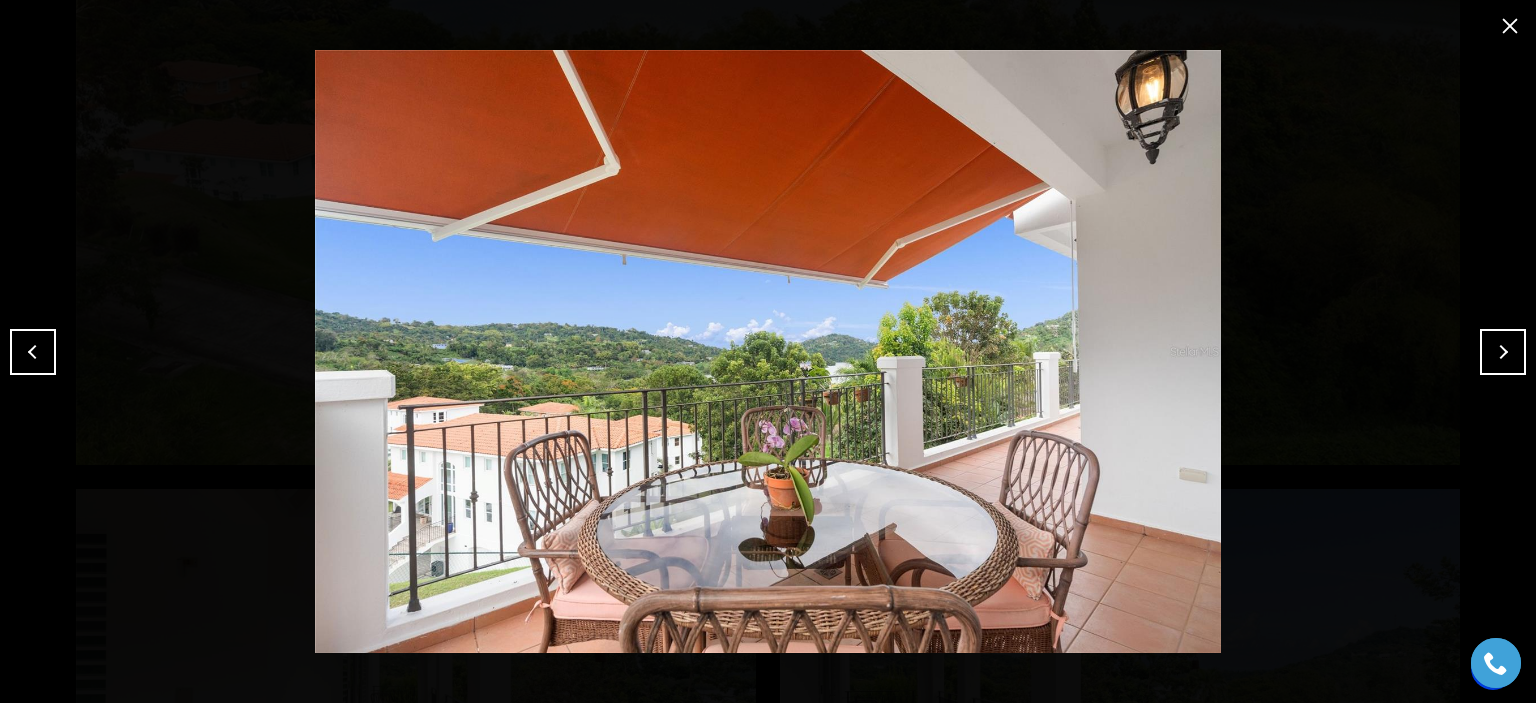 click at bounding box center (1503, 352) 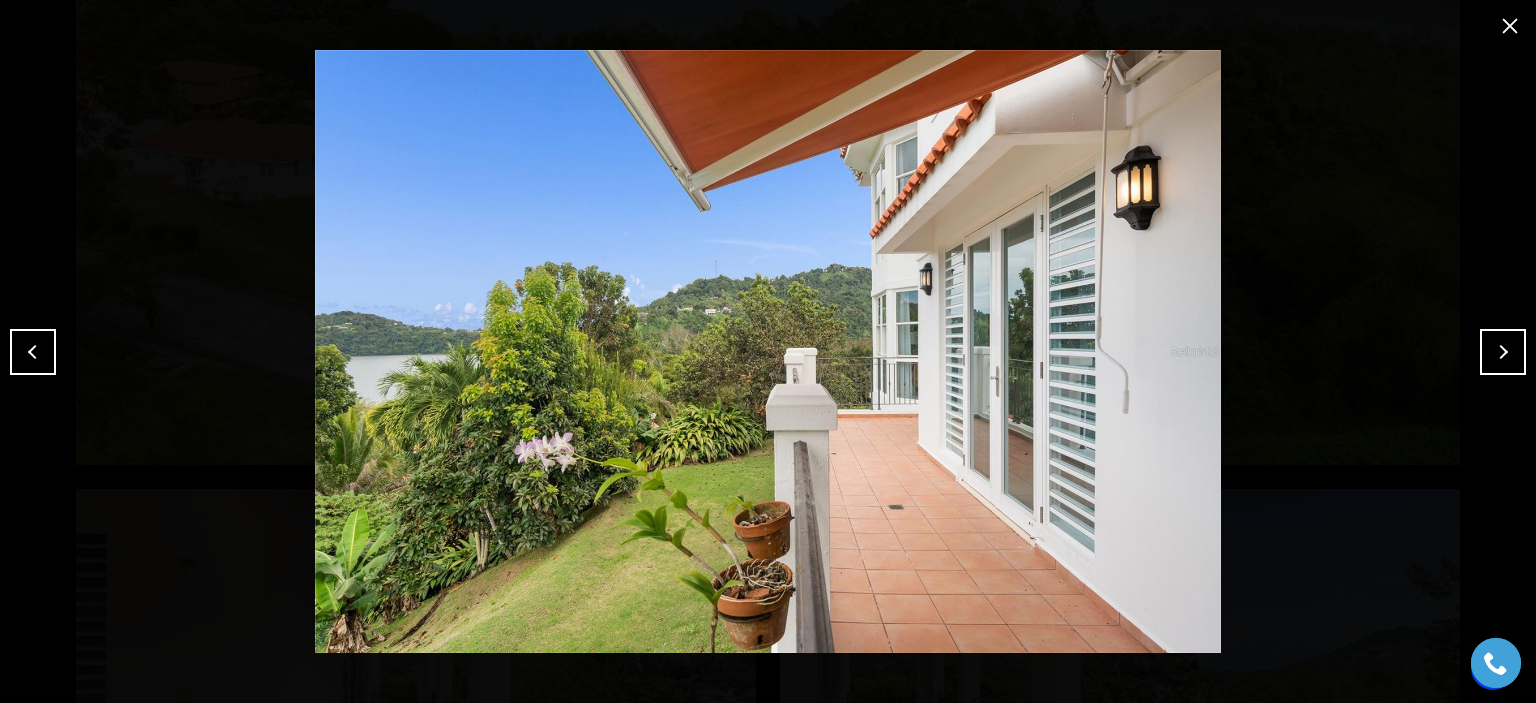 click at bounding box center [1503, 352] 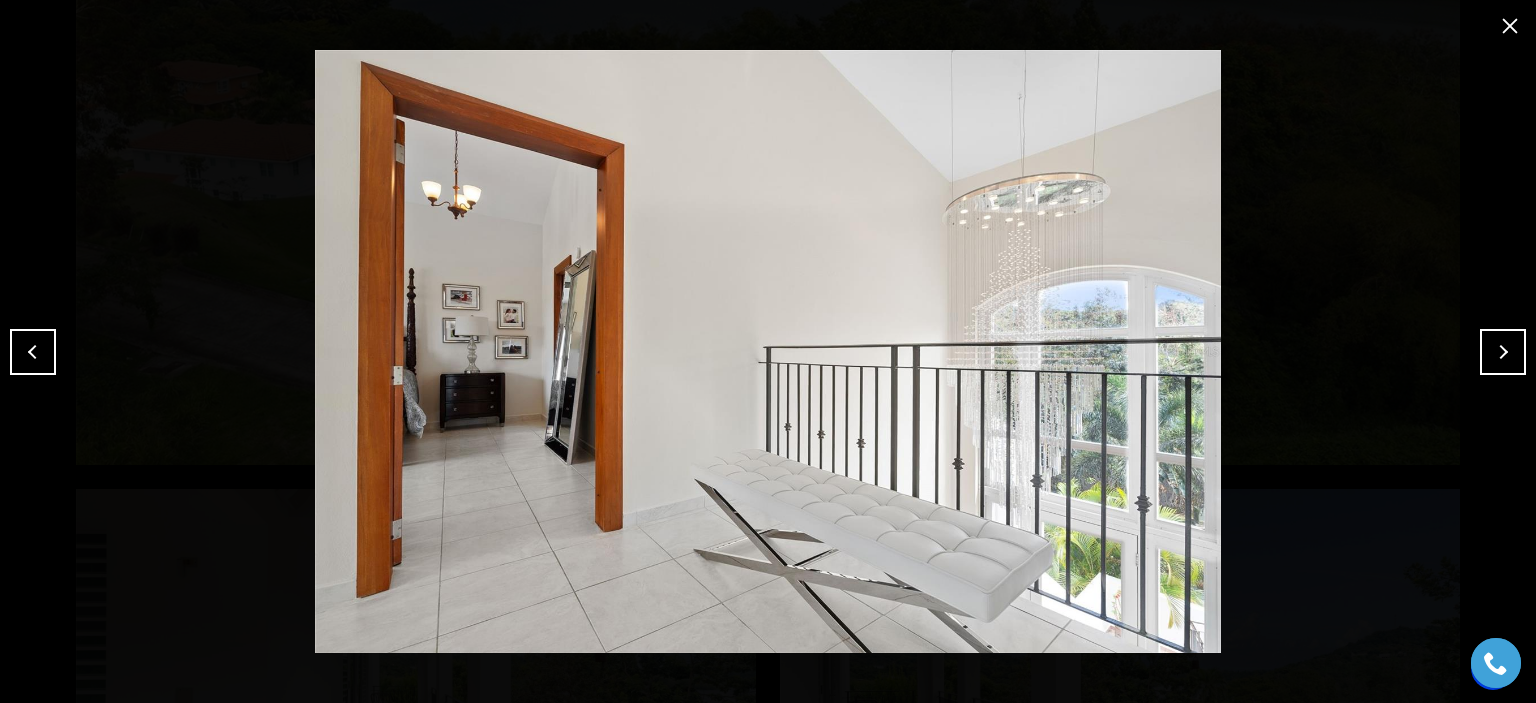 click at bounding box center [1503, 352] 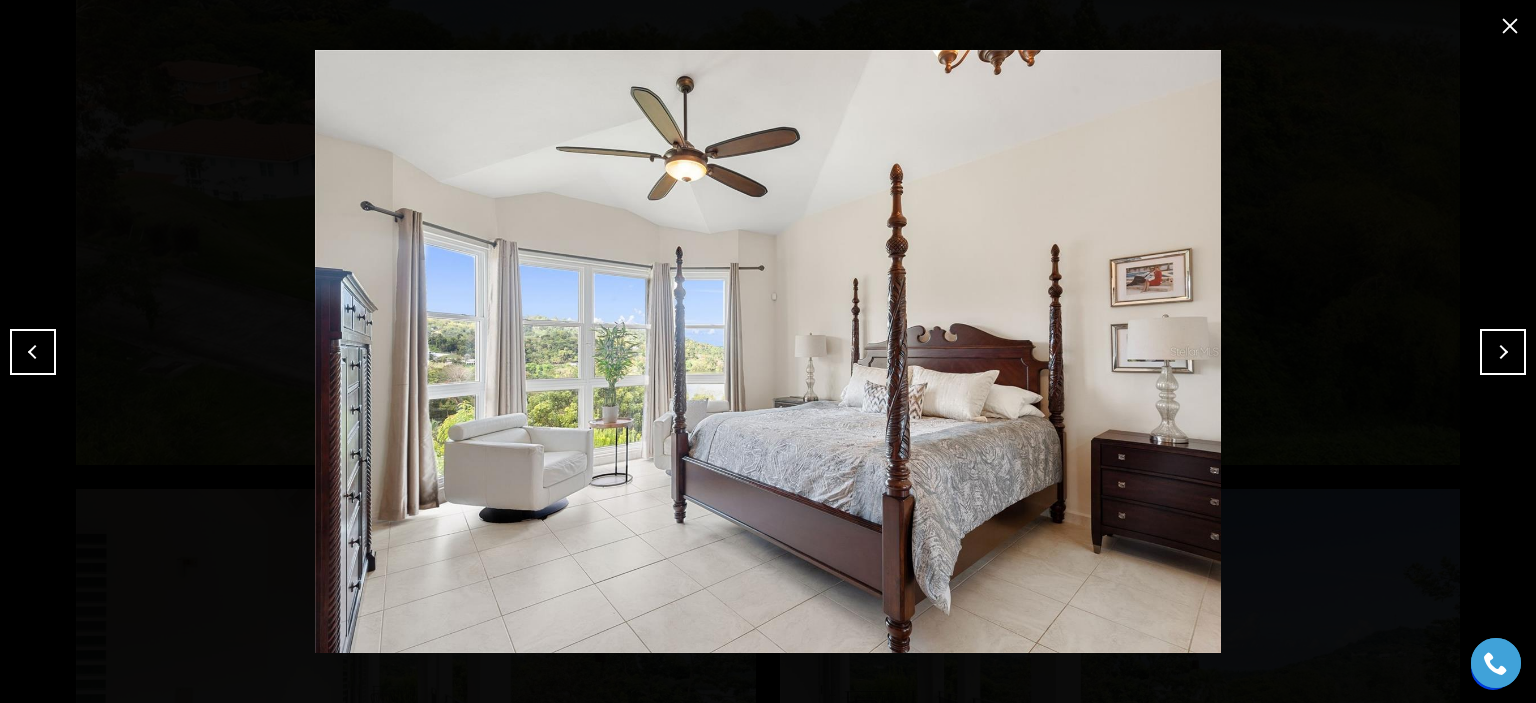 click at bounding box center (1503, 352) 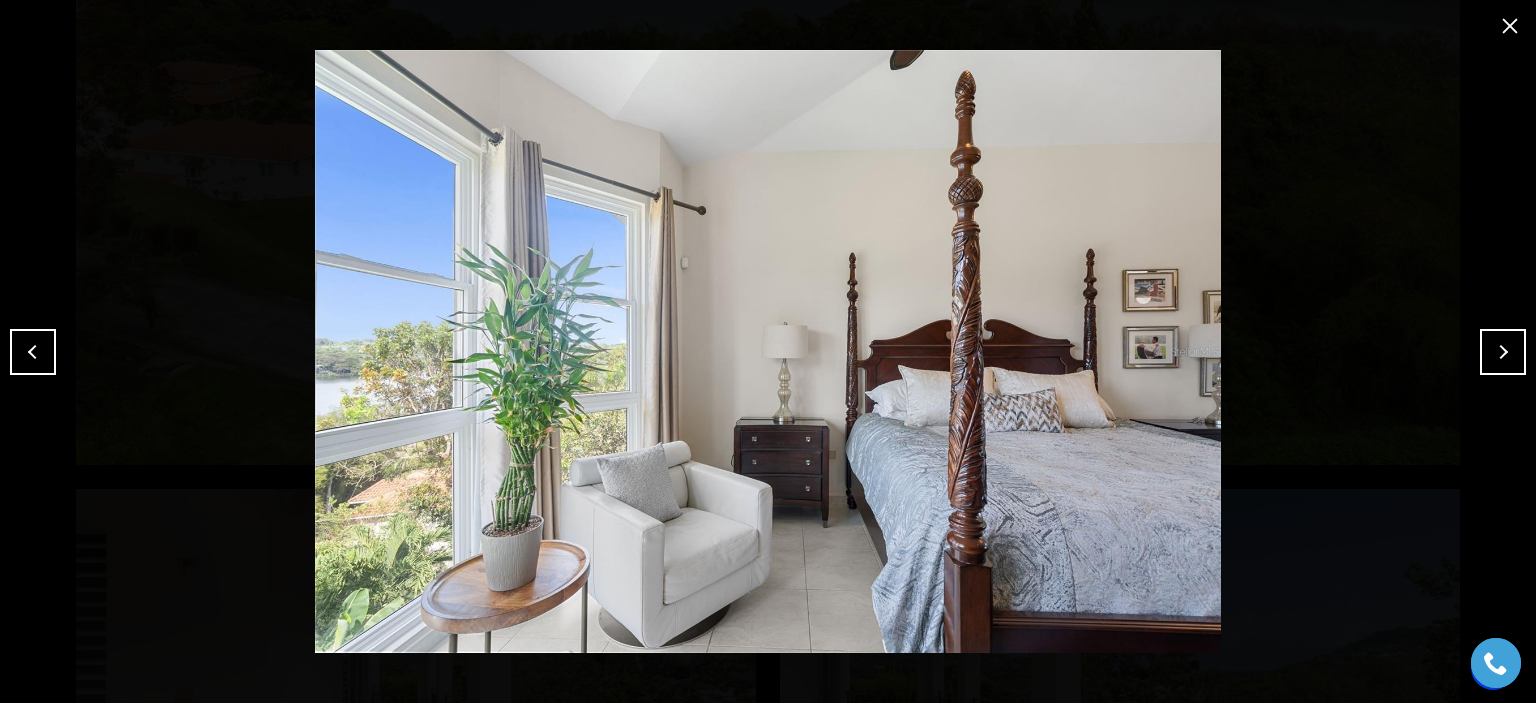 click at bounding box center [1503, 352] 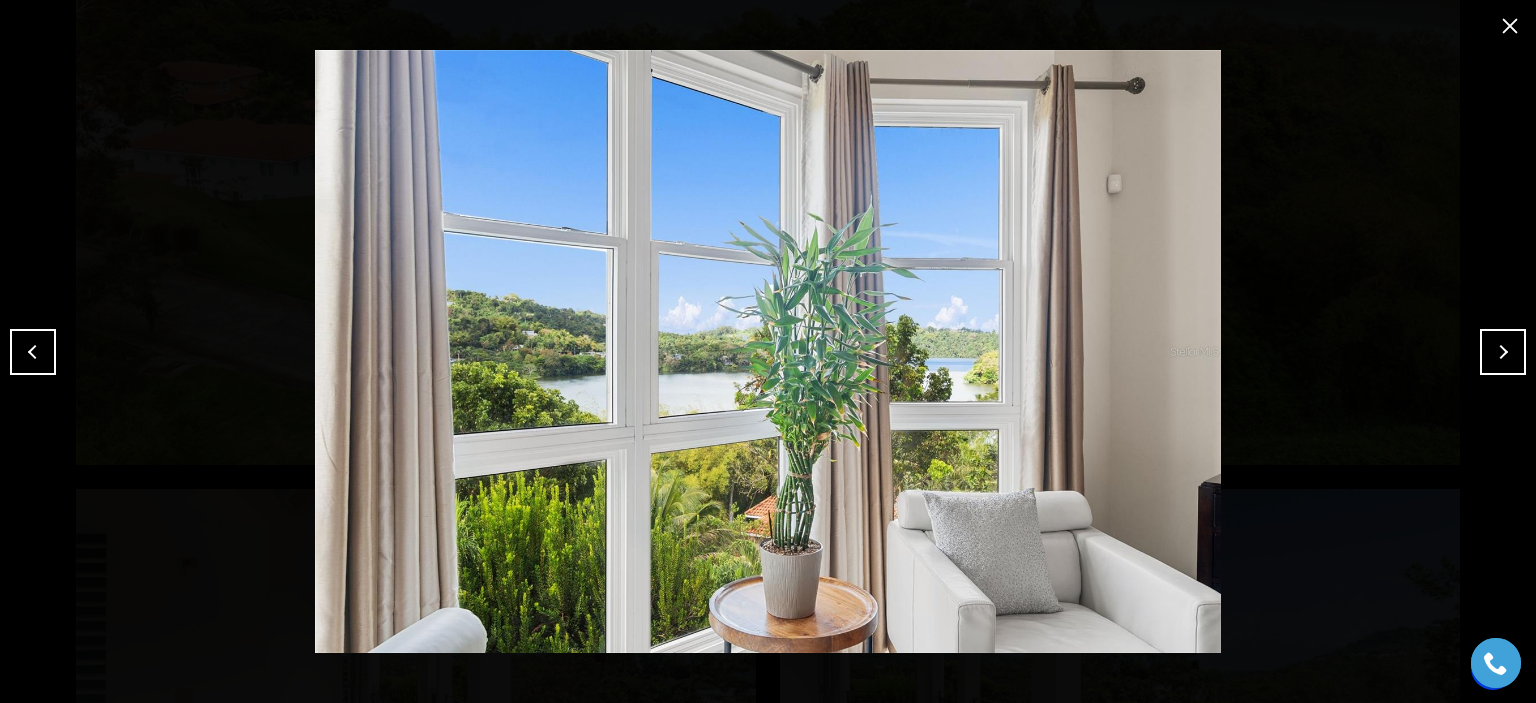 click at bounding box center (1503, 352) 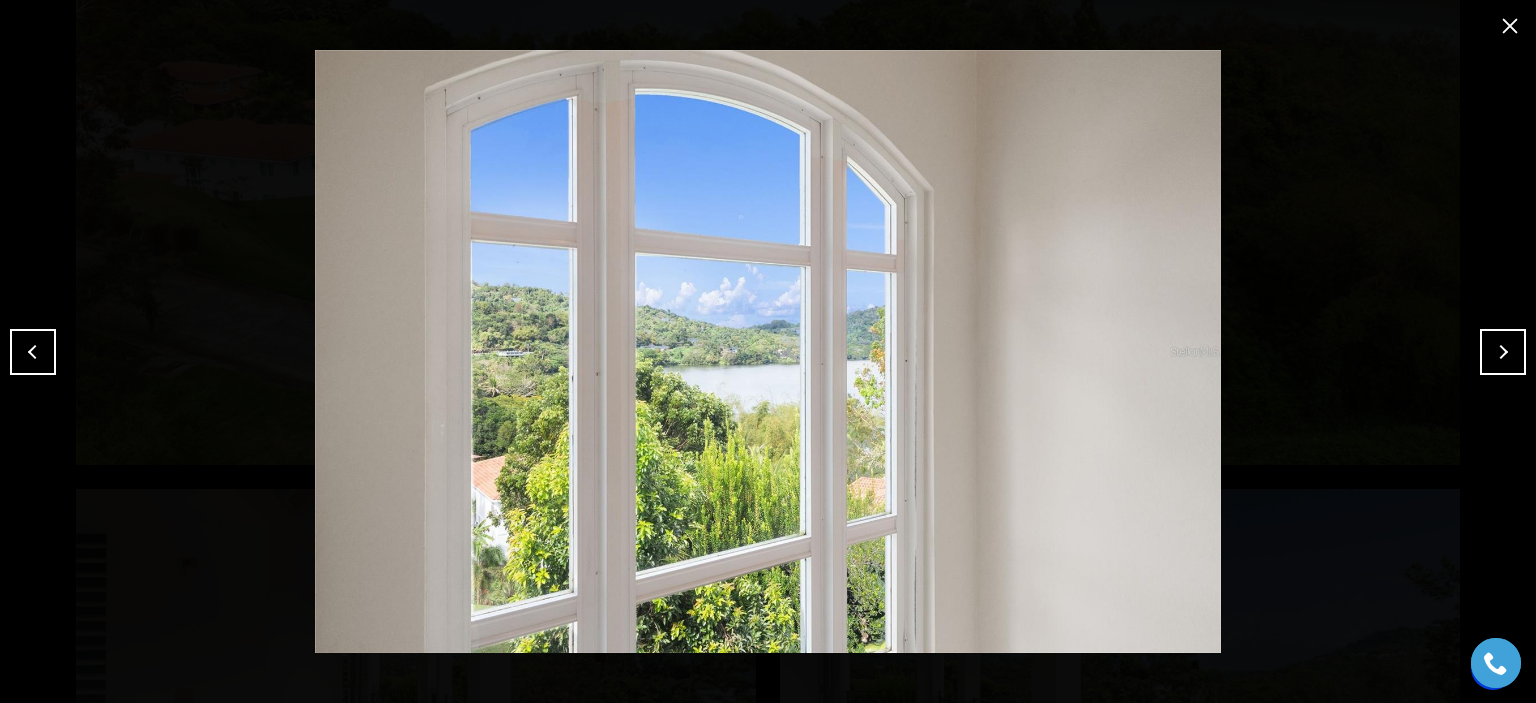 click at bounding box center [1503, 352] 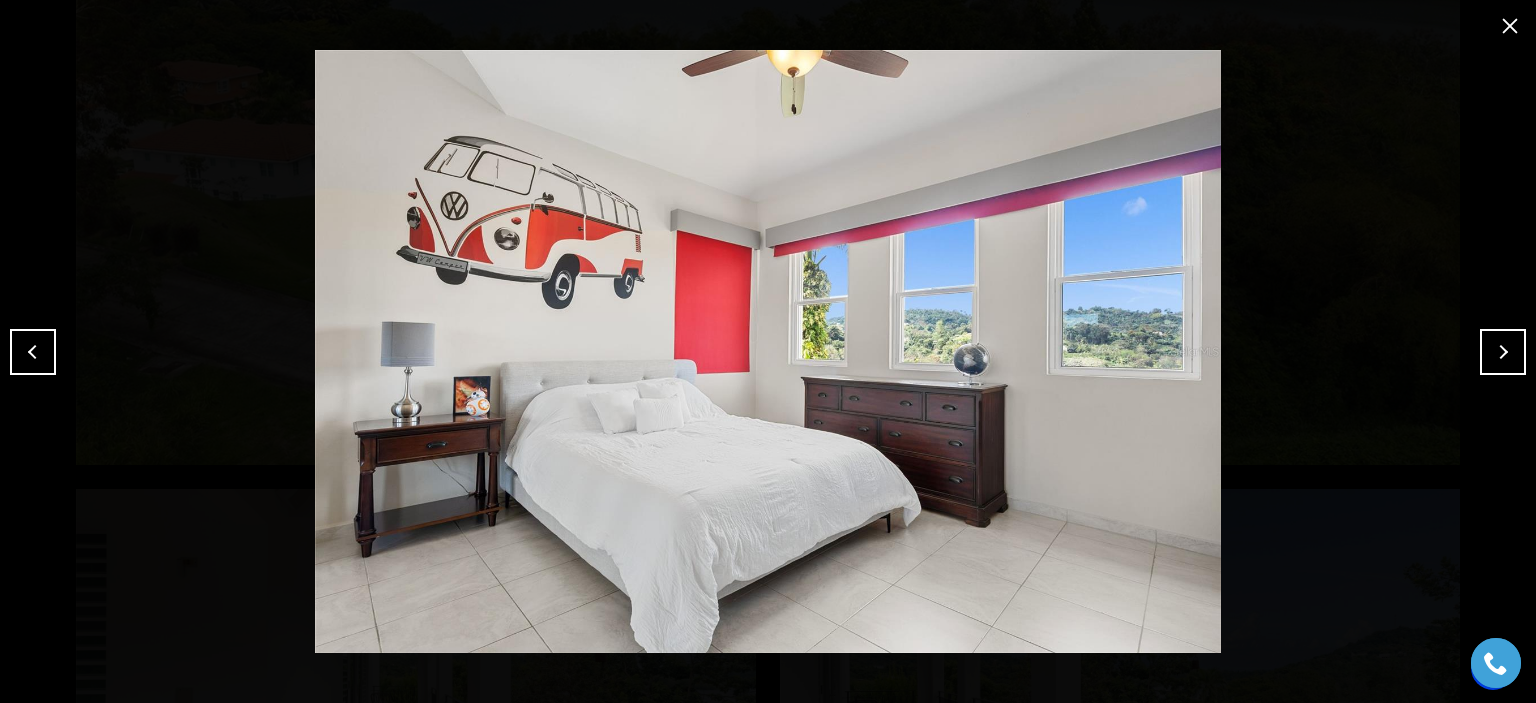 click at bounding box center (1503, 352) 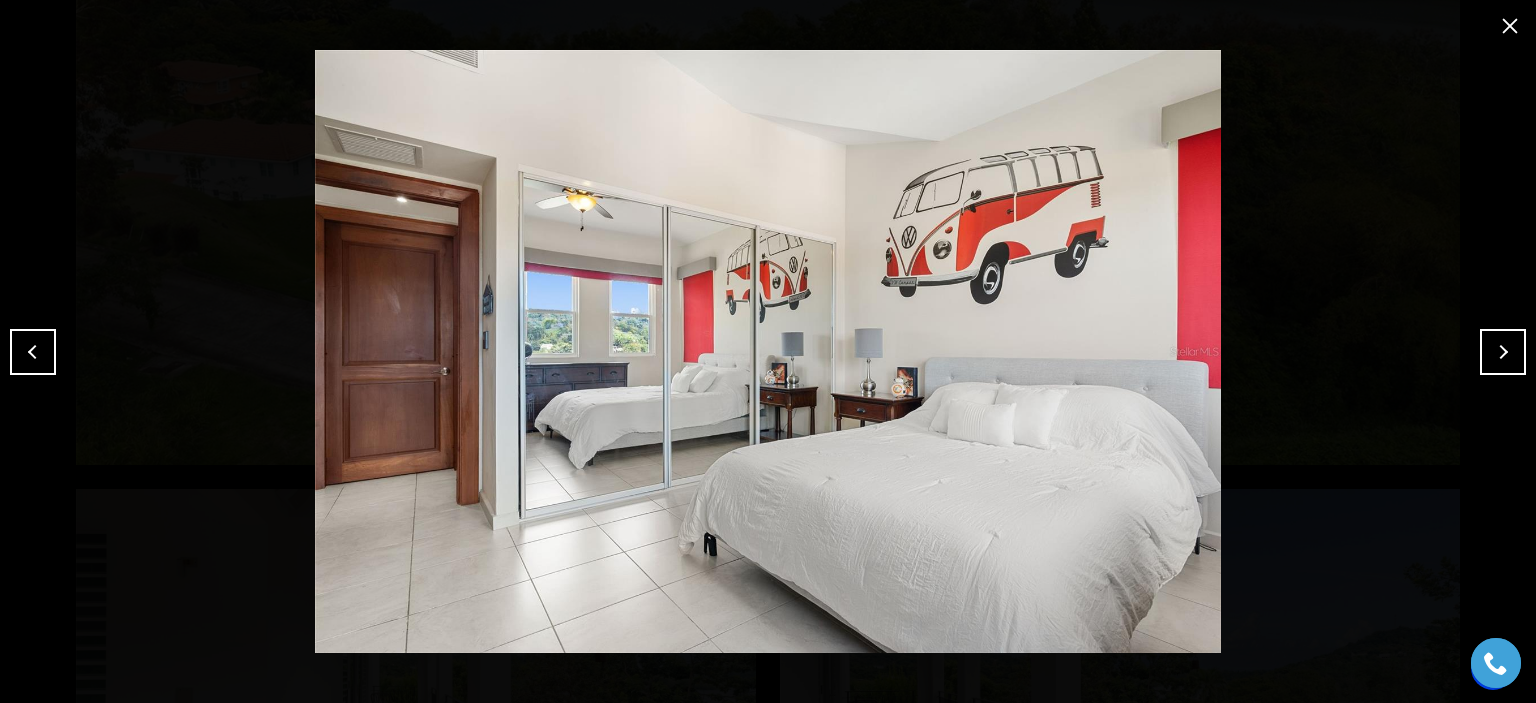 click at bounding box center [1503, 352] 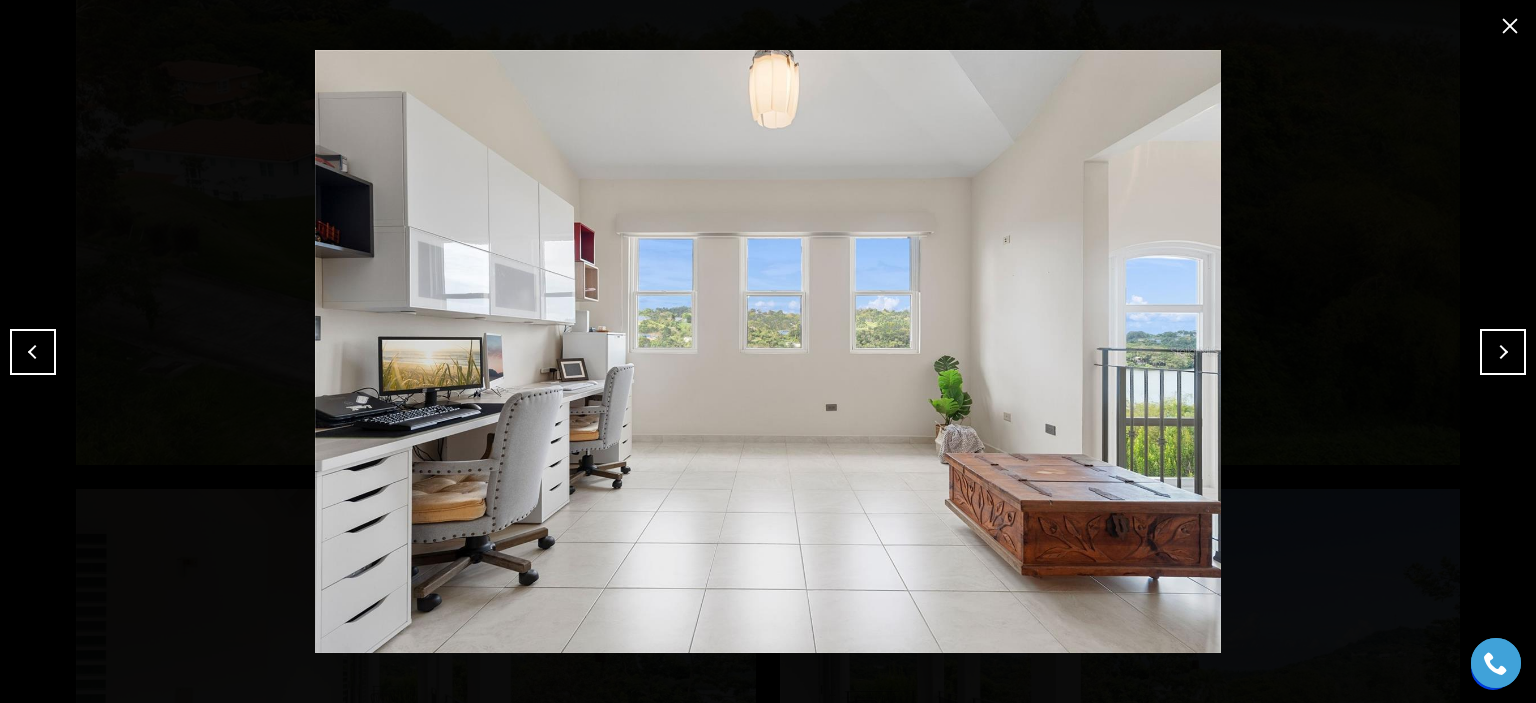 click at bounding box center [1503, 352] 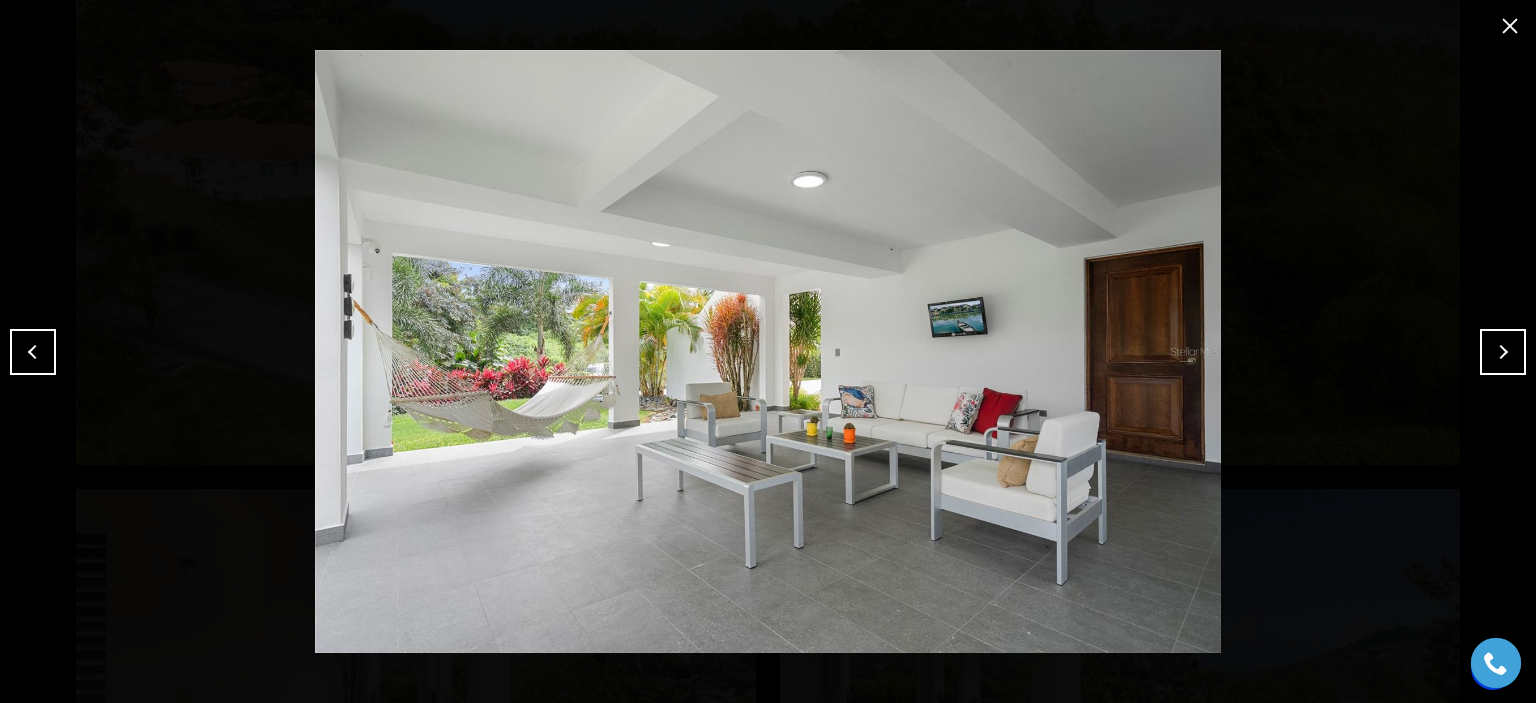 click at bounding box center [1503, 352] 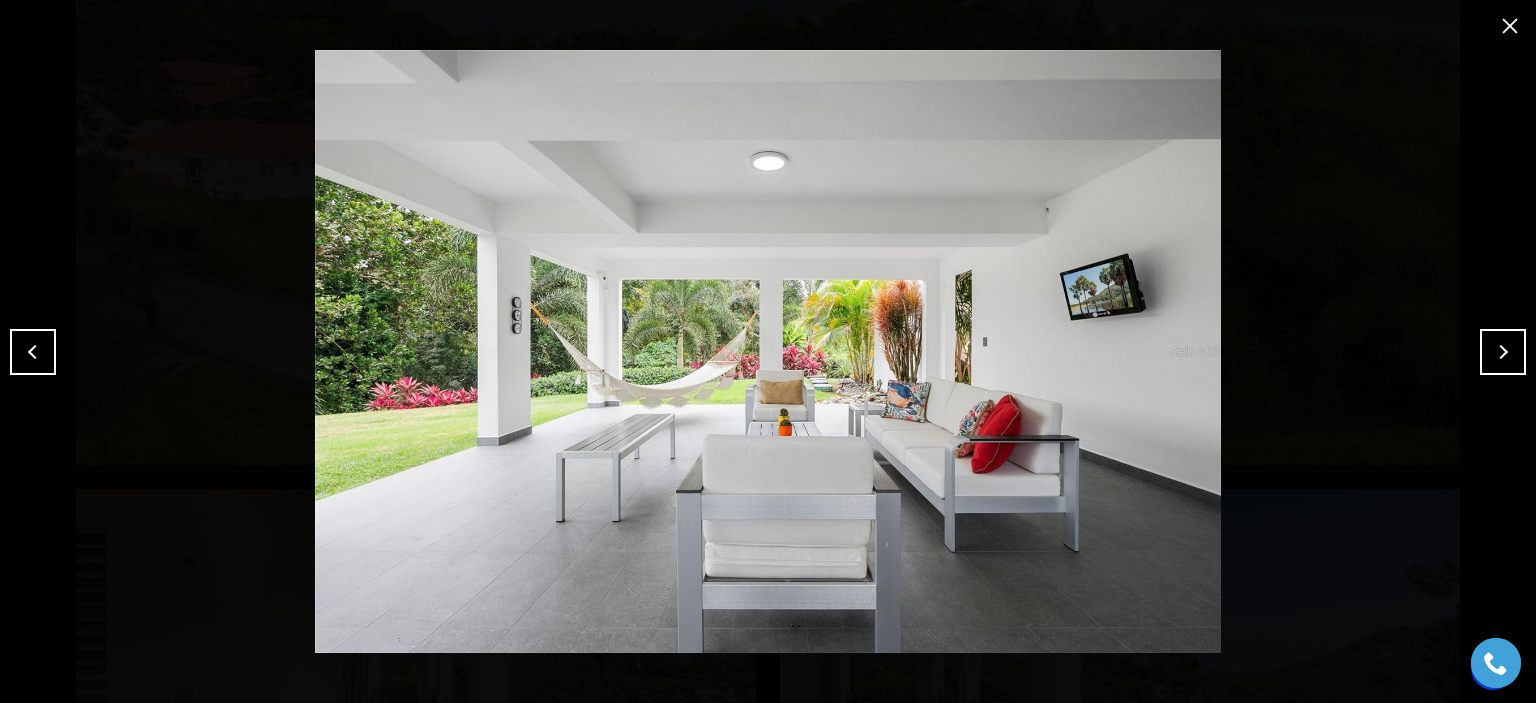 click at bounding box center (1503, 352) 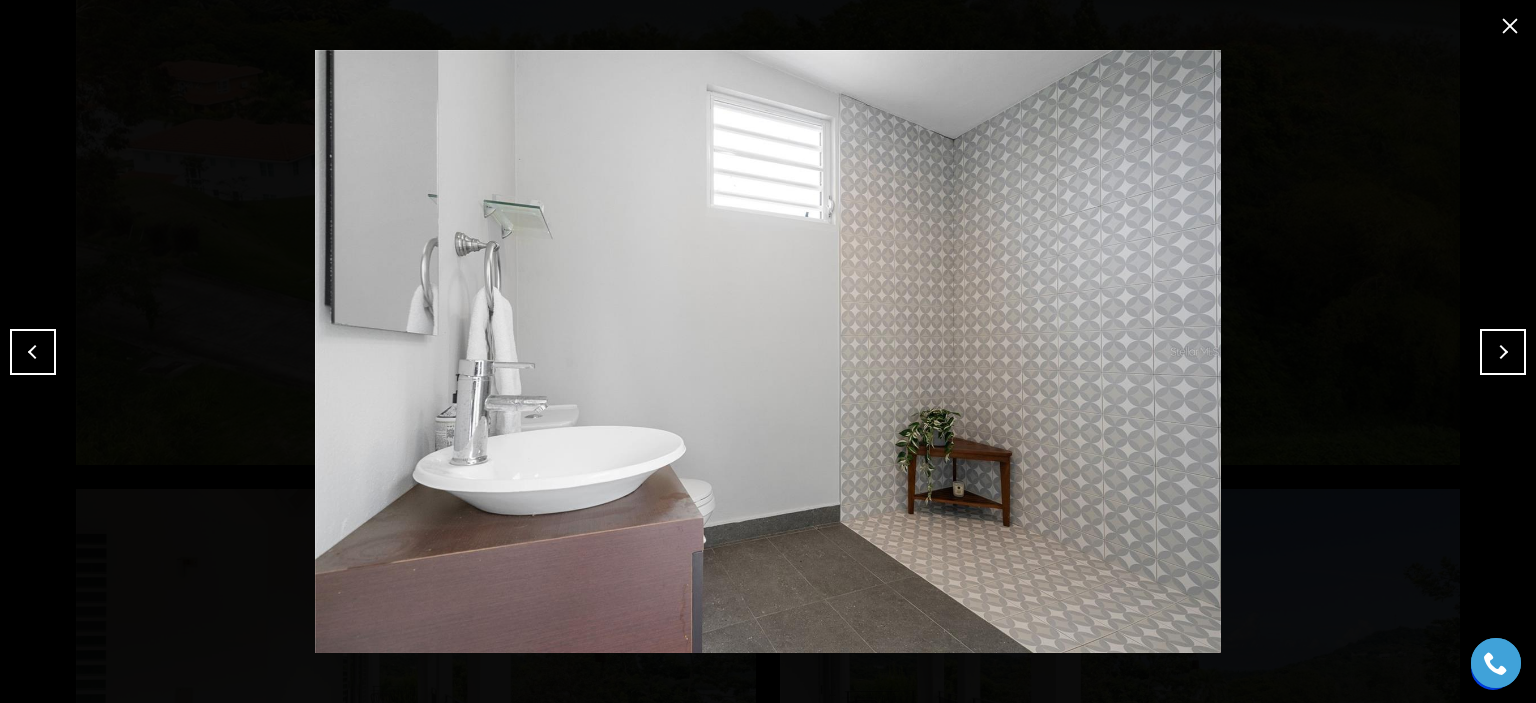 click at bounding box center [1503, 352] 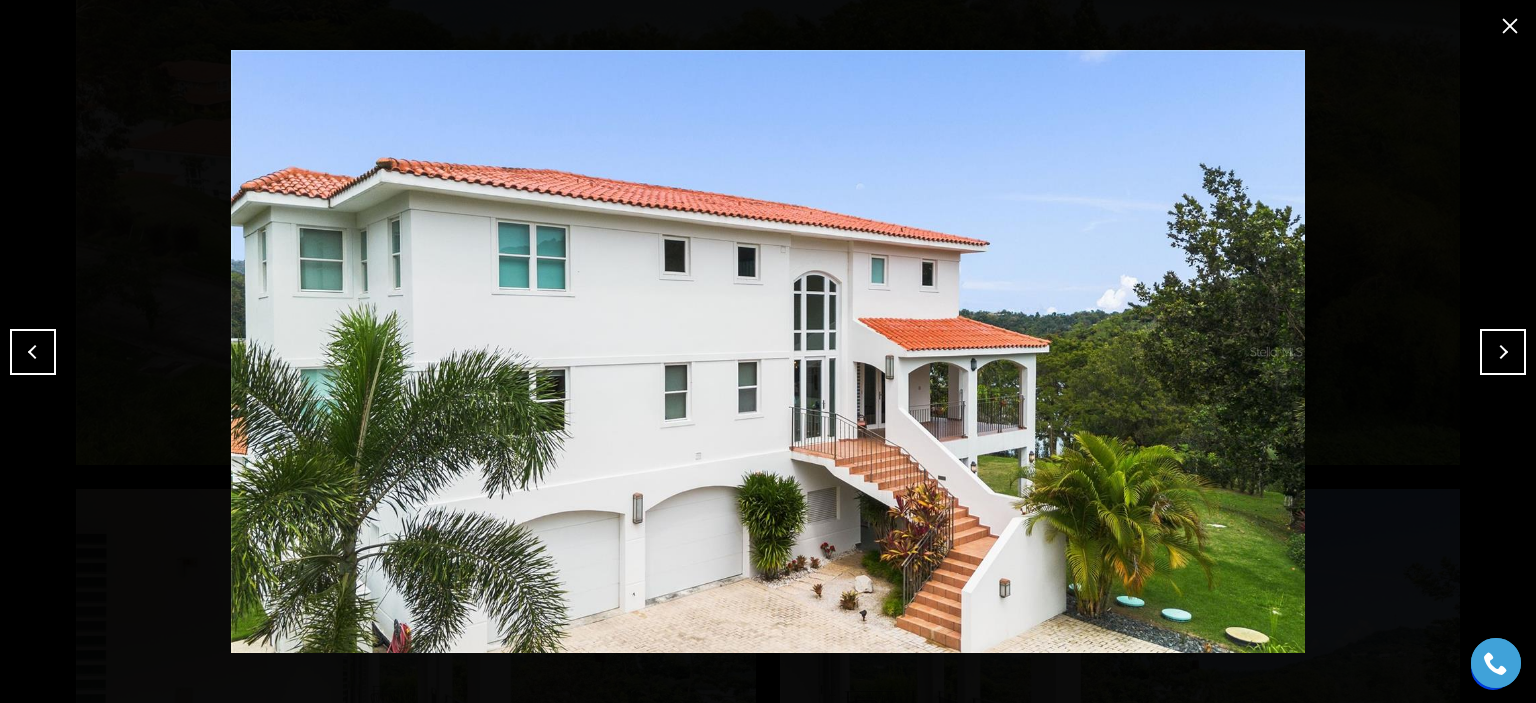 click at bounding box center (1503, 352) 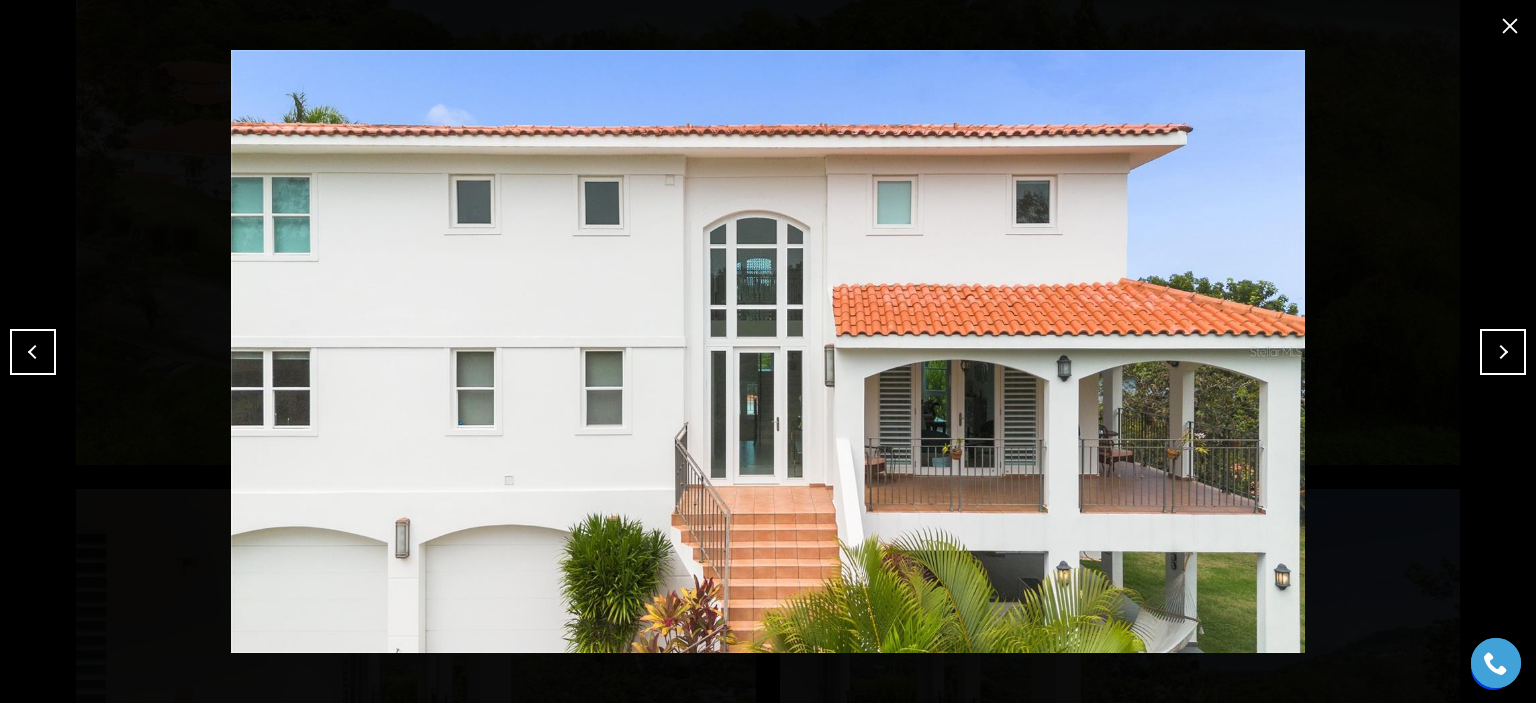 drag, startPoint x: 8, startPoint y: 345, endPoint x: 19, endPoint y: 349, distance: 11.7046995 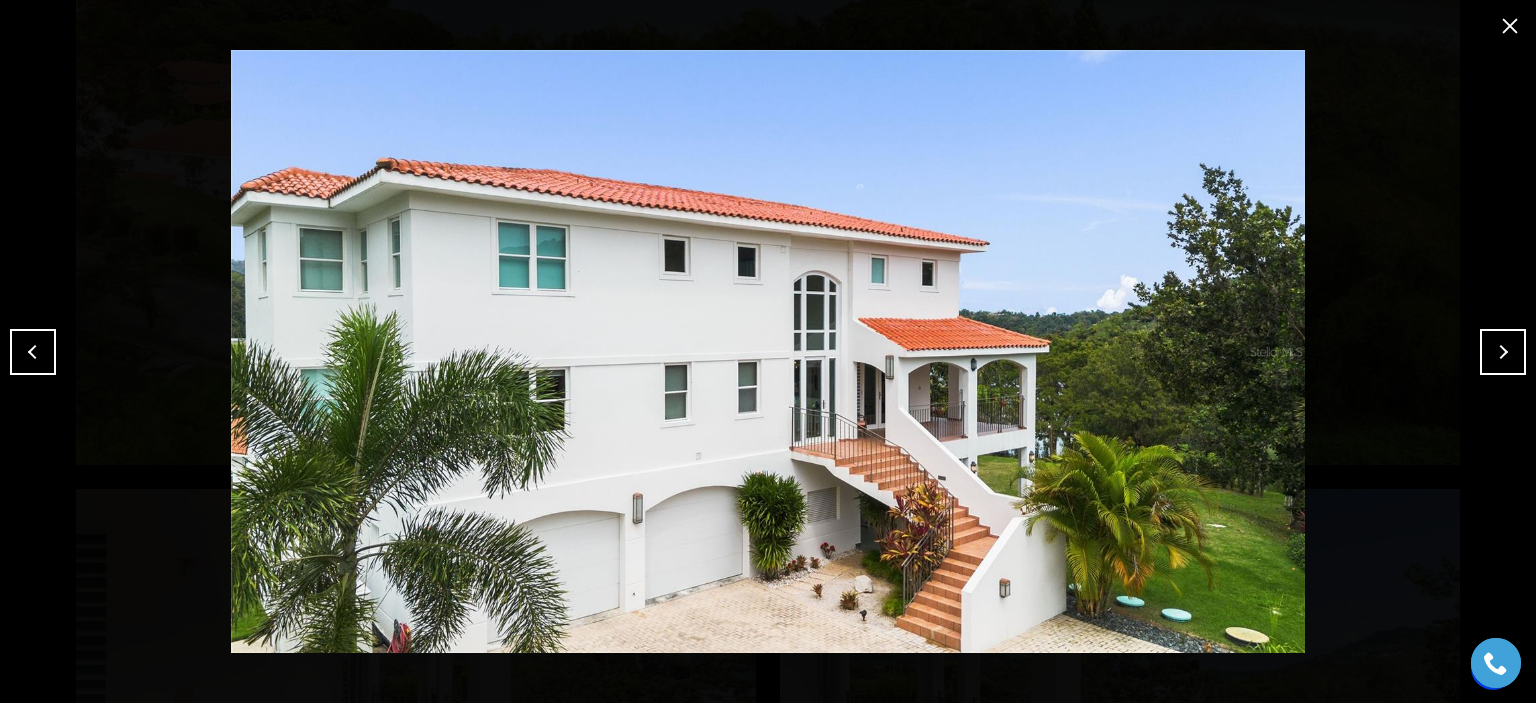 click at bounding box center (33, 352) 